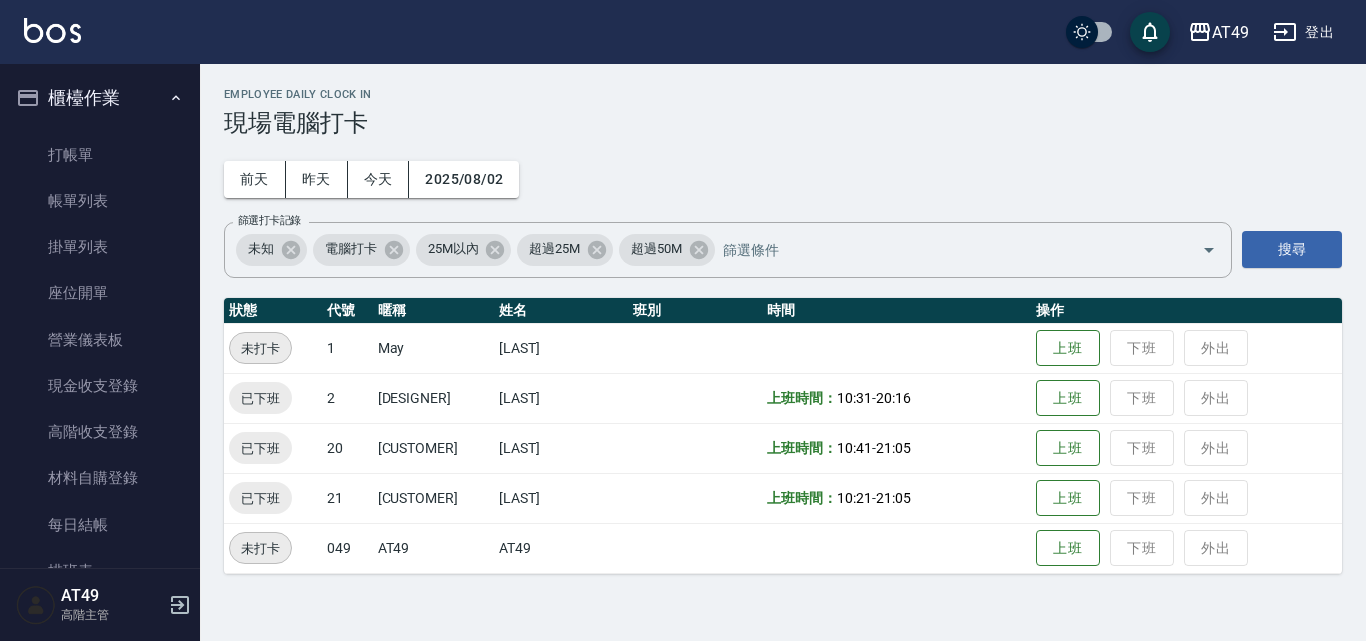 scroll, scrollTop: 0, scrollLeft: 0, axis: both 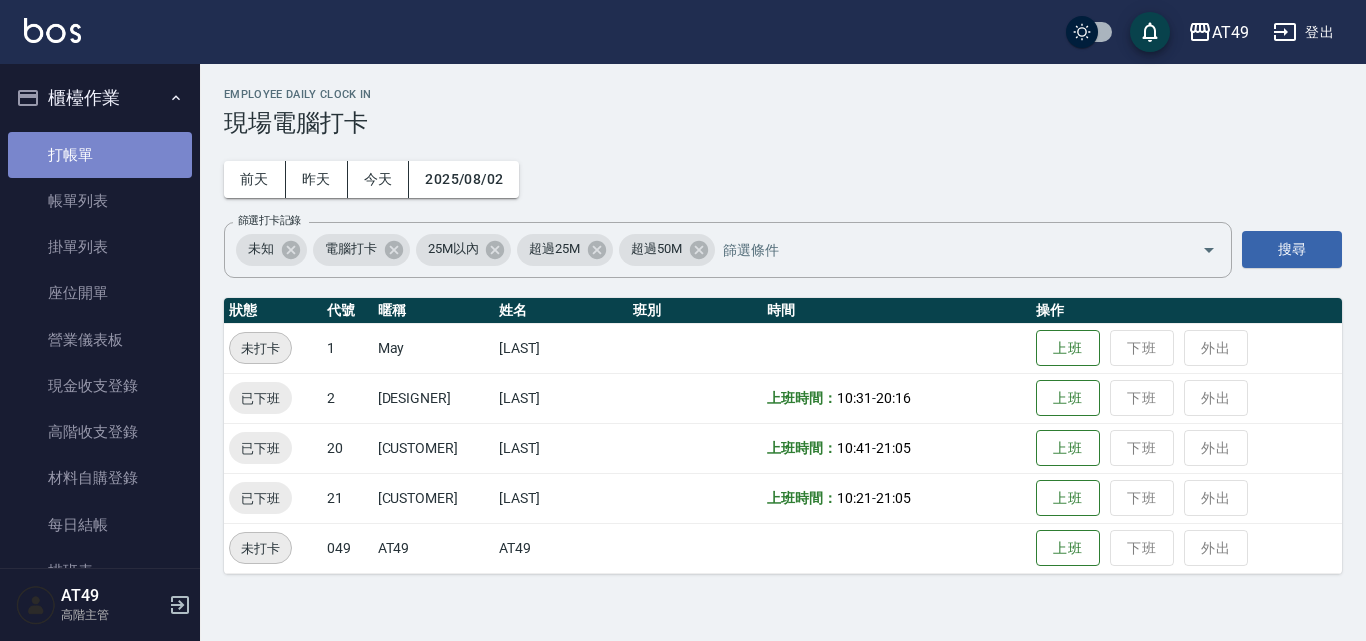 click on "打帳單" at bounding box center [100, 155] 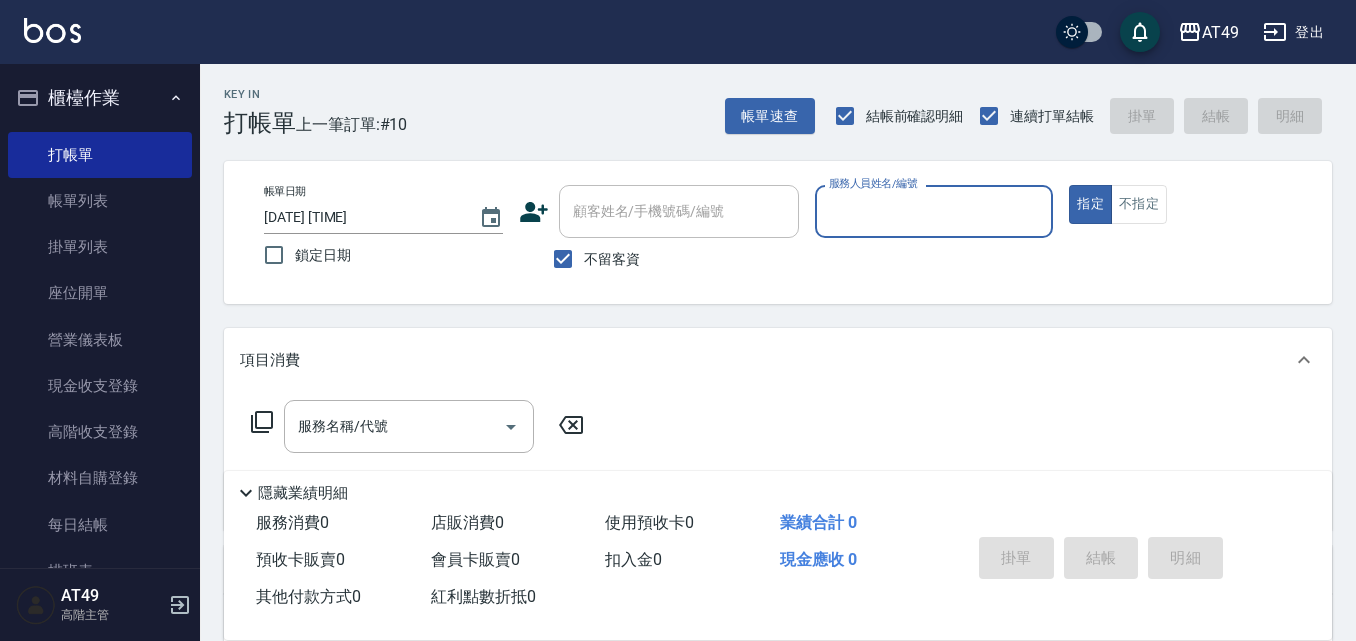 click on "服務人員姓名/編號" at bounding box center (934, 211) 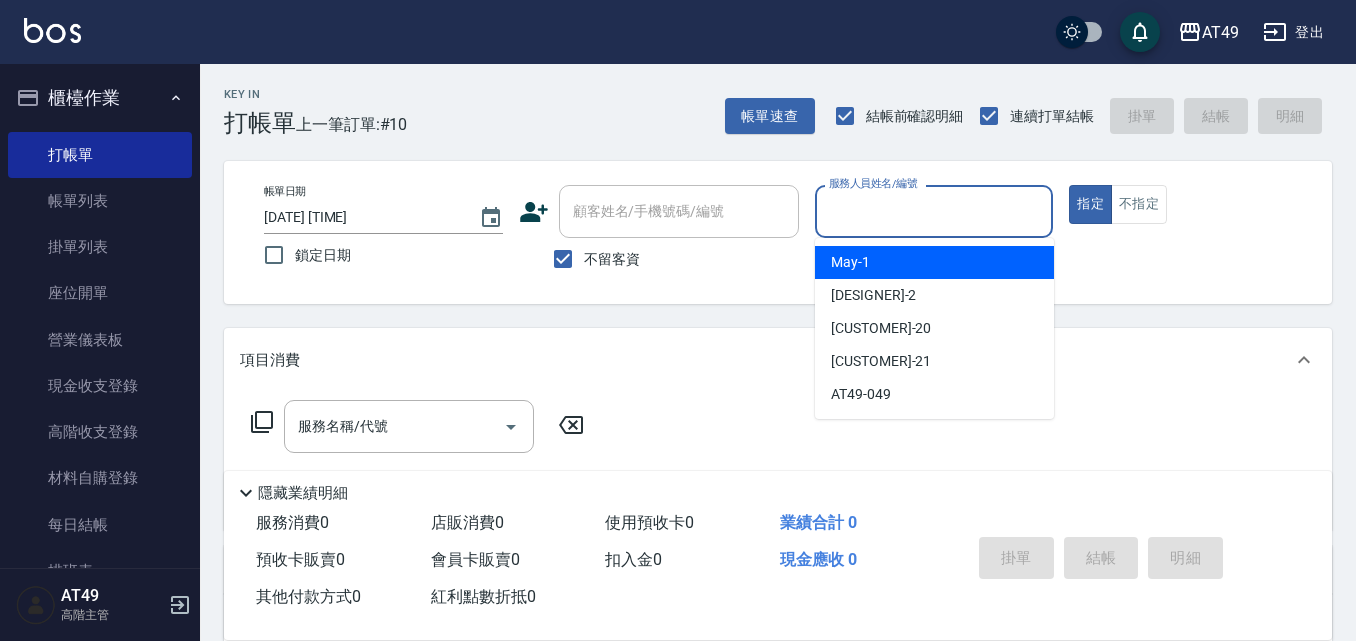 click on "[DESIGNER] -1" at bounding box center [934, 262] 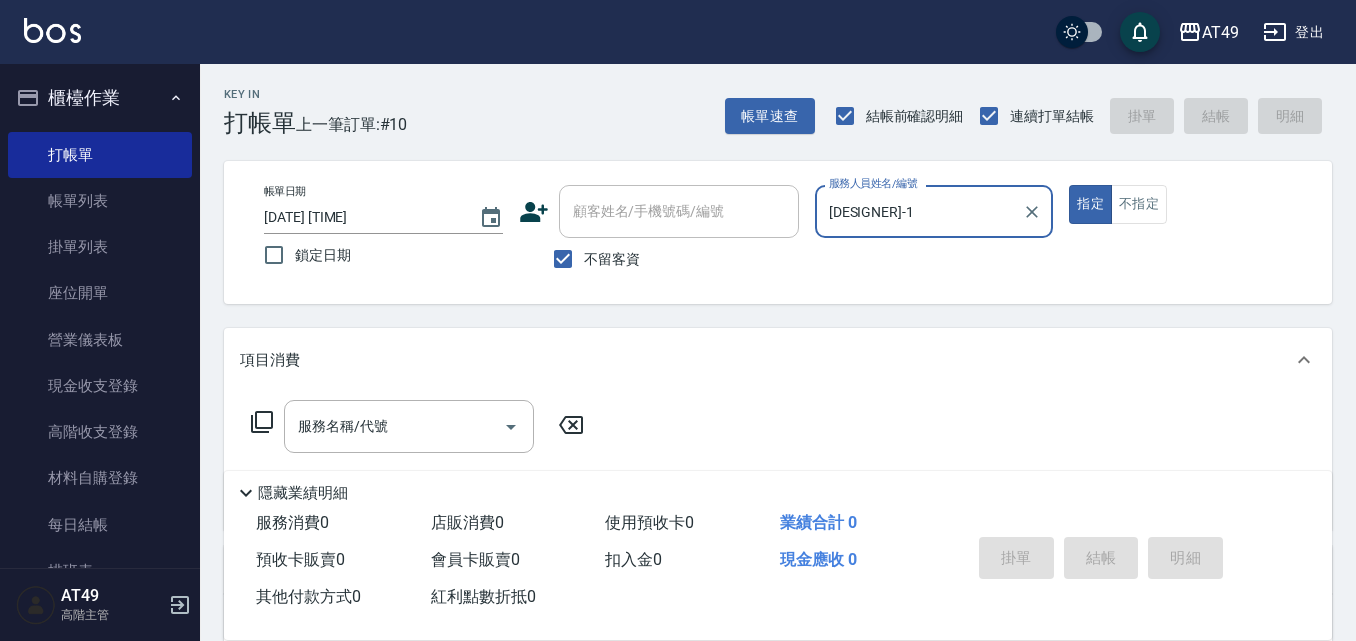 click 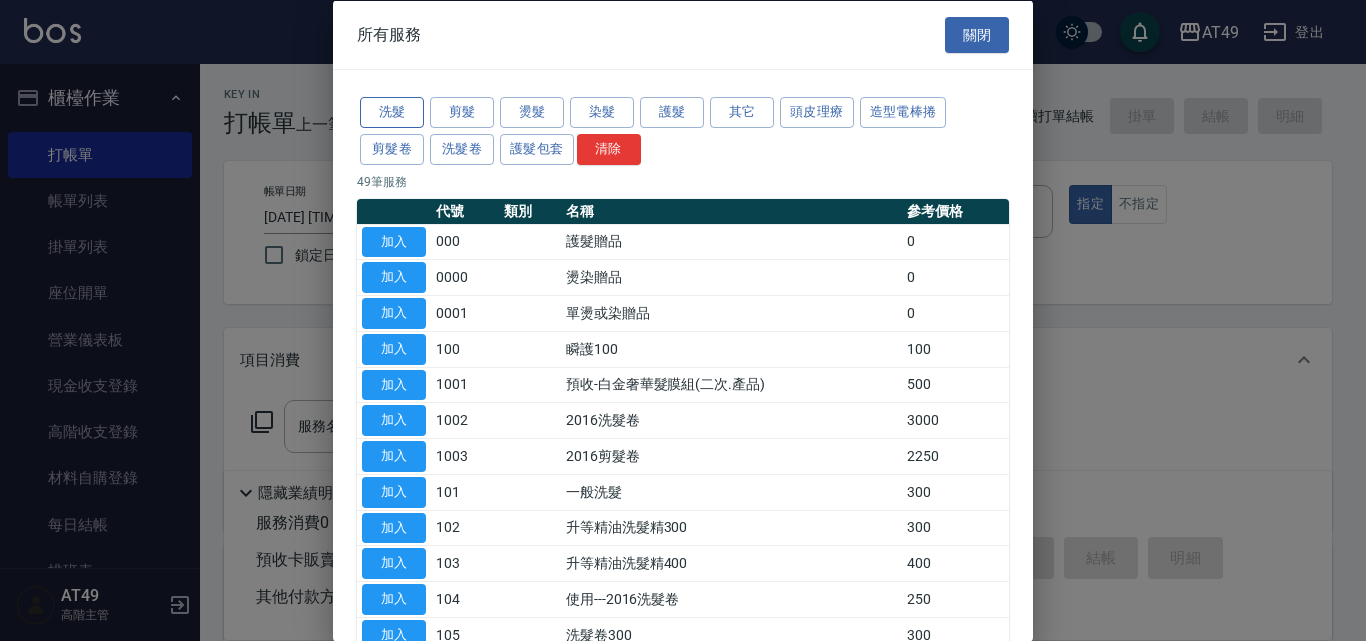 click on "洗髮" at bounding box center [392, 112] 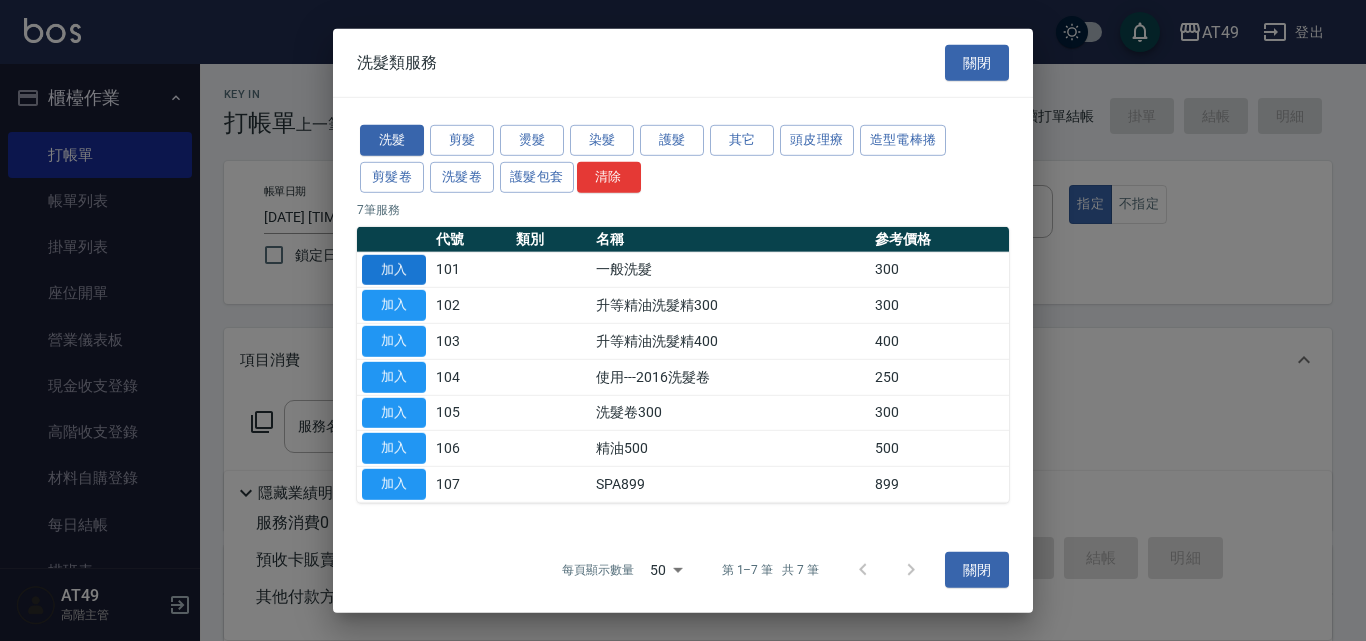 click on "加入" at bounding box center [394, 269] 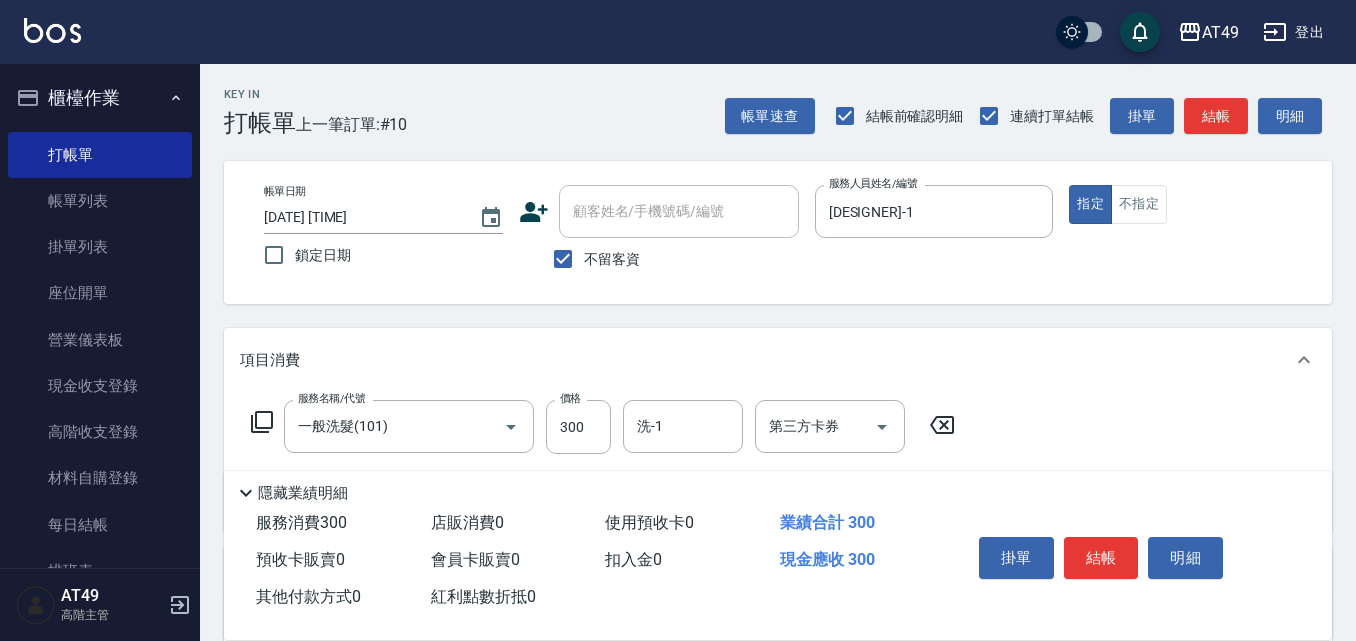 click 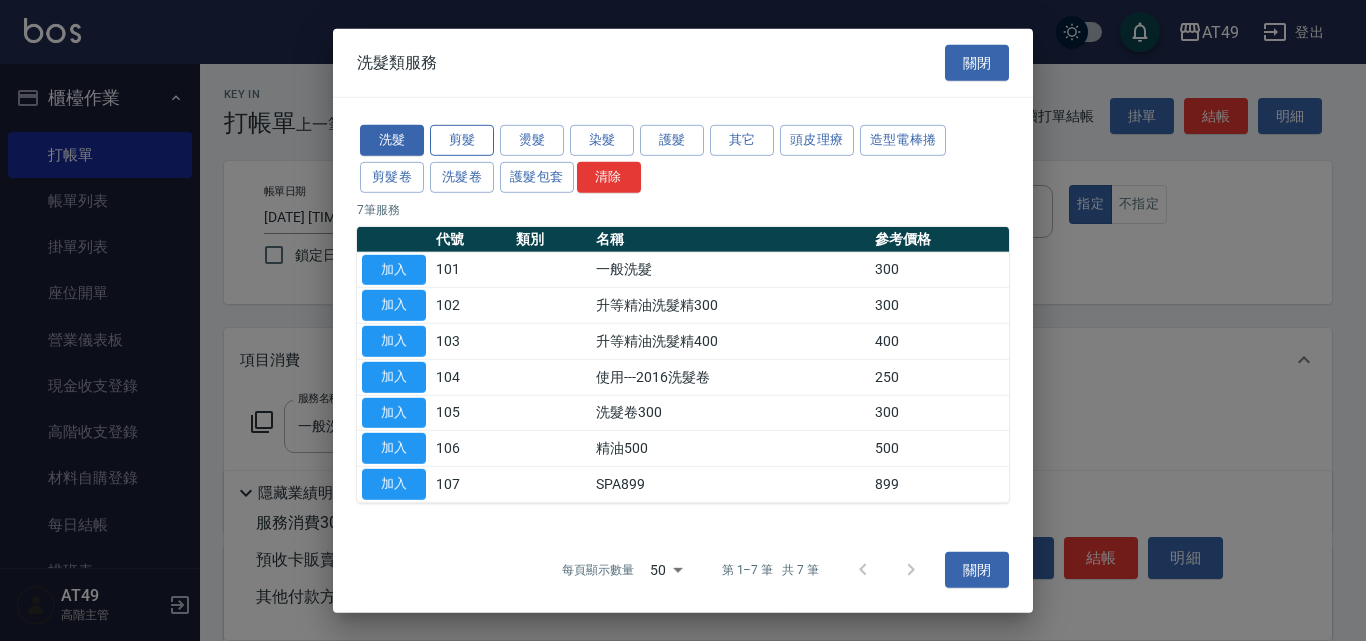click on "剪髮" at bounding box center (462, 140) 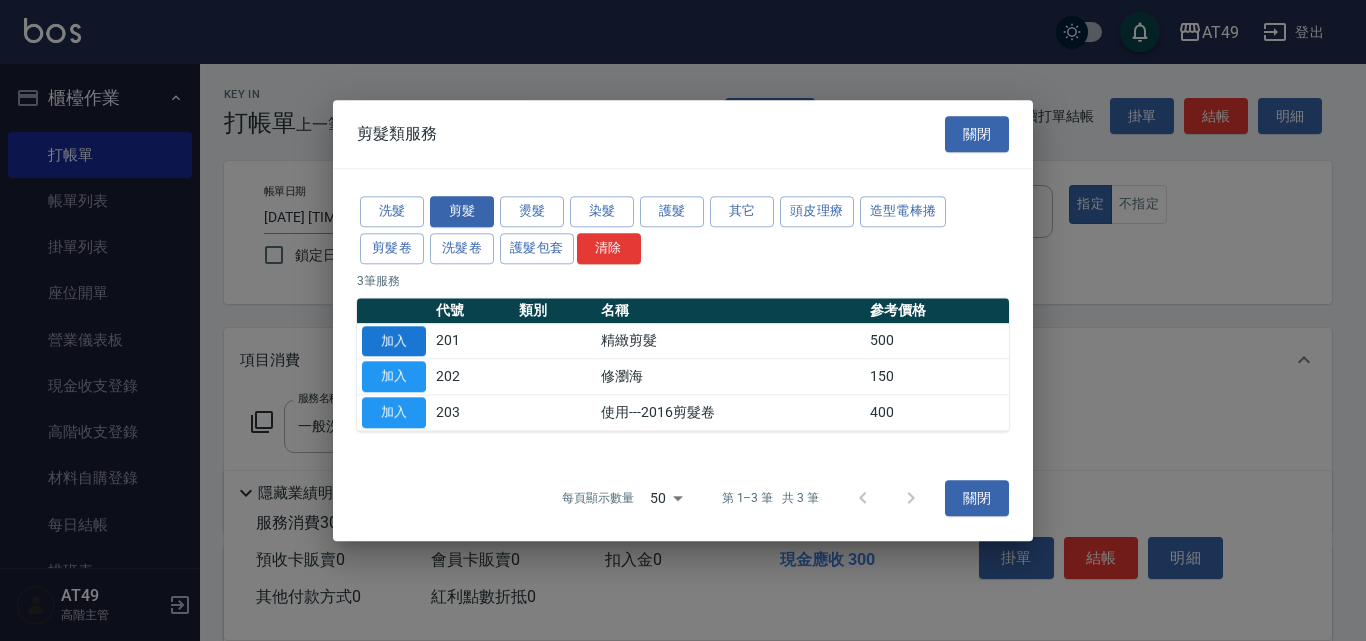 click on "加入" at bounding box center (394, 341) 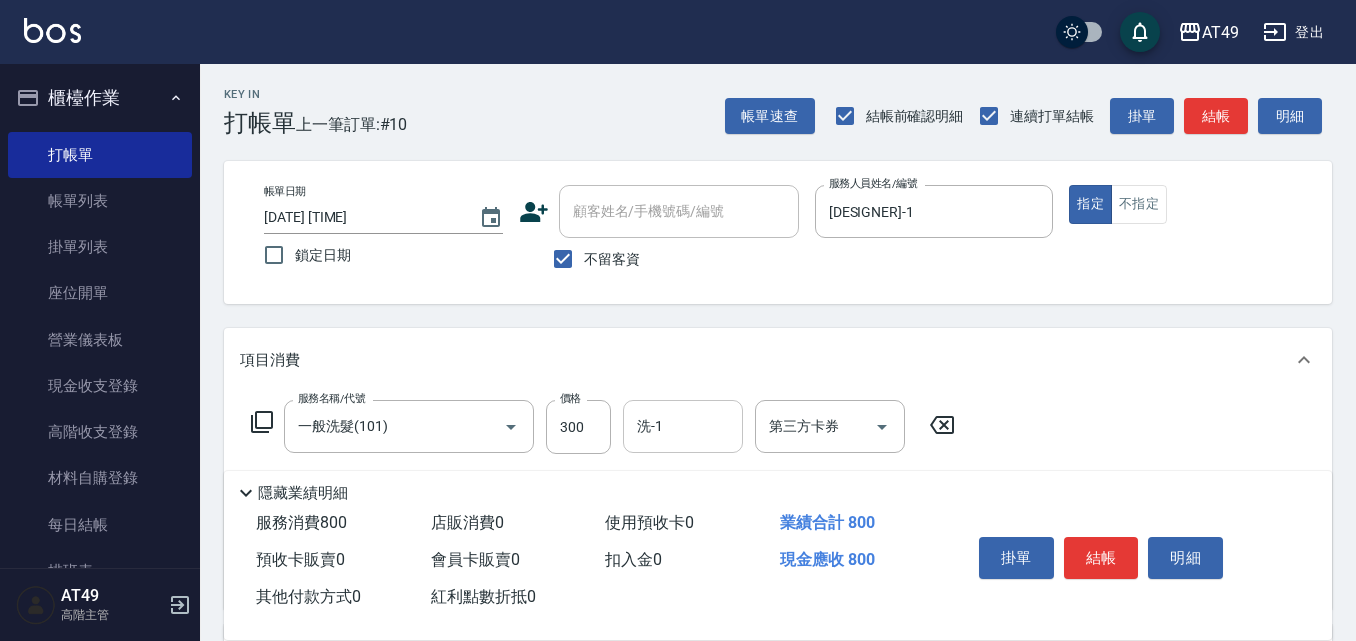 click on "洗-1" at bounding box center (683, 426) 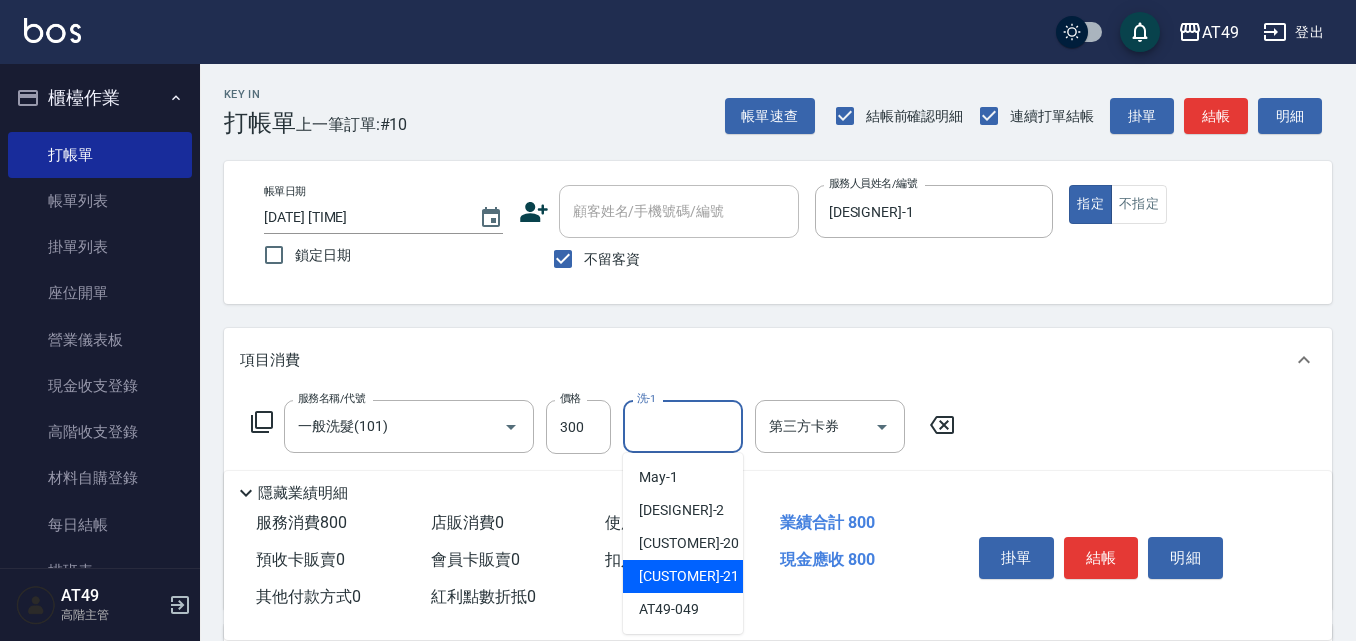 click on "[CUSTOMER] -21" at bounding box center (689, 576) 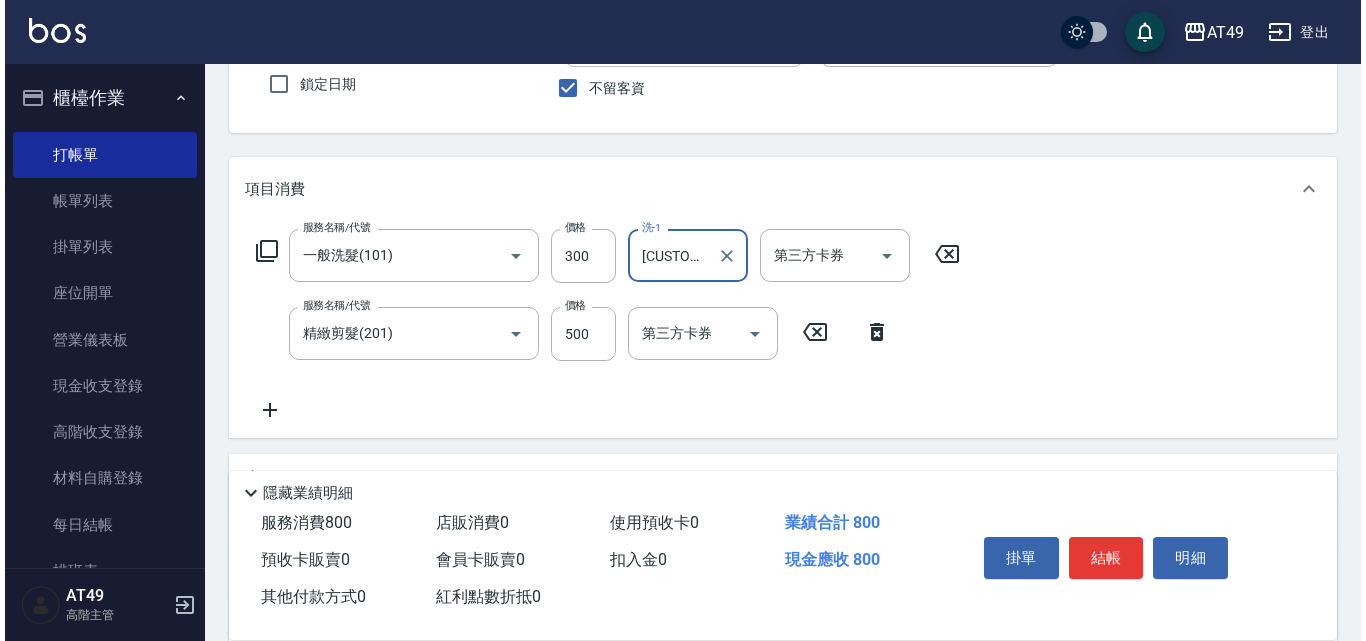 scroll, scrollTop: 200, scrollLeft: 0, axis: vertical 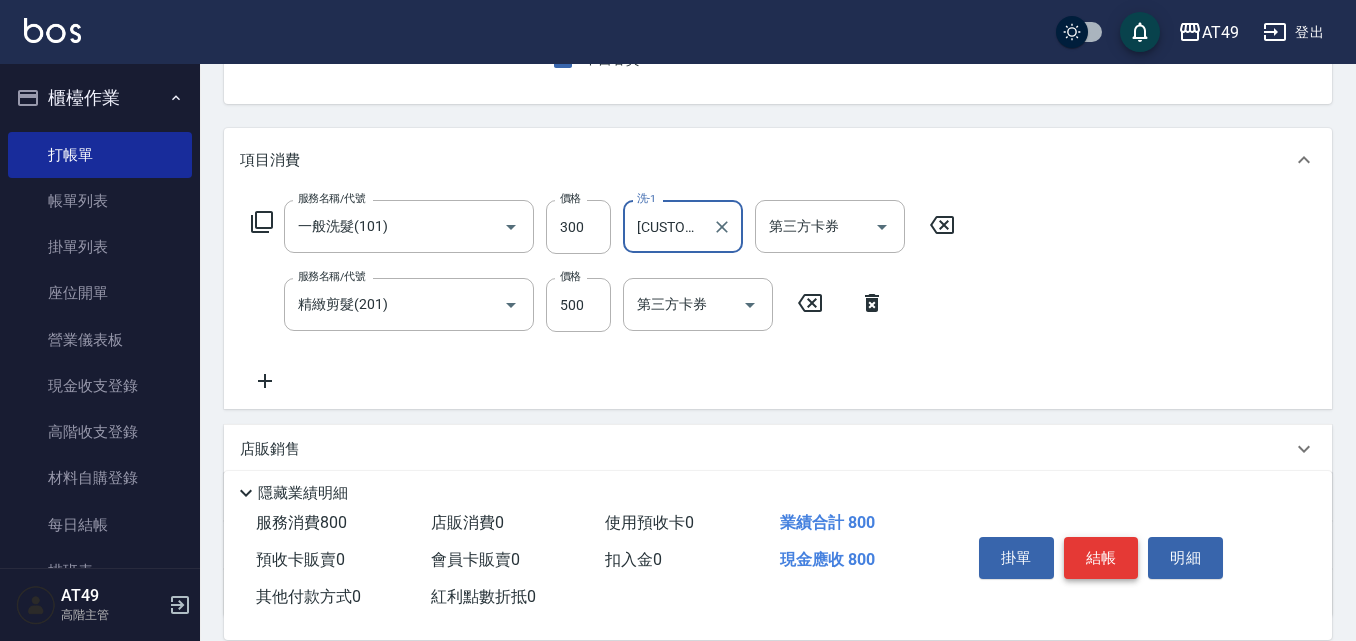 click on "結帳" at bounding box center (1101, 558) 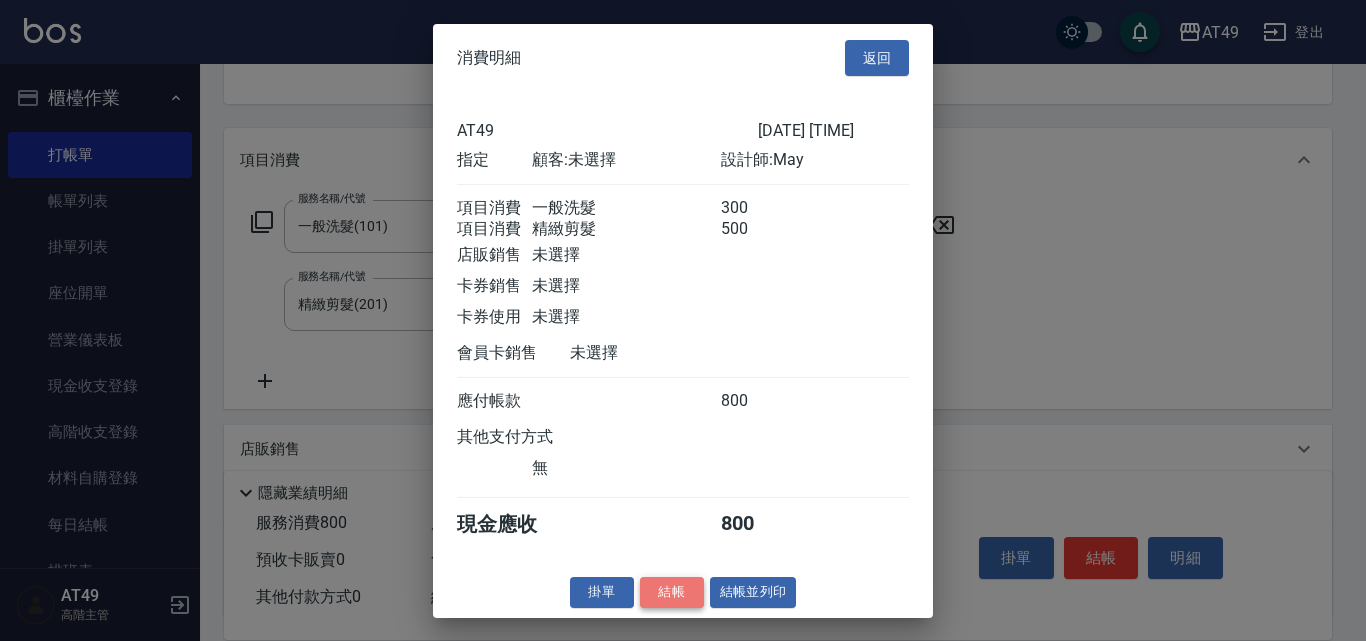 click on "結帳" at bounding box center (672, 592) 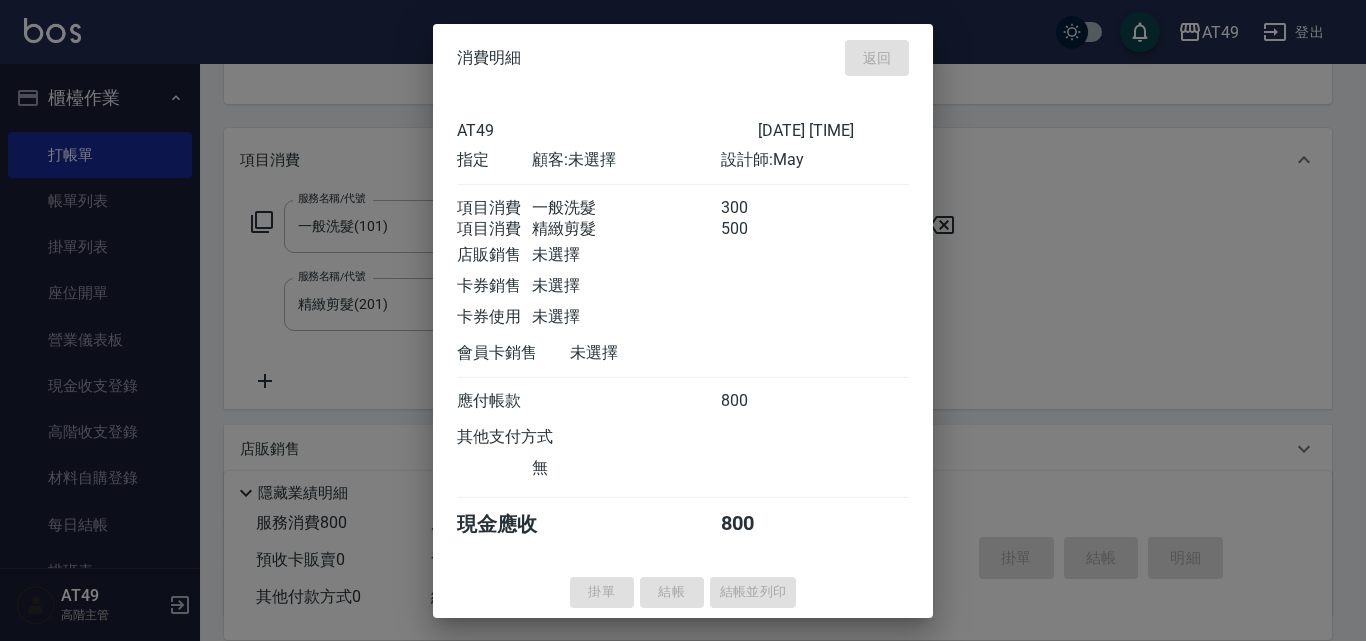 type on "[DATE] [TIME]" 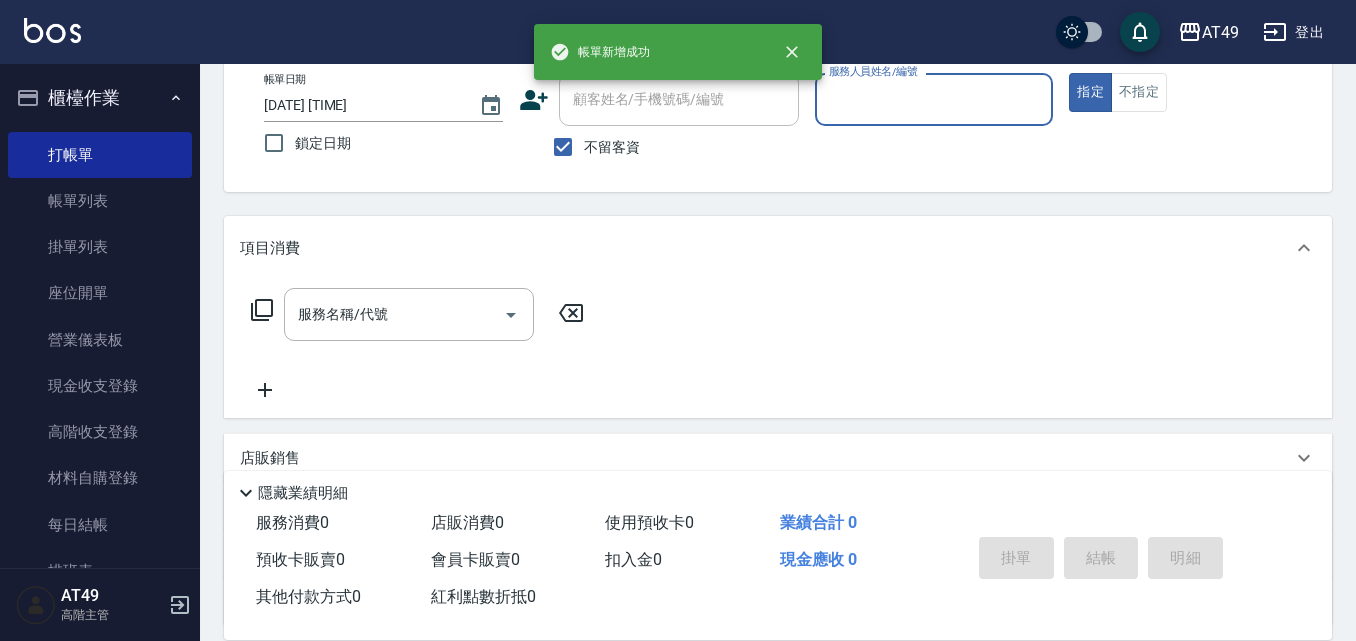 scroll, scrollTop: 0, scrollLeft: 0, axis: both 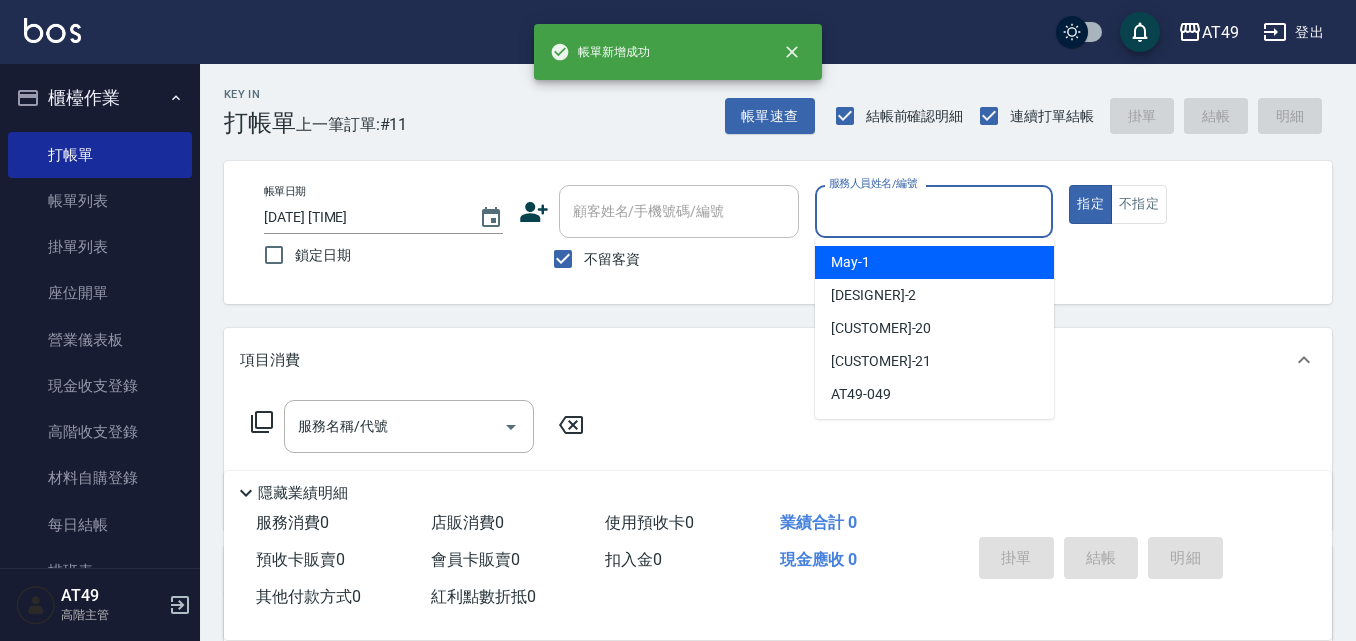 click on "服務人員姓名/編號" at bounding box center (934, 211) 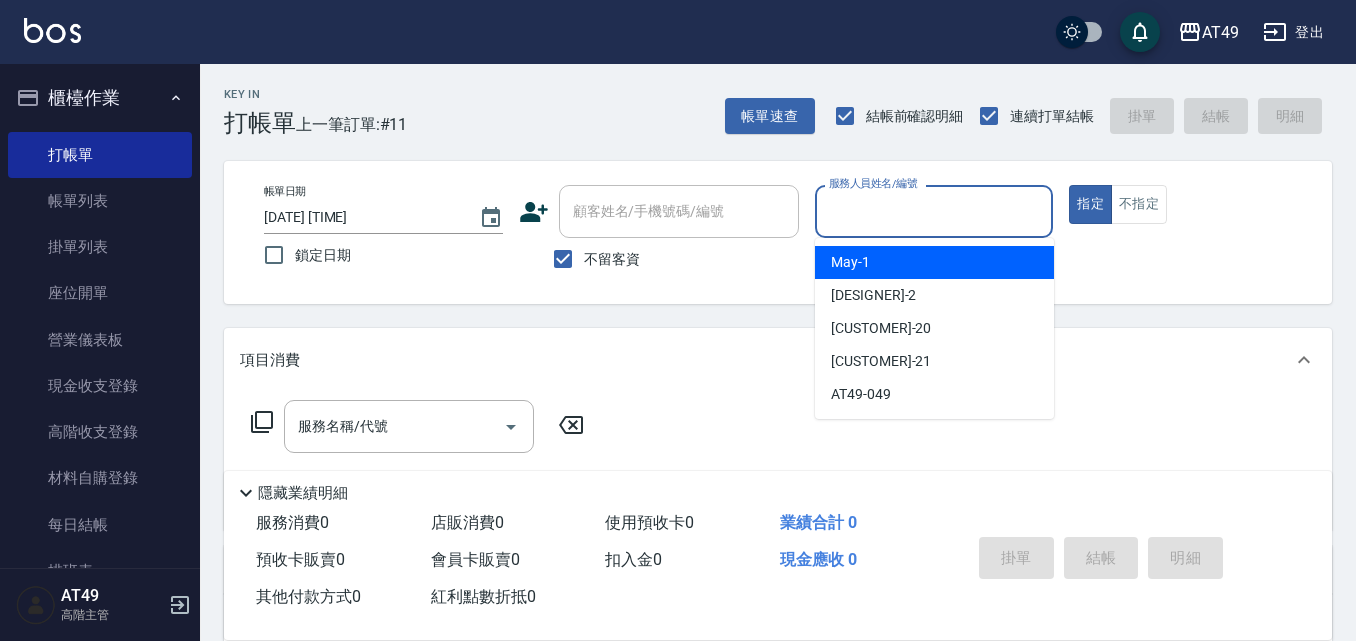 click on "[DESIGNER] -1" at bounding box center (934, 262) 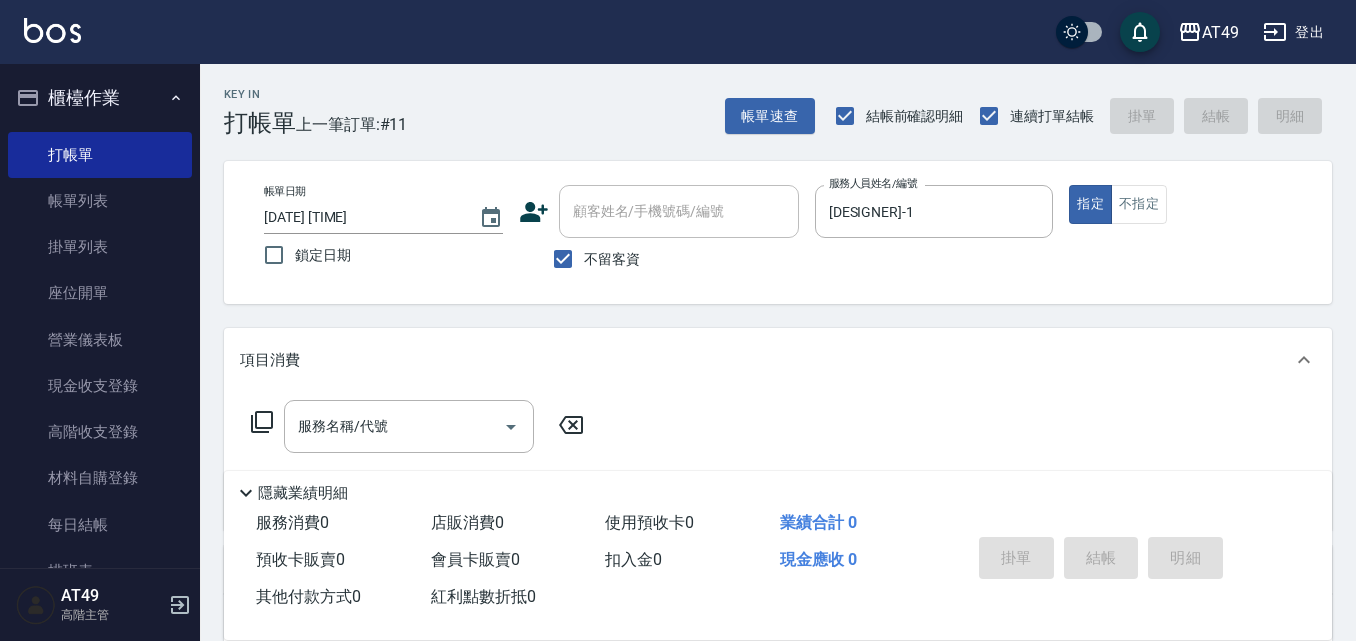 click 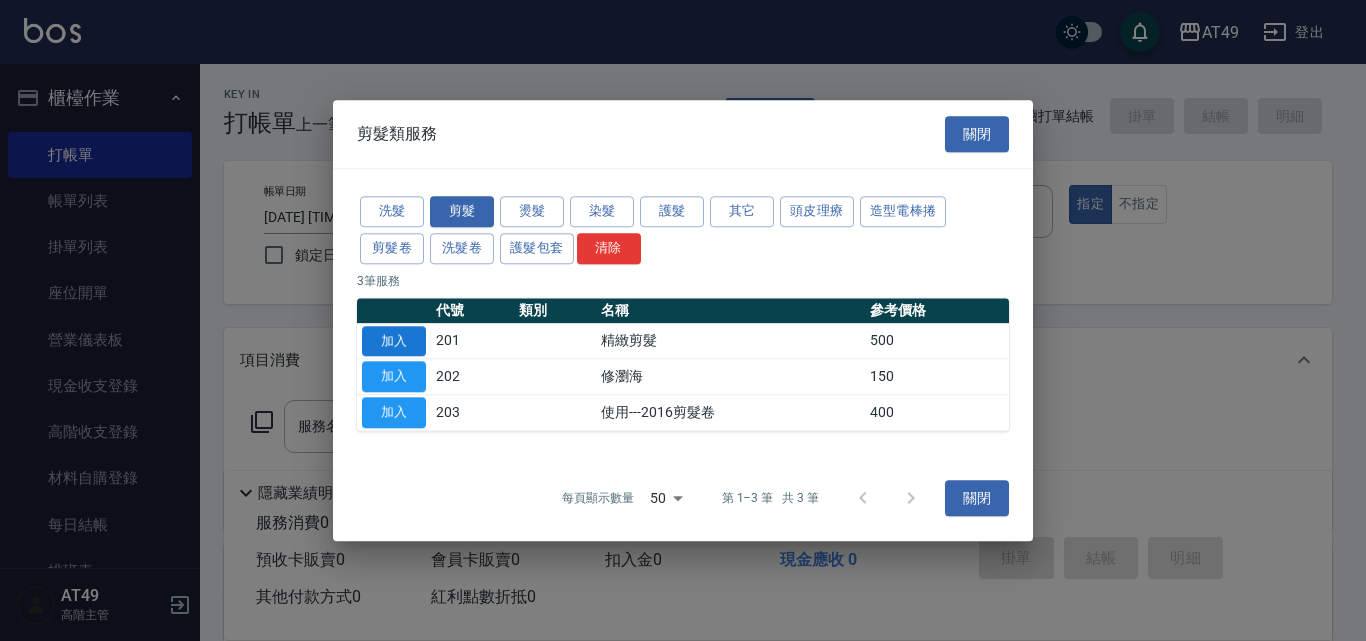 click on "加入" at bounding box center (394, 341) 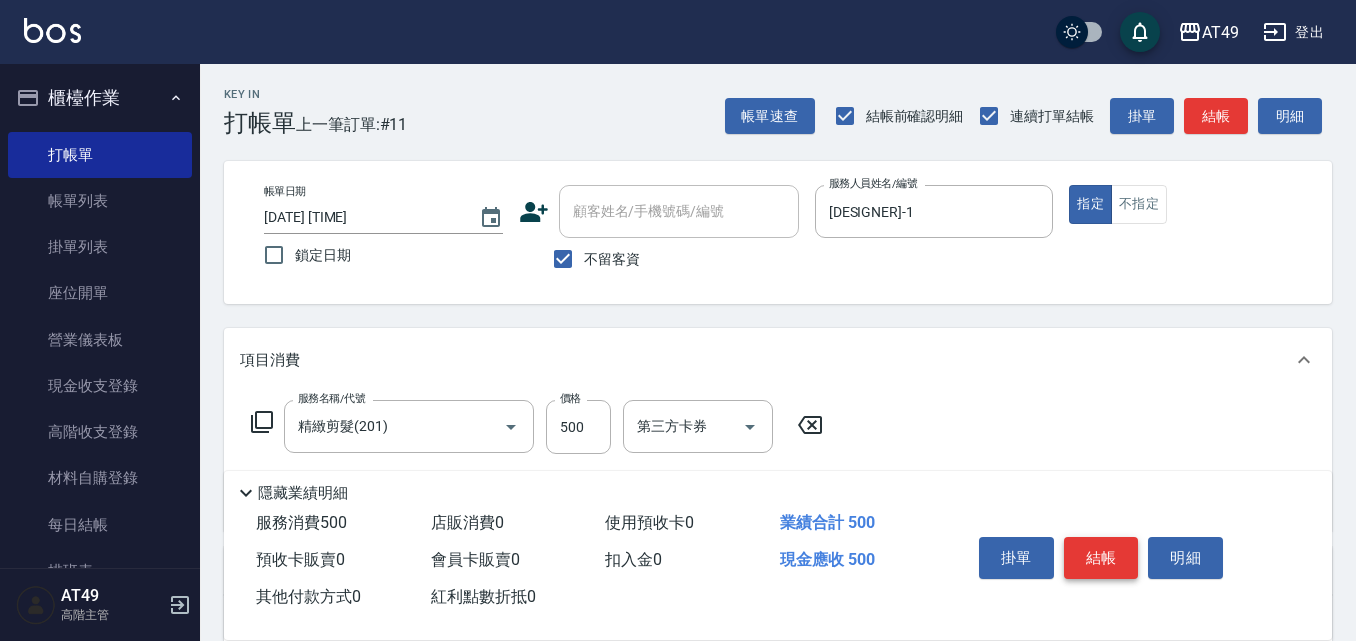 click on "結帳" at bounding box center (1101, 558) 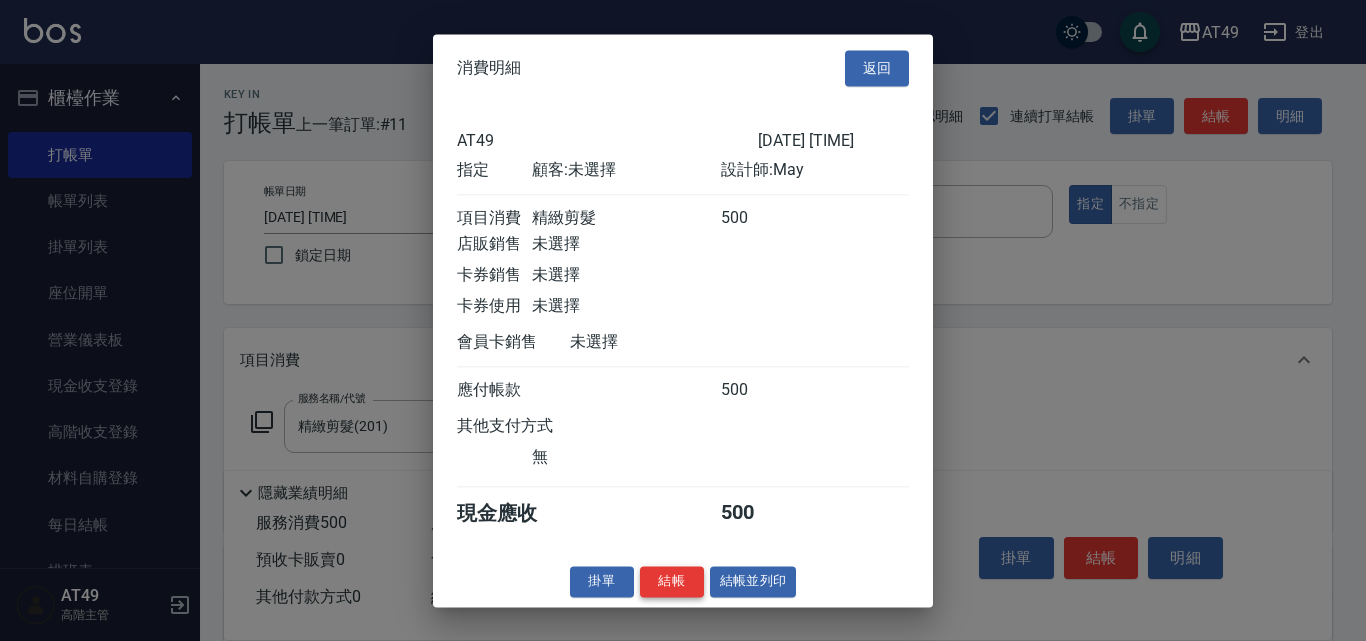 click on "結帳" at bounding box center (672, 581) 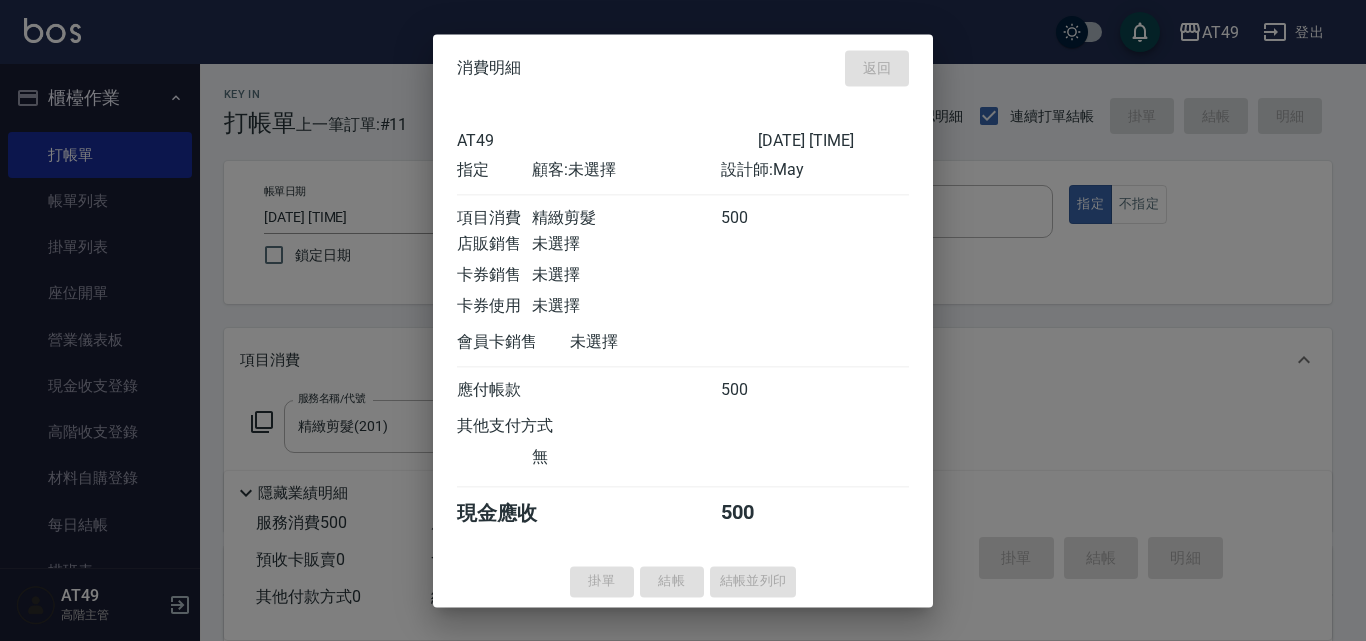 type on "[DATE] [TIME]" 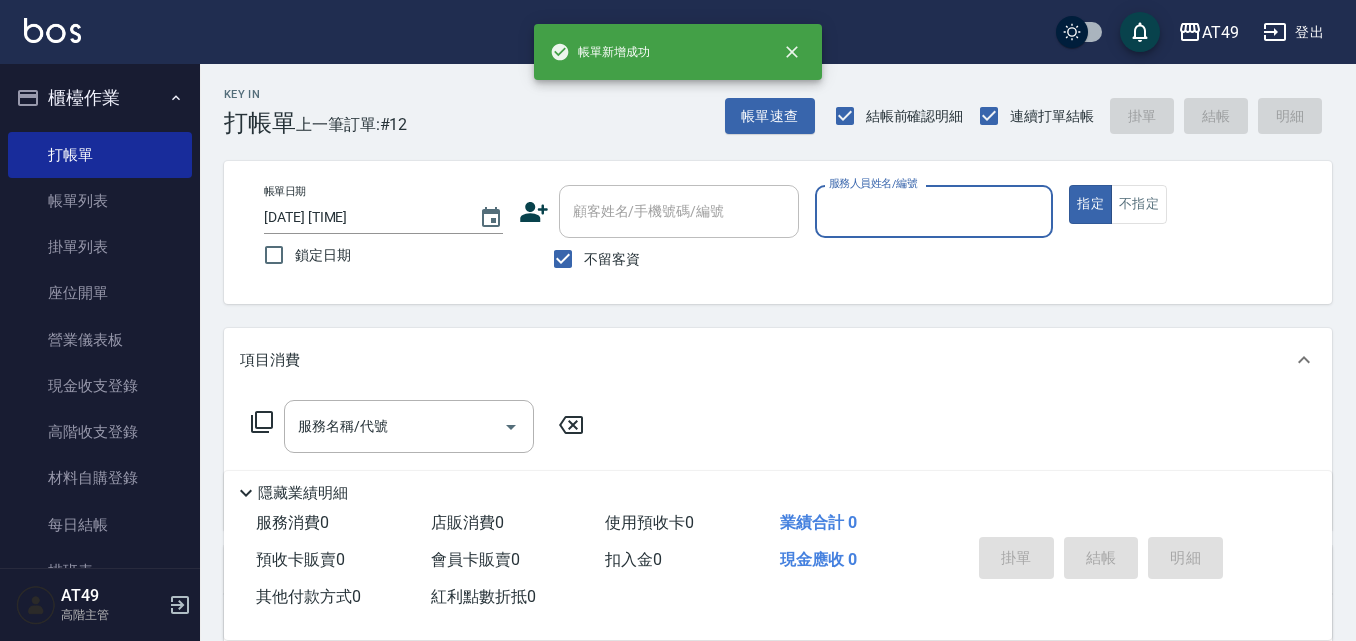 click on "服務人員姓名/編號" at bounding box center (934, 211) 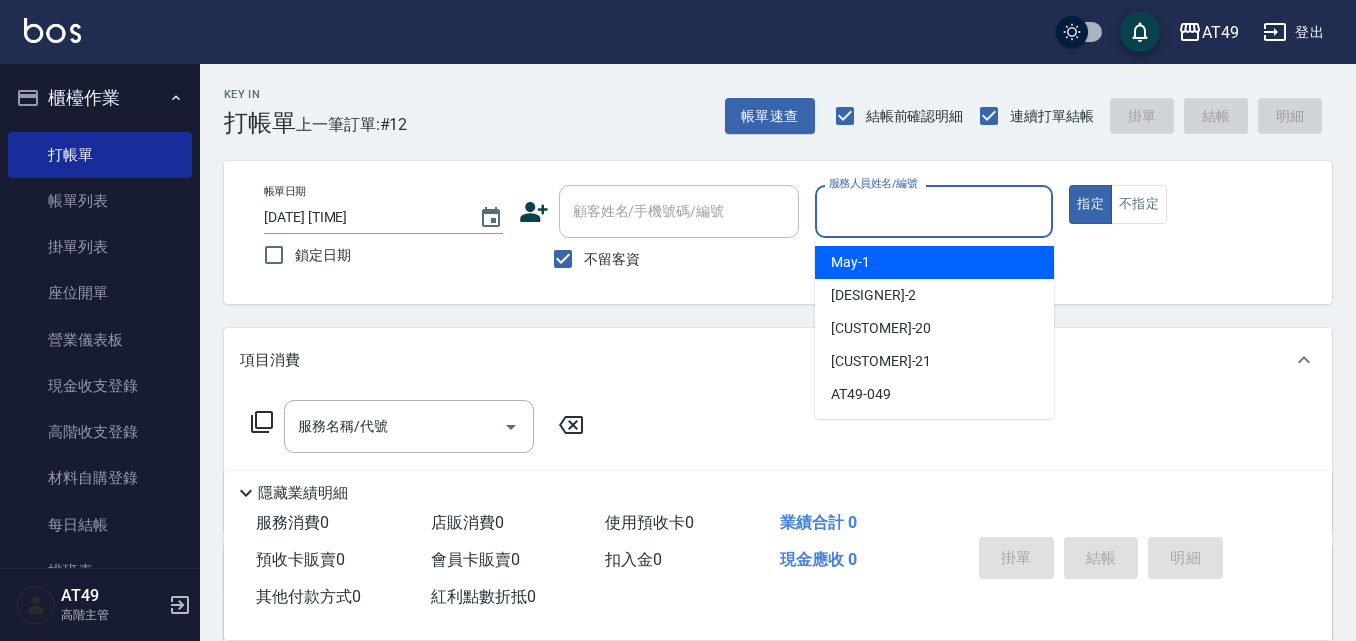 click on "[DESIGNER] -1" at bounding box center (934, 262) 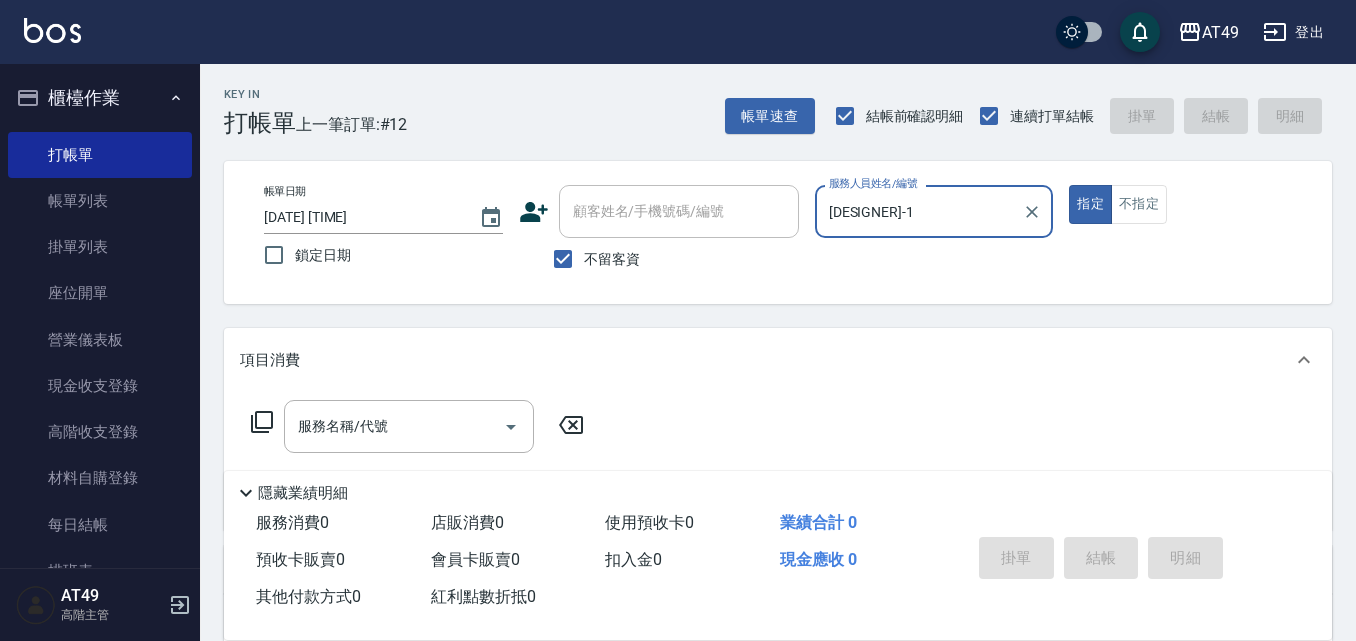 click 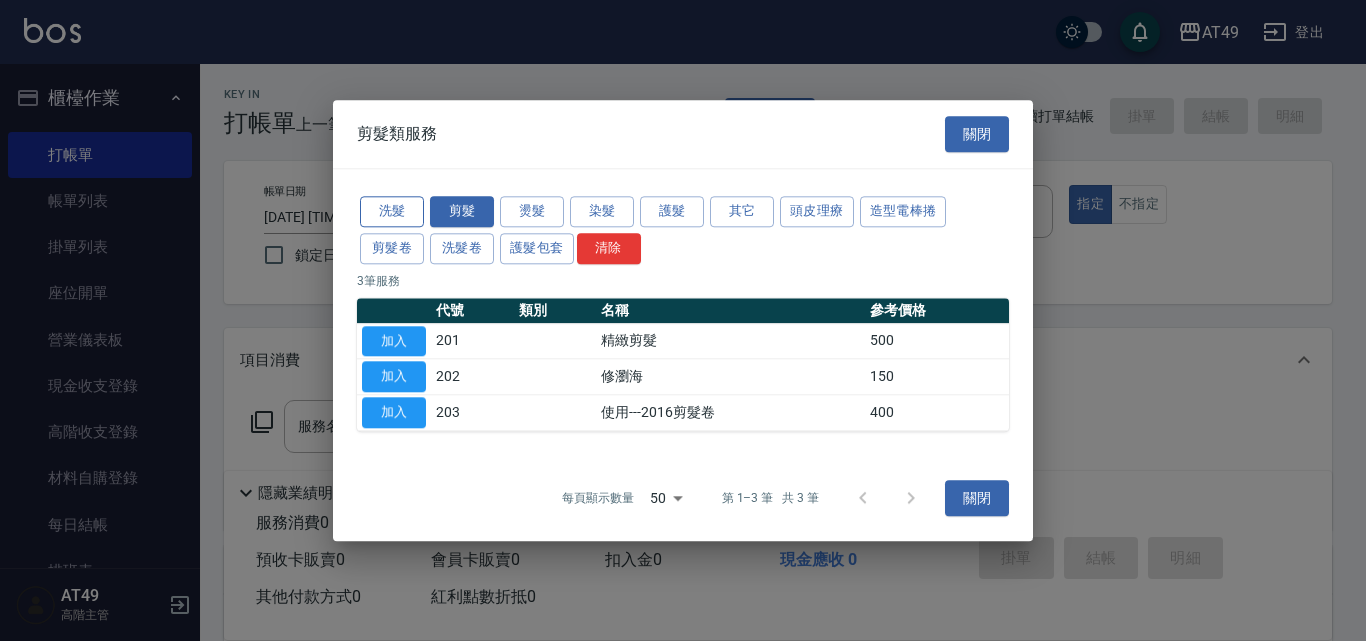 click on "洗髮" at bounding box center [392, 211] 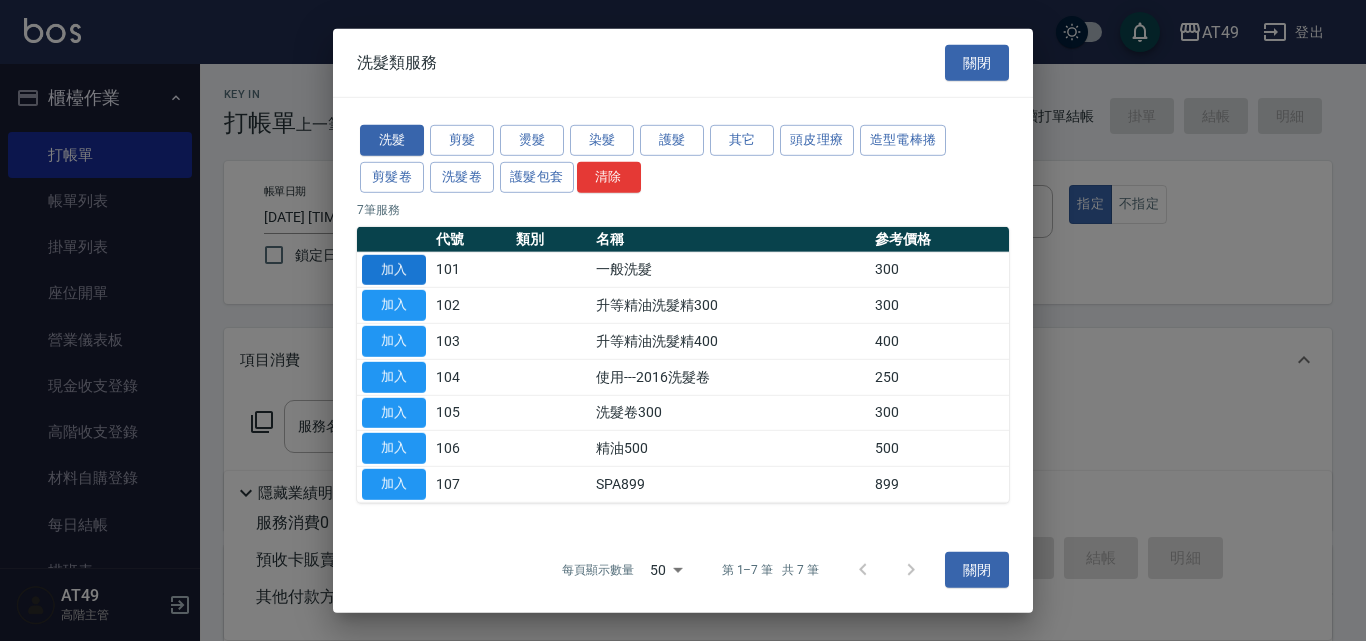 click on "加入" at bounding box center [394, 269] 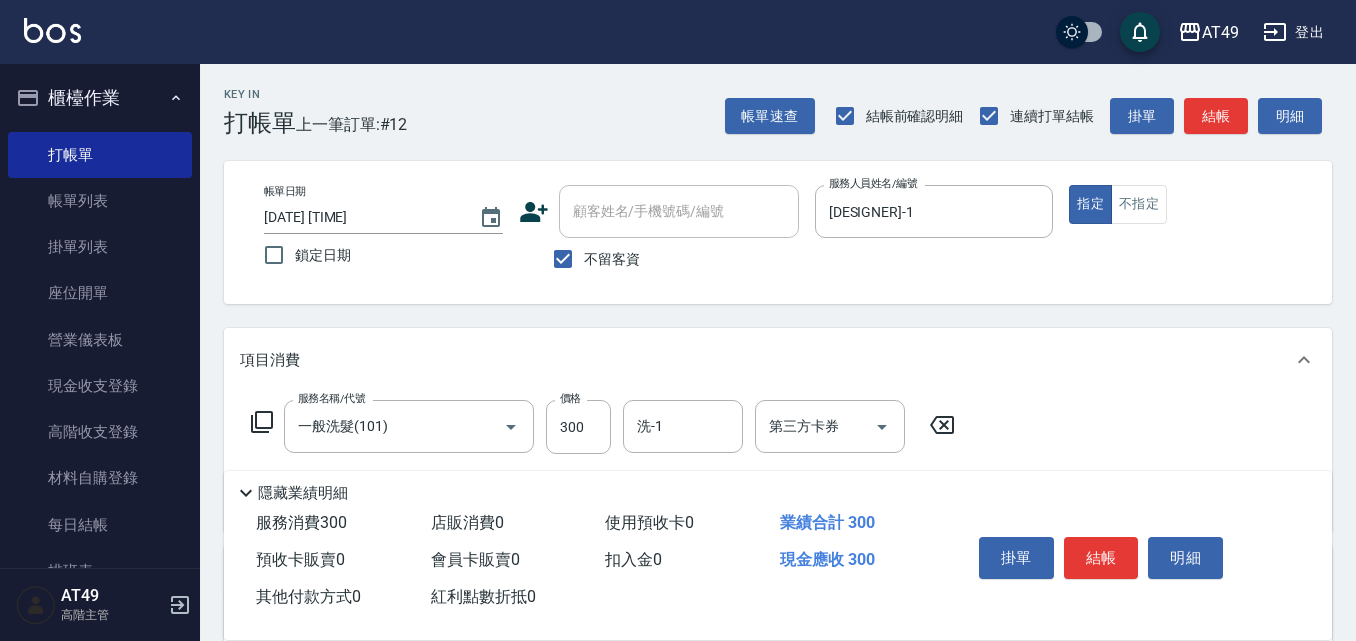 click 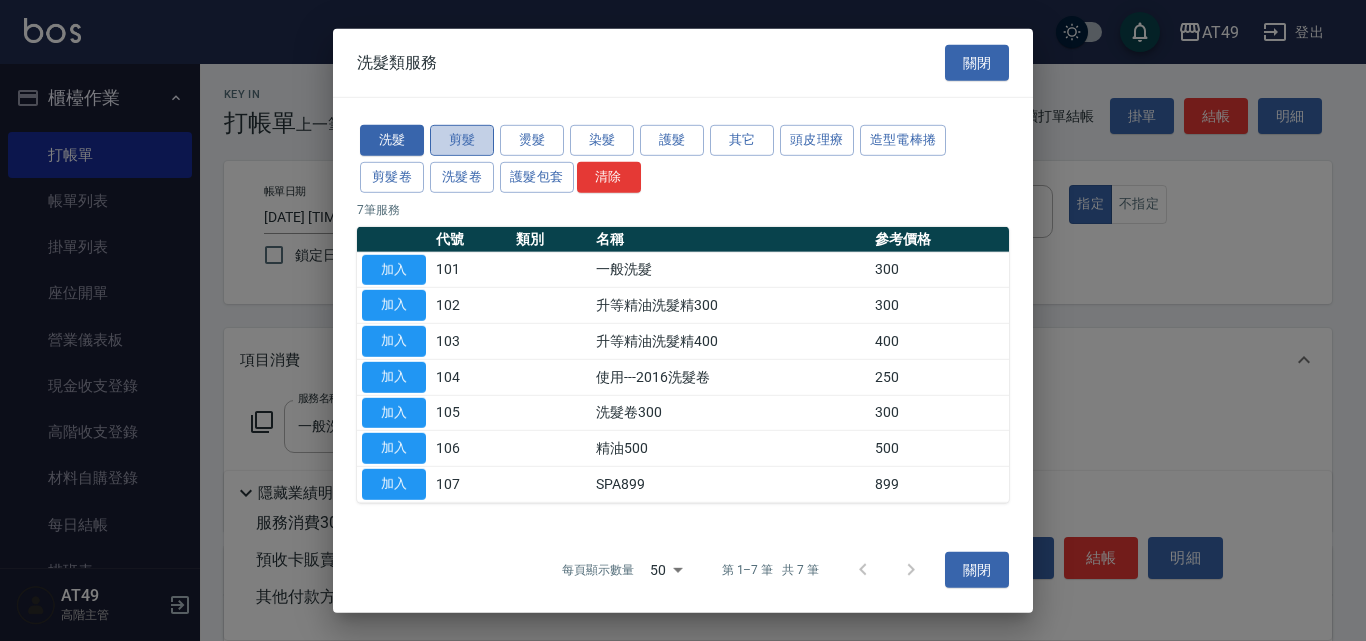 click on "剪髮" at bounding box center (462, 140) 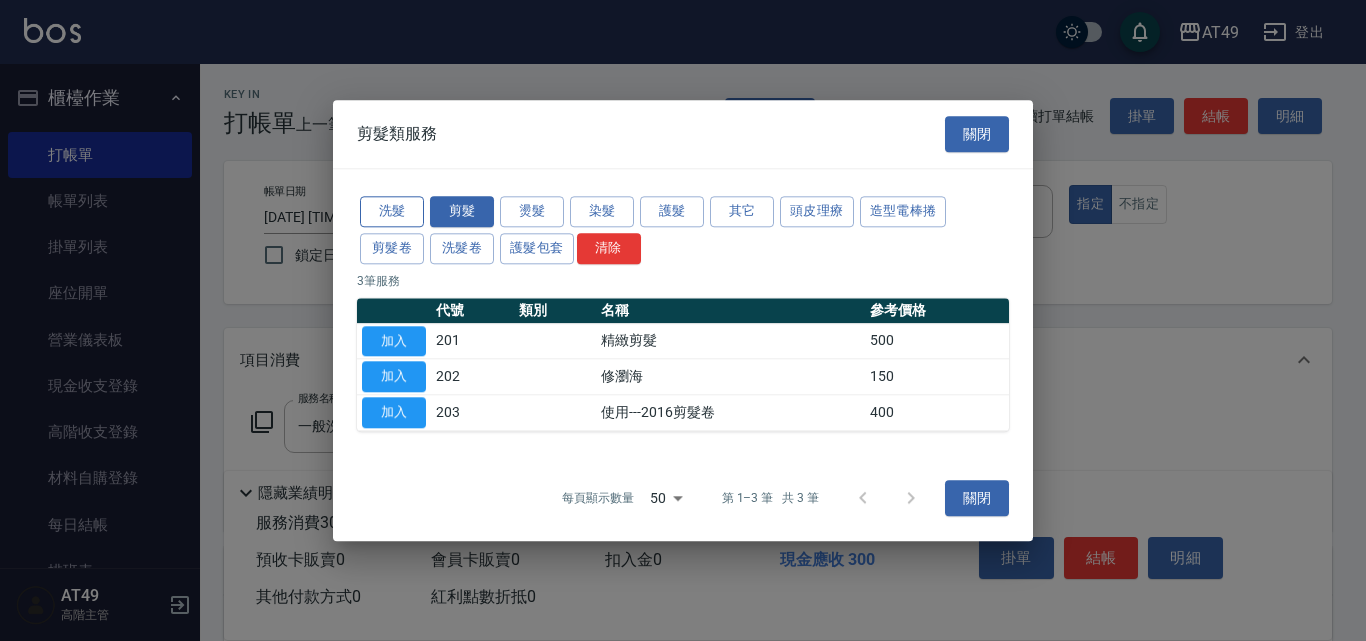 click on "洗髮" at bounding box center [392, 211] 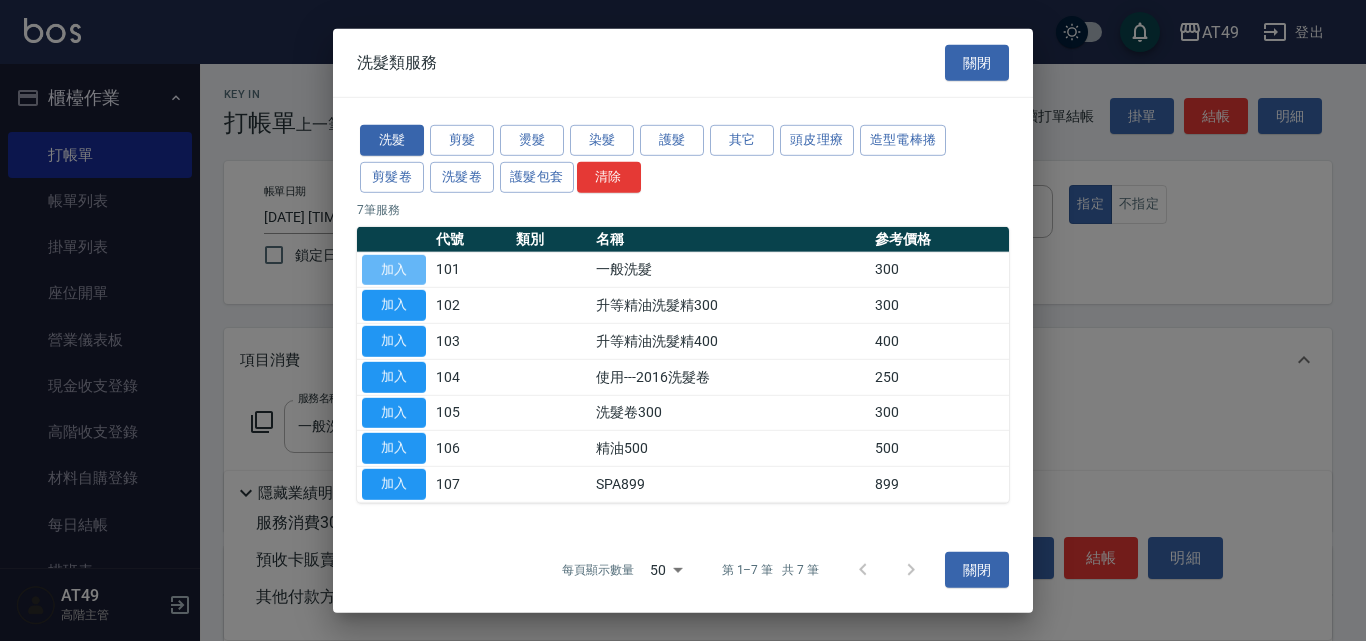 click on "加入" at bounding box center (394, 269) 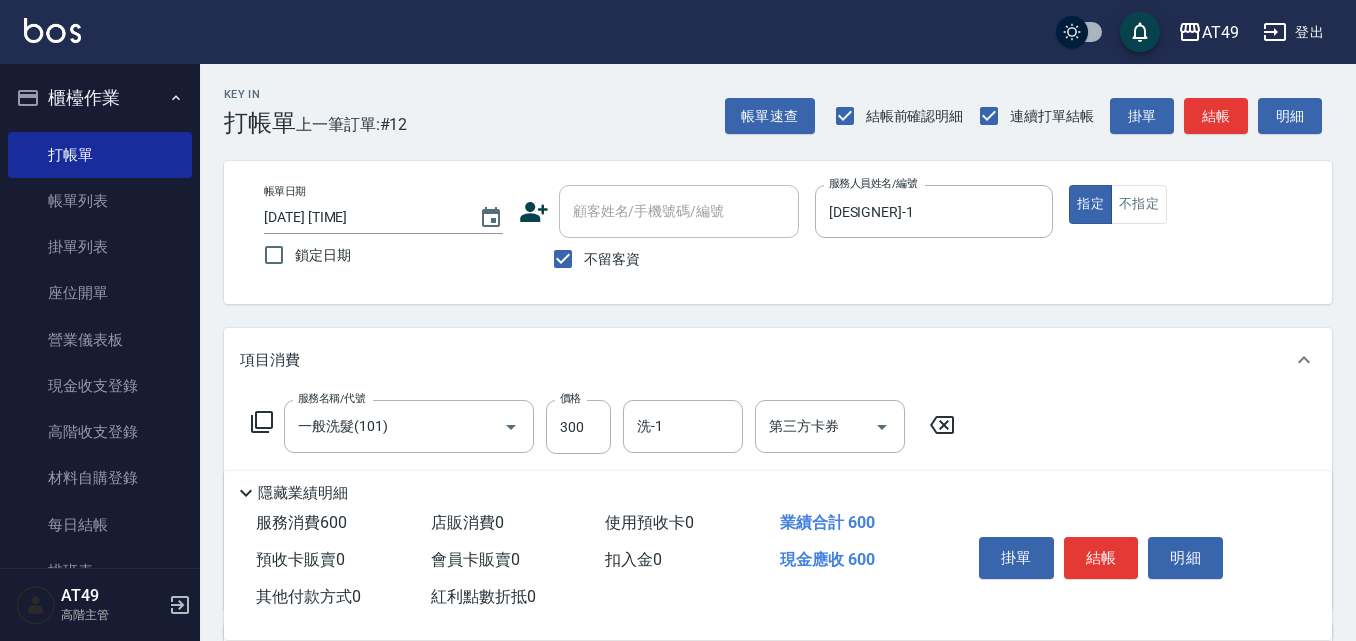 click 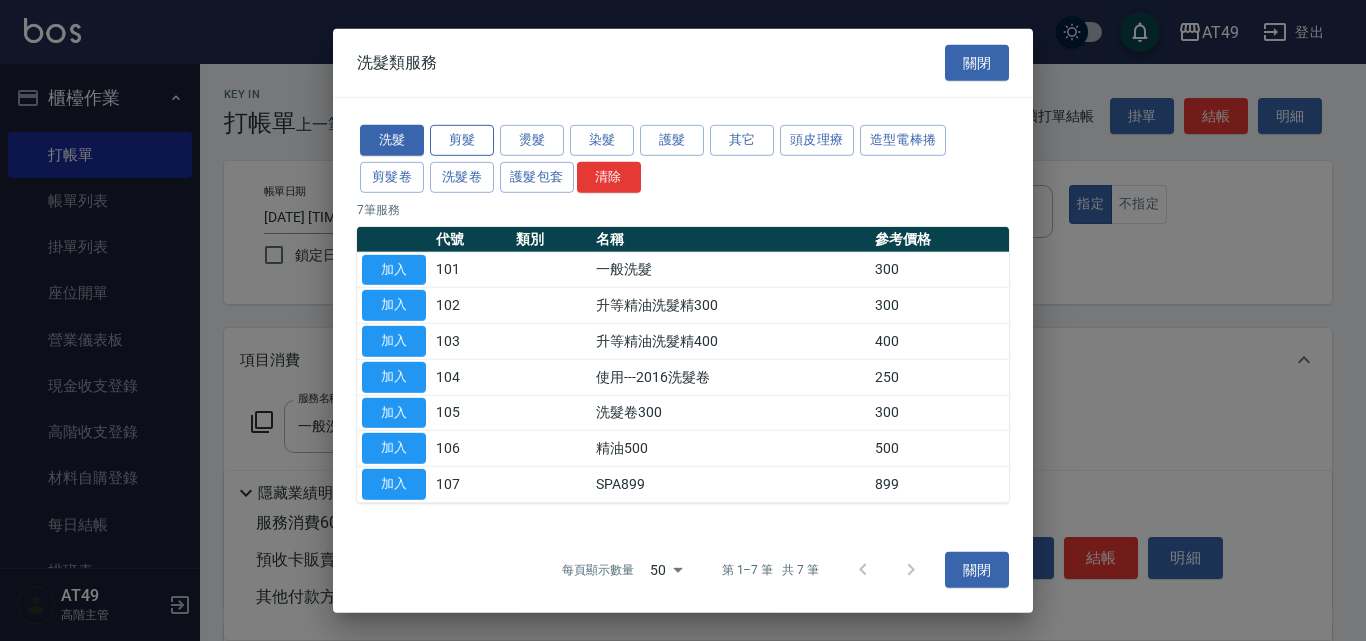 click on "剪髮" at bounding box center (462, 140) 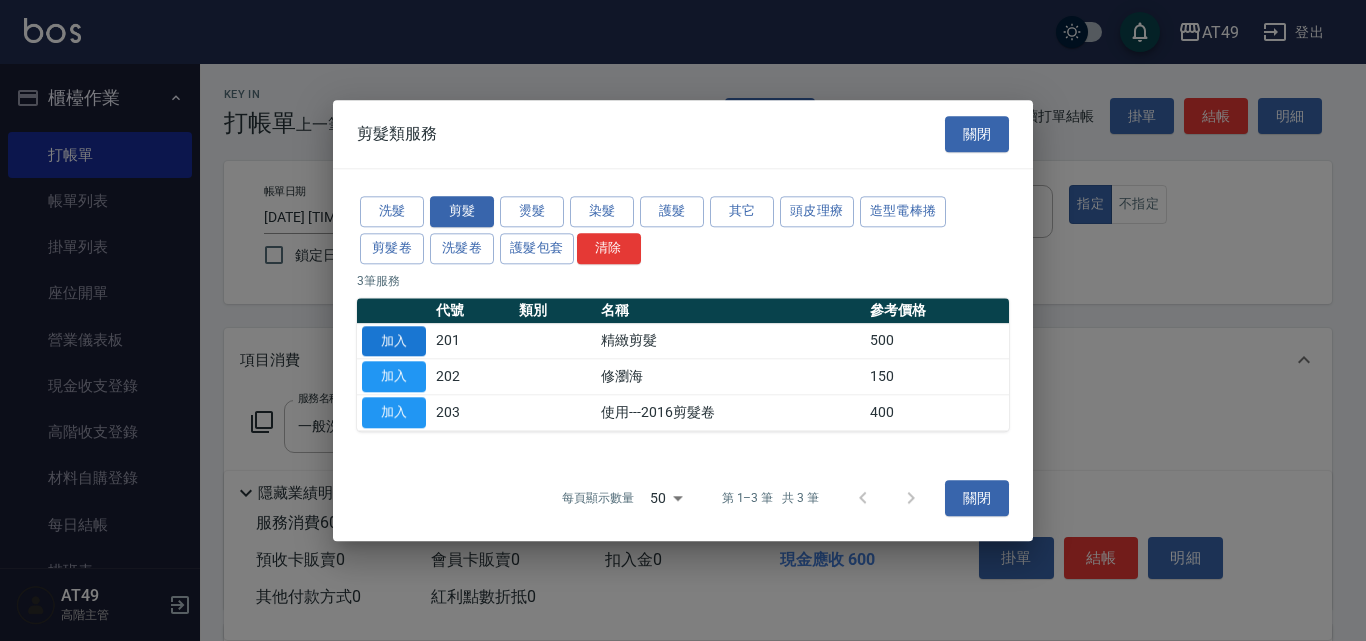 click on "加入" at bounding box center (394, 341) 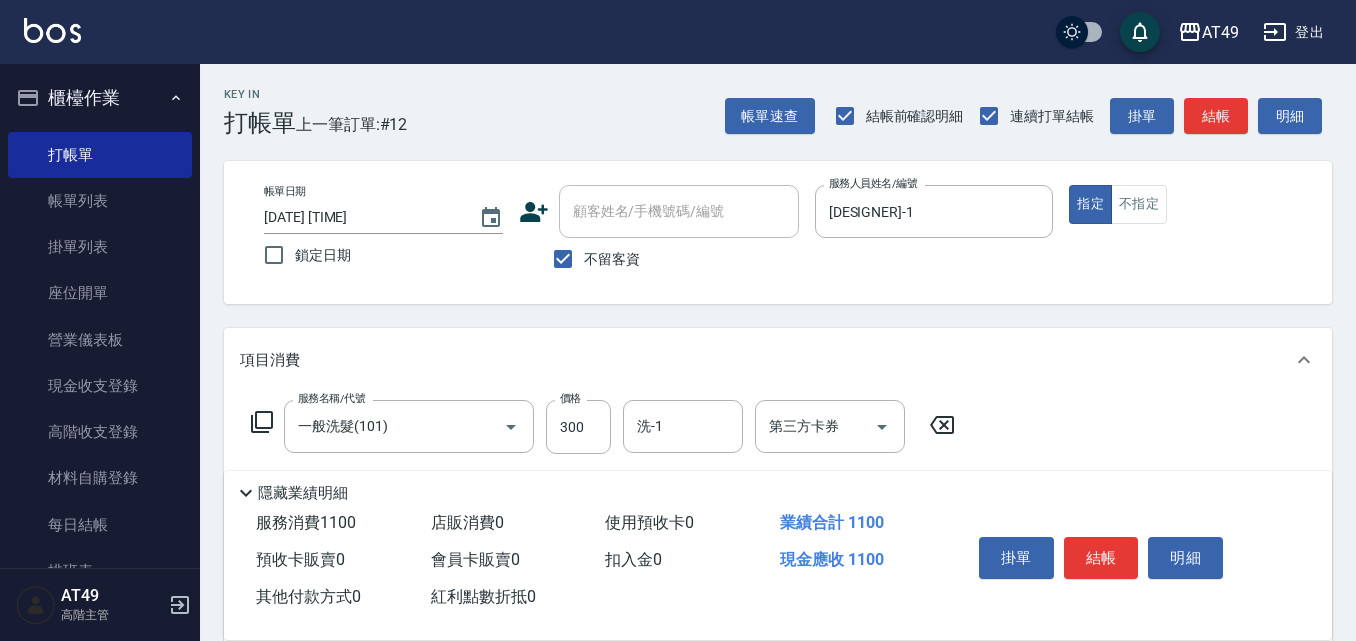 click on "帳單列表" at bounding box center (100, 201) 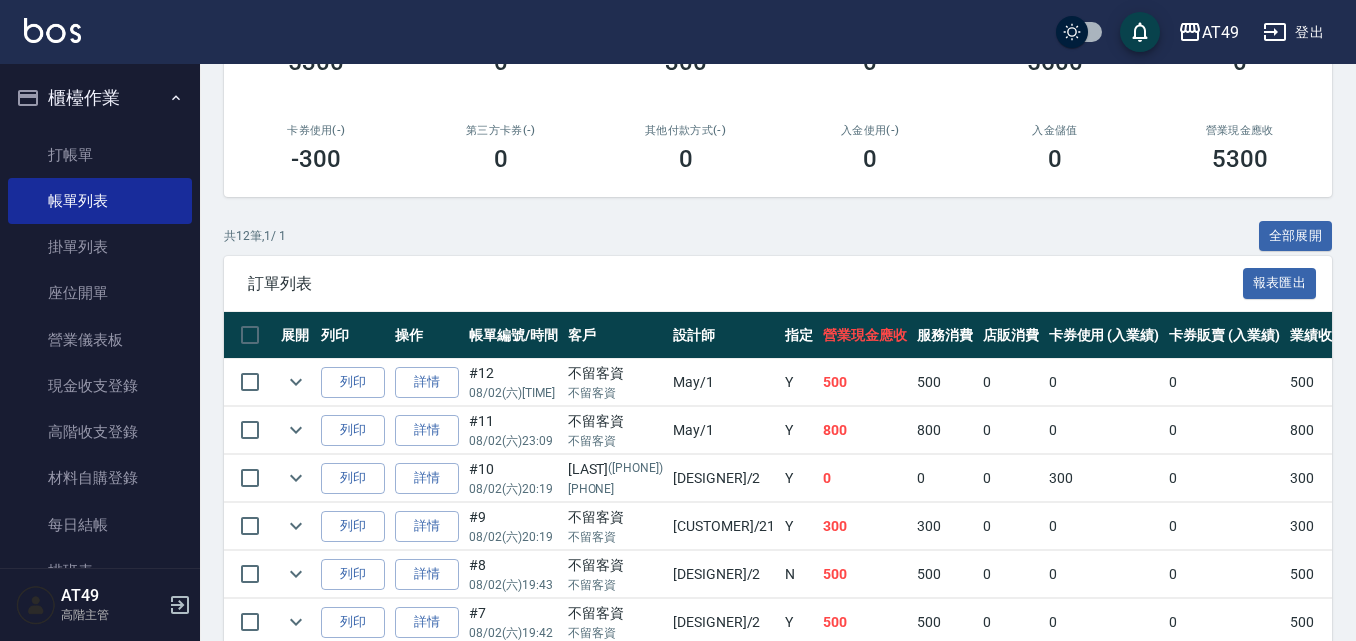 scroll, scrollTop: 400, scrollLeft: 0, axis: vertical 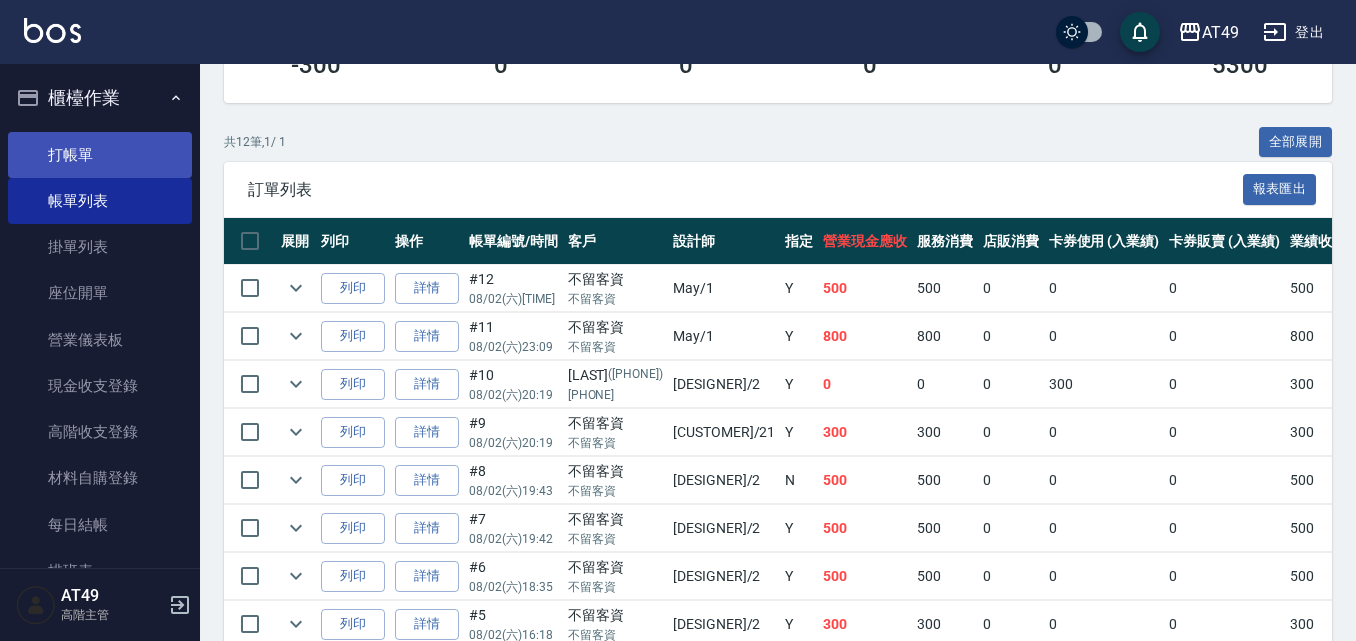 click on "打帳單" at bounding box center (100, 155) 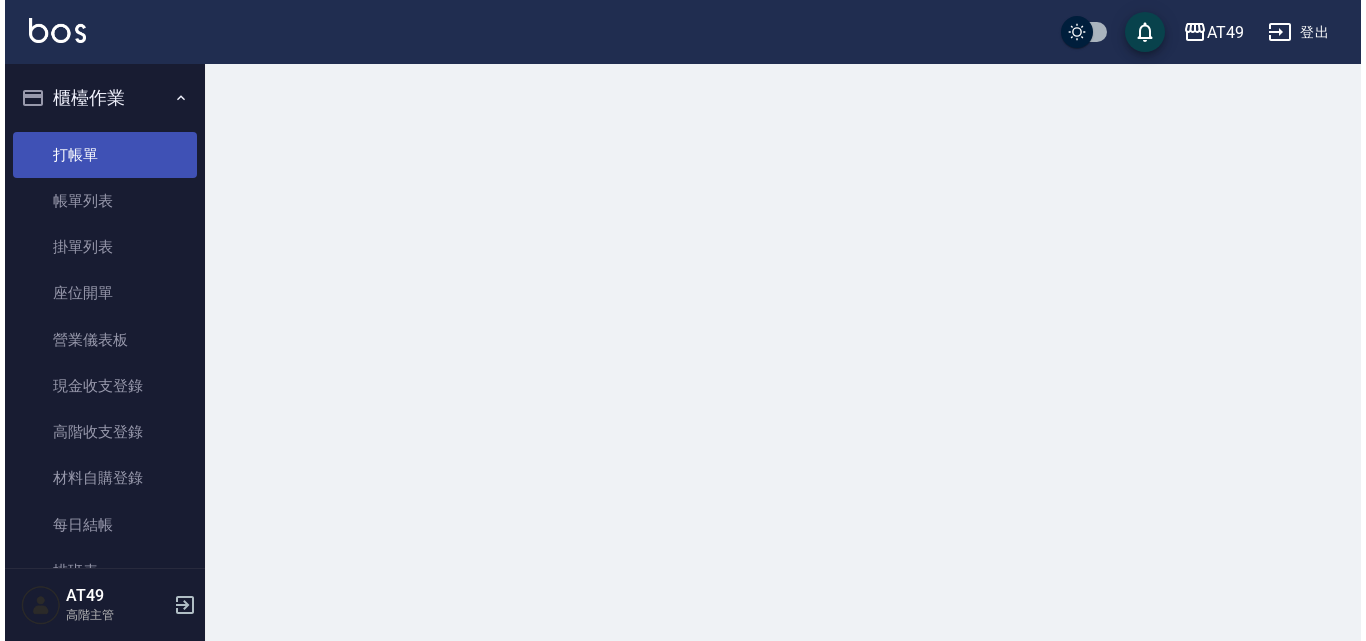 scroll, scrollTop: 0, scrollLeft: 0, axis: both 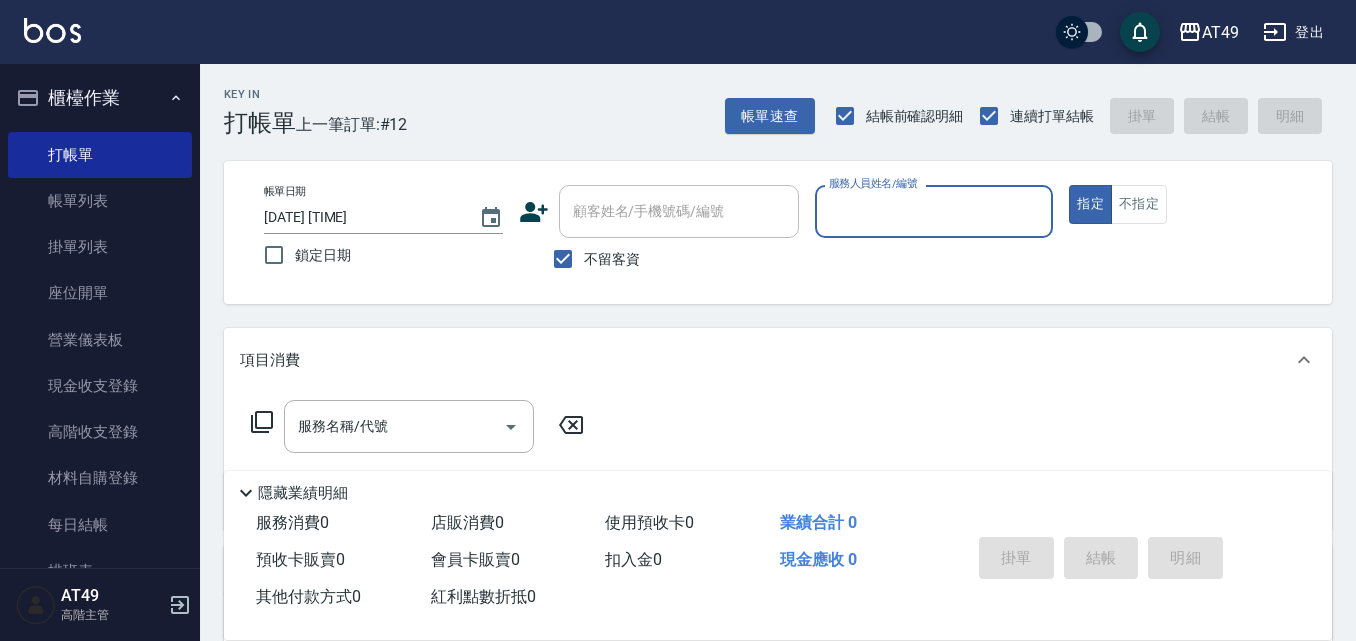 click on "服務人員姓名/編號" at bounding box center [934, 211] 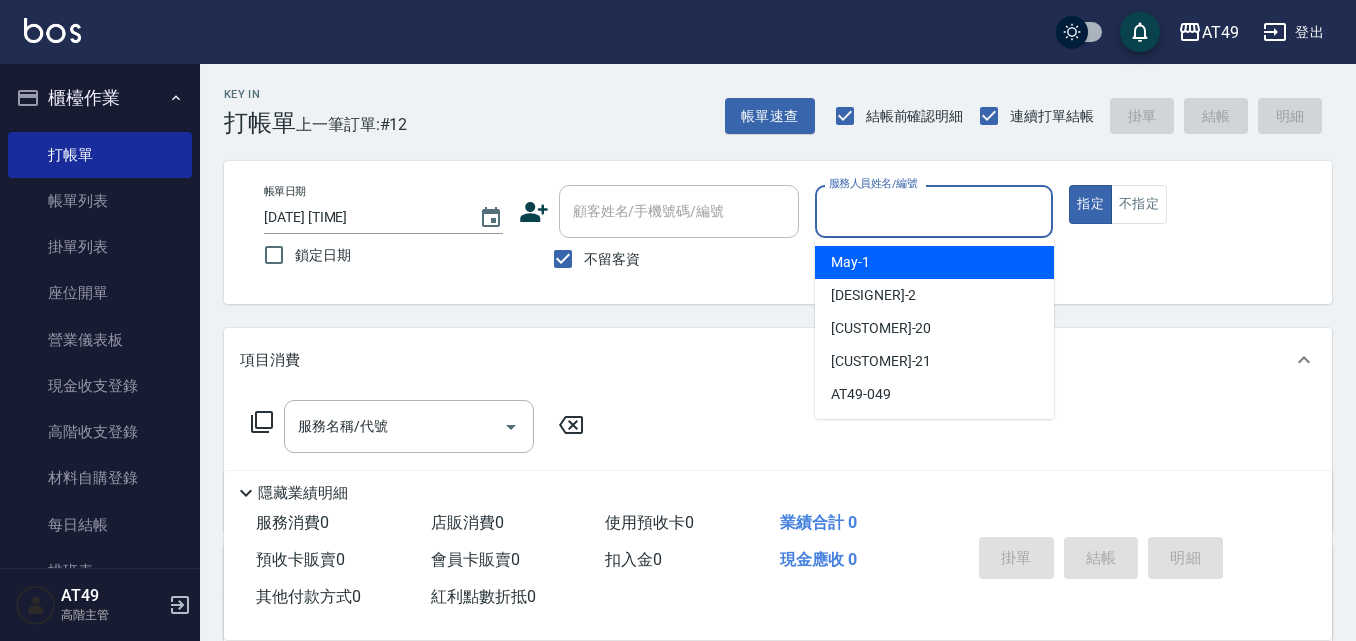 click on "[DESIGNER] -1" at bounding box center [934, 262] 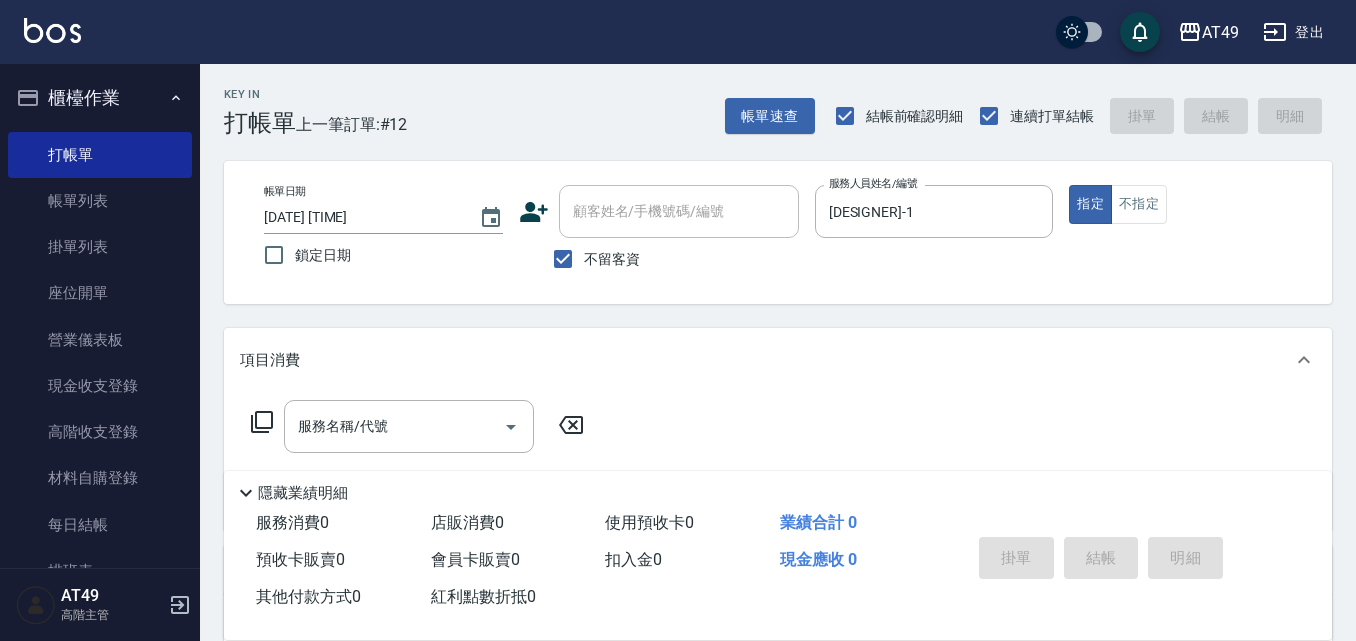 click 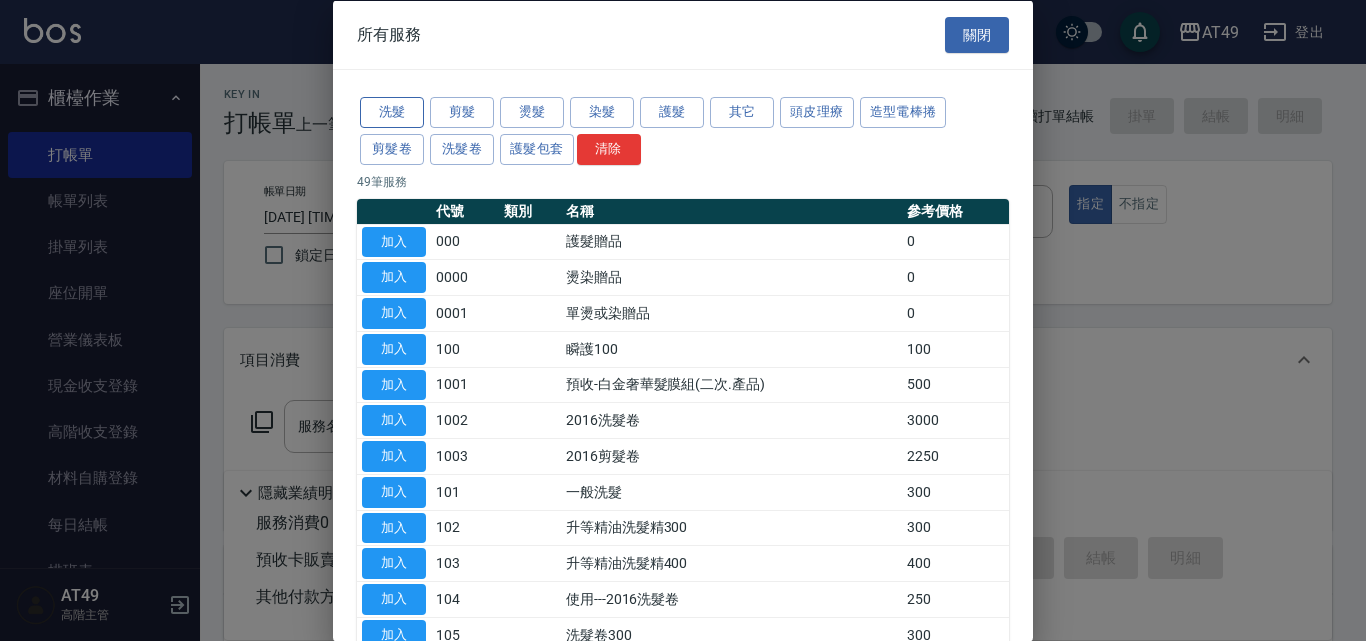 click on "洗髮" at bounding box center (392, 112) 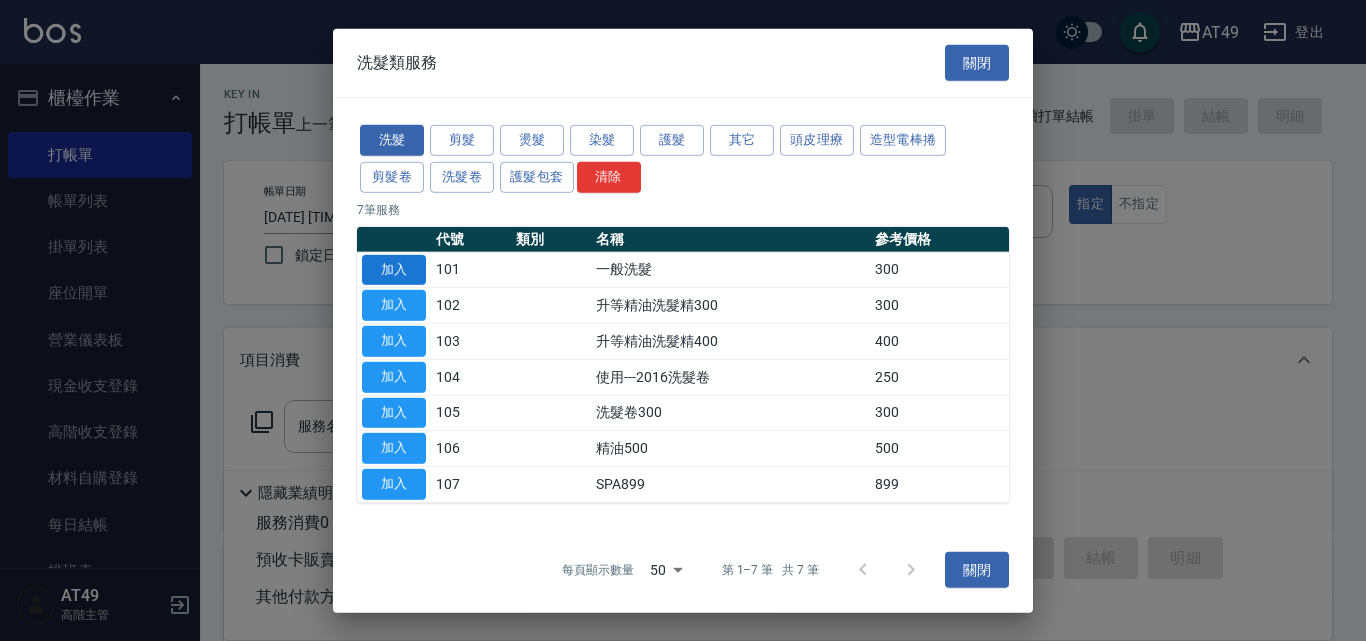 click on "加入" at bounding box center [394, 269] 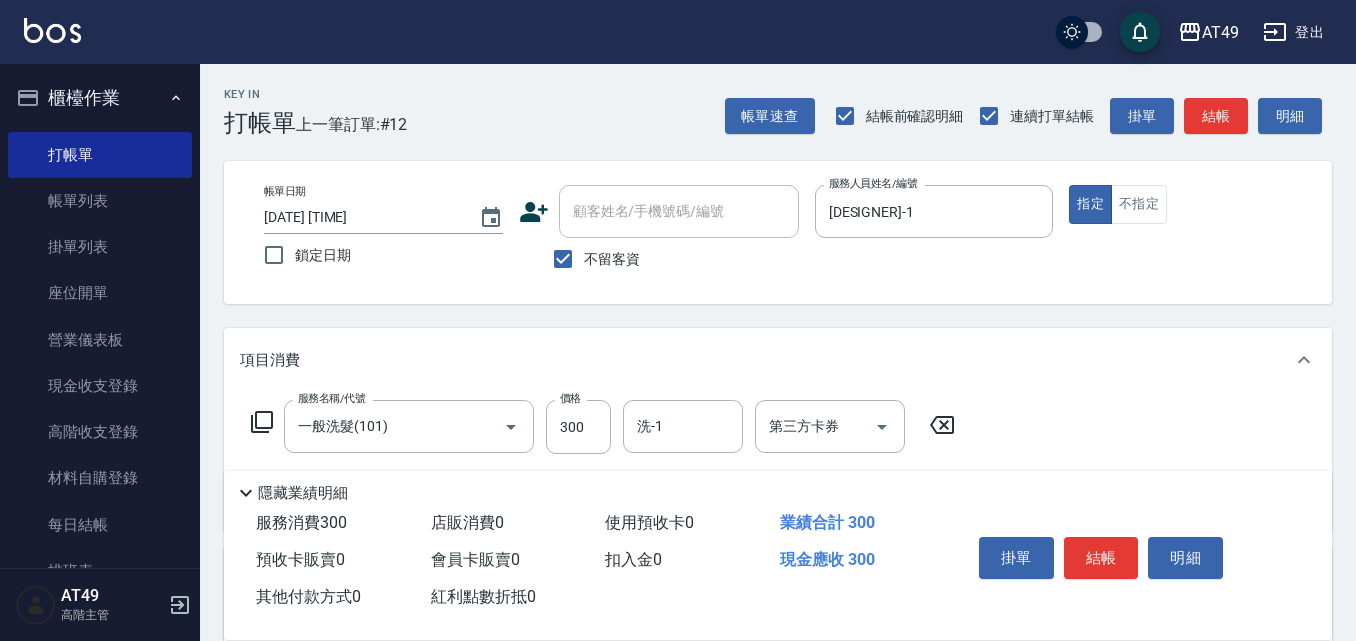 click 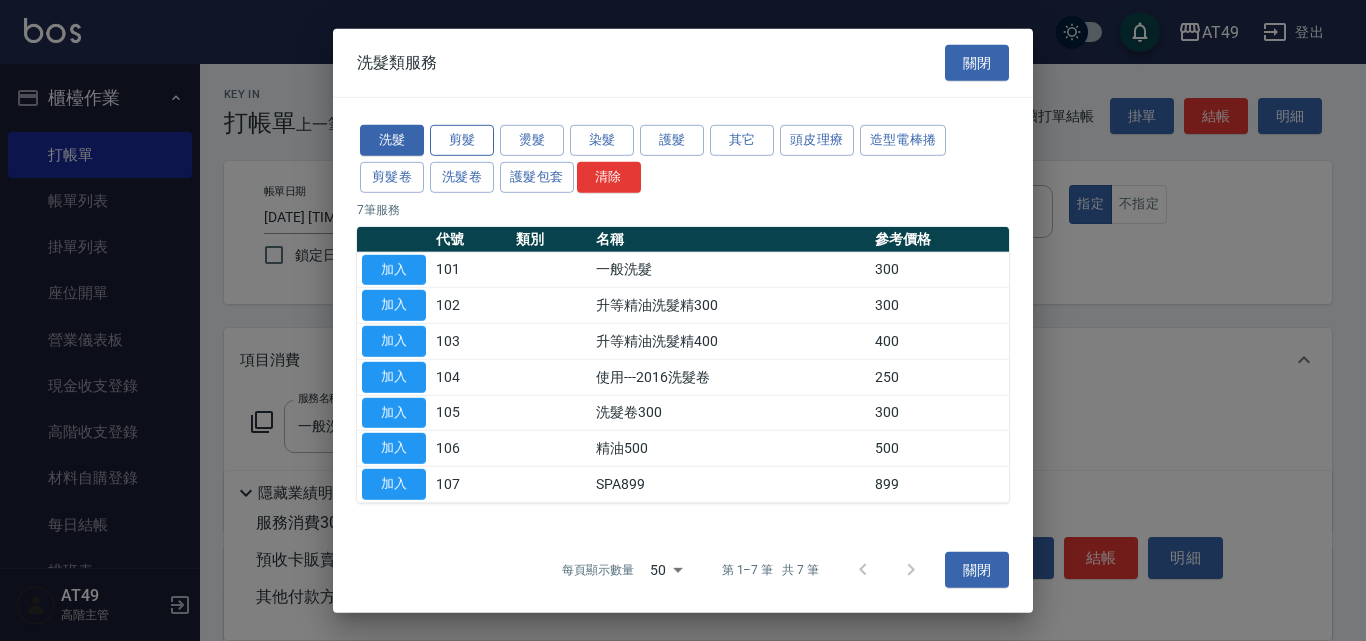 click on "剪髮" at bounding box center [462, 140] 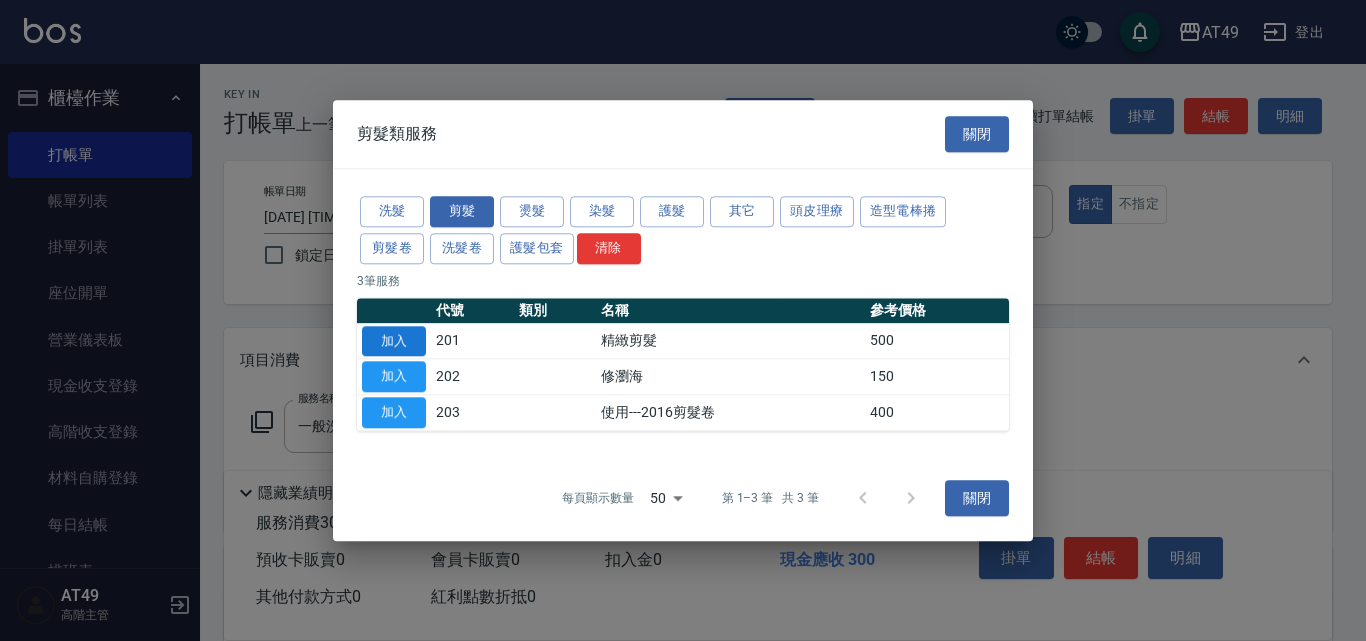 click on "加入" at bounding box center [394, 341] 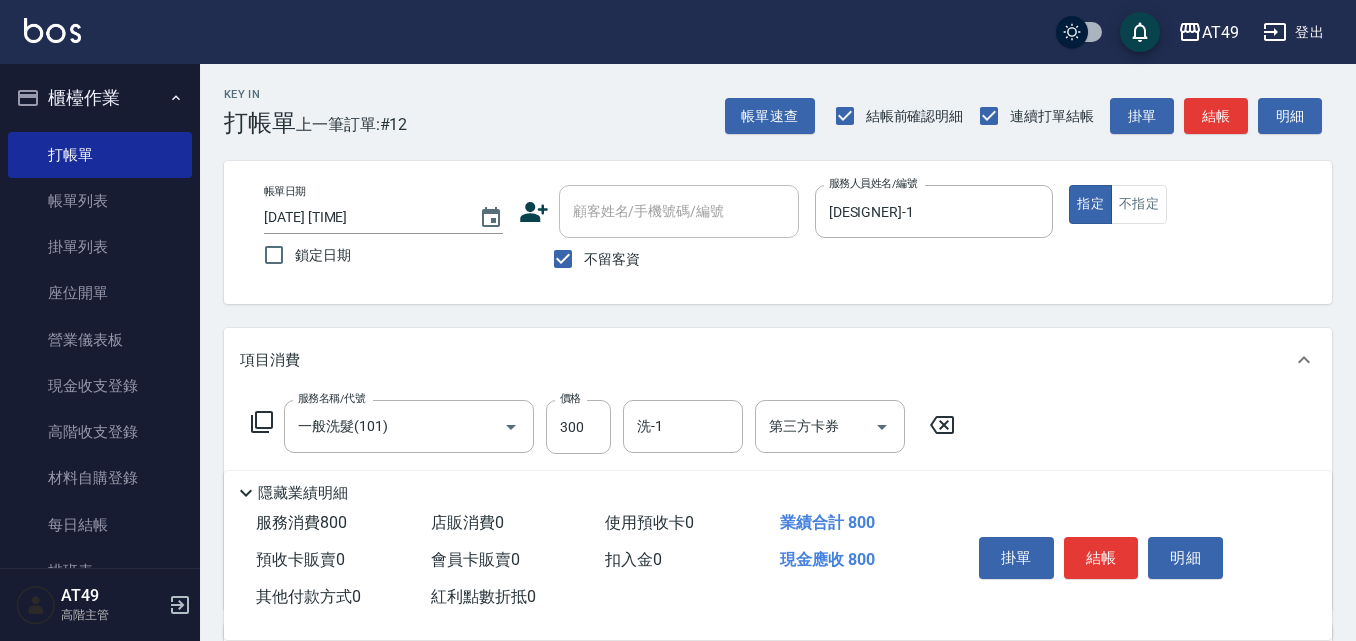 click 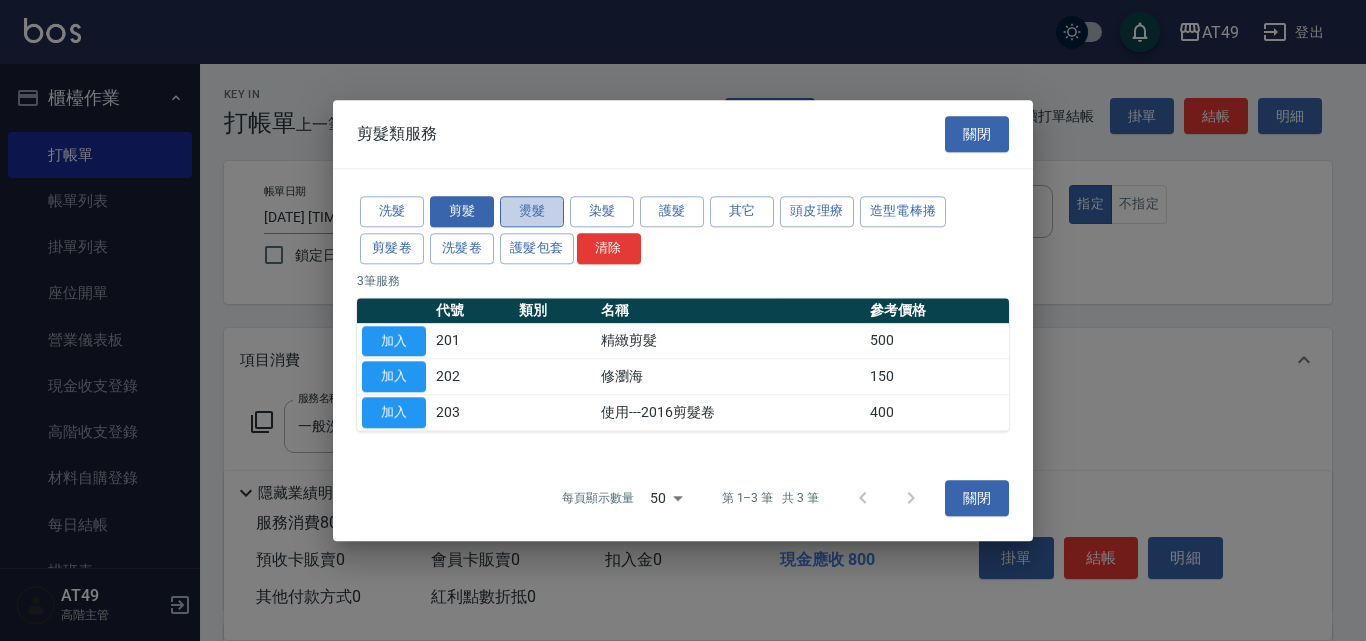 click on "燙髮" at bounding box center [532, 211] 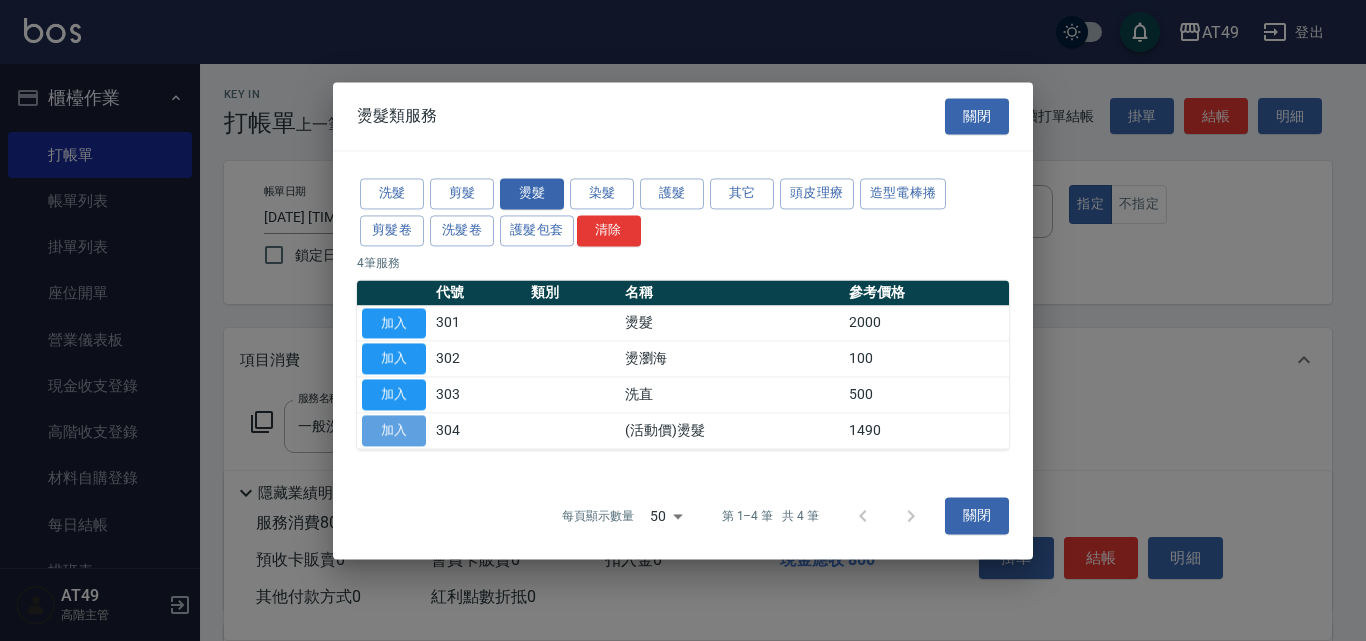 click on "加入" at bounding box center [394, 430] 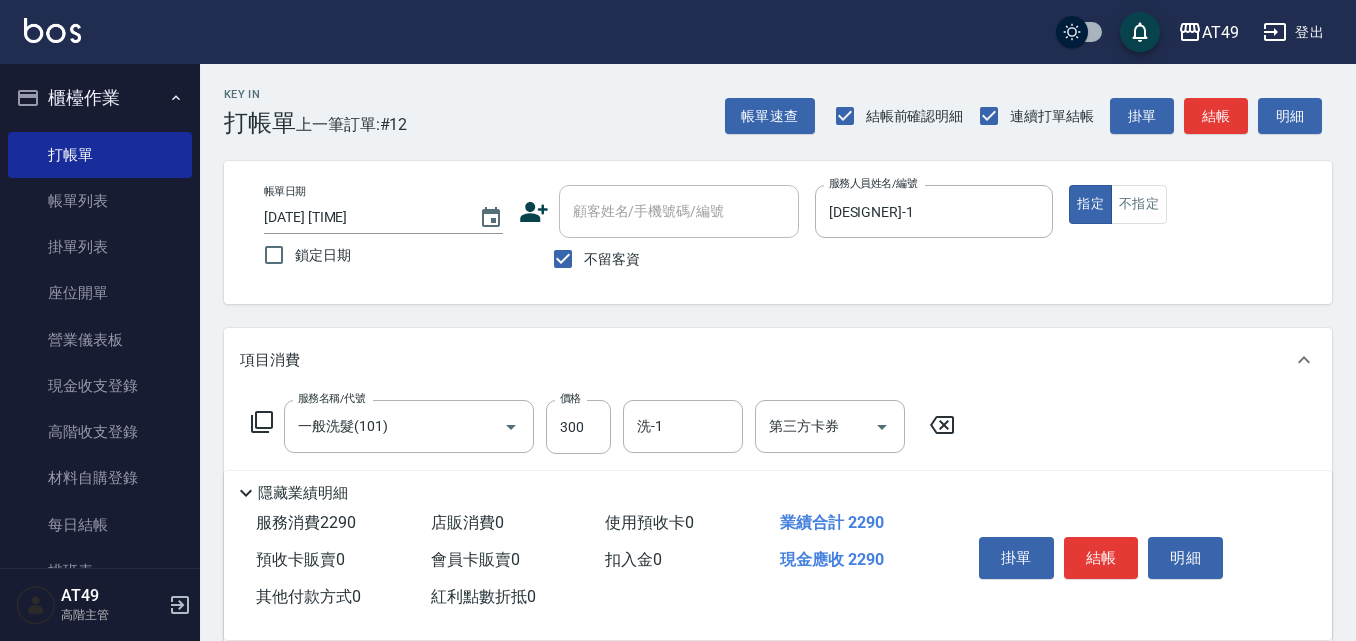 click 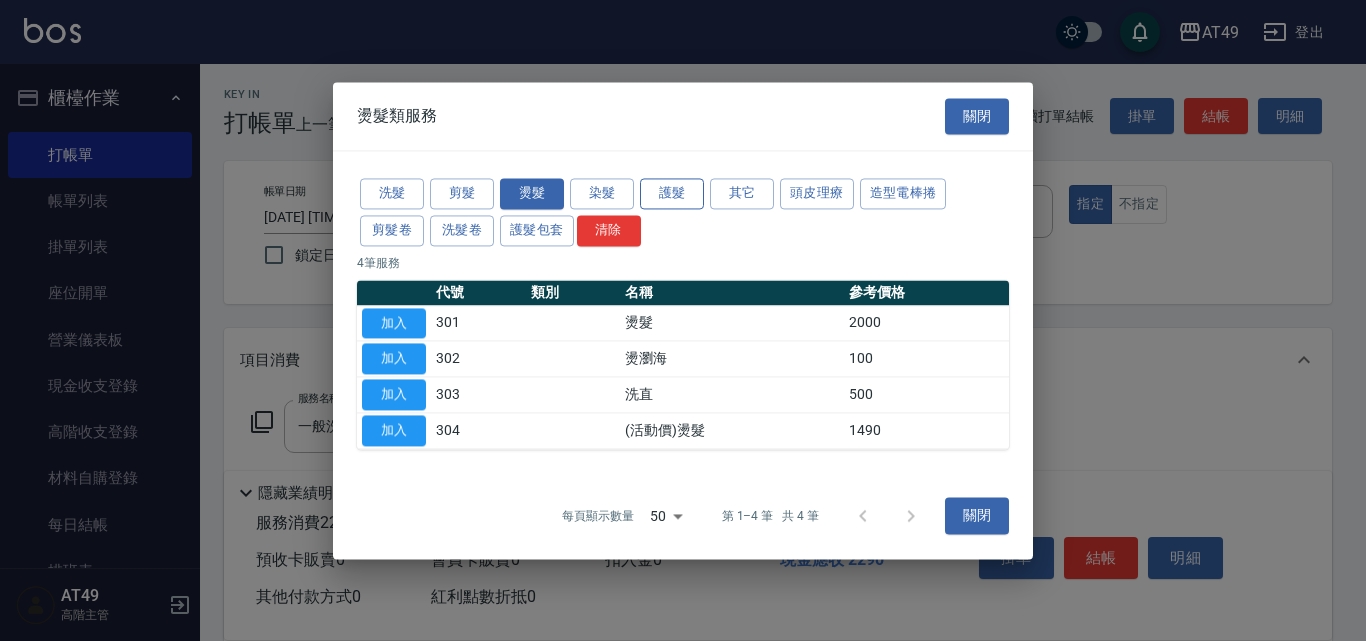 click on "護髮" at bounding box center [672, 193] 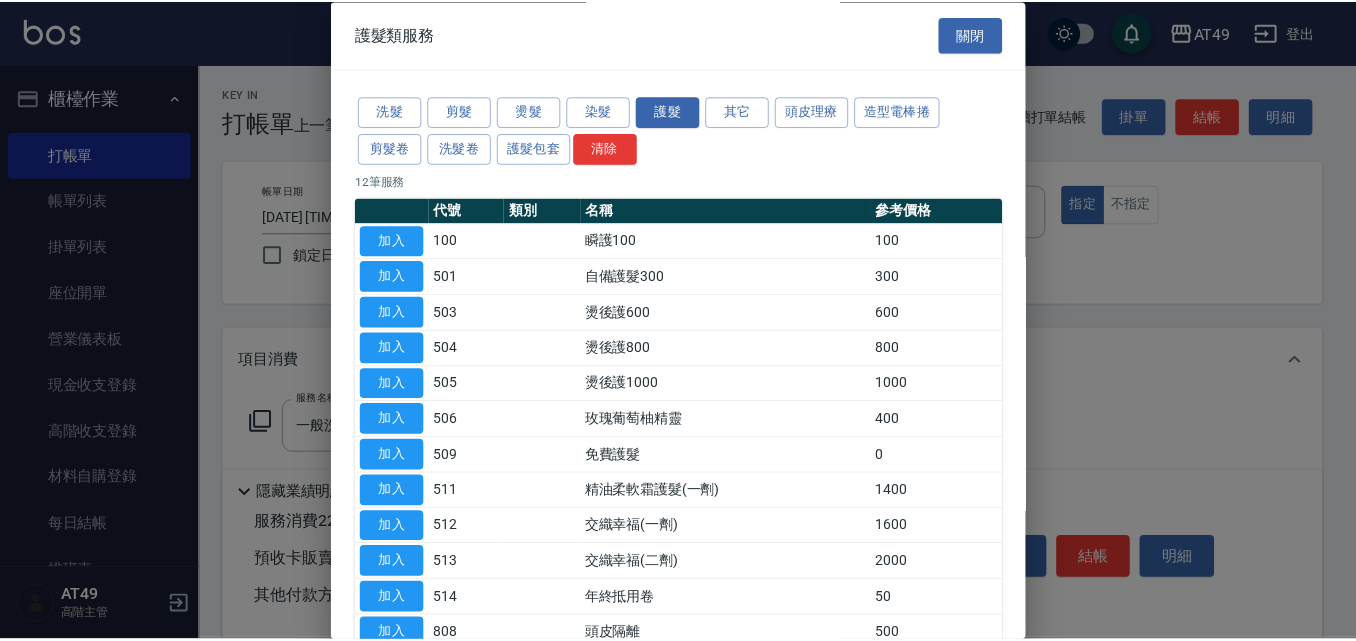 scroll, scrollTop: 0, scrollLeft: 0, axis: both 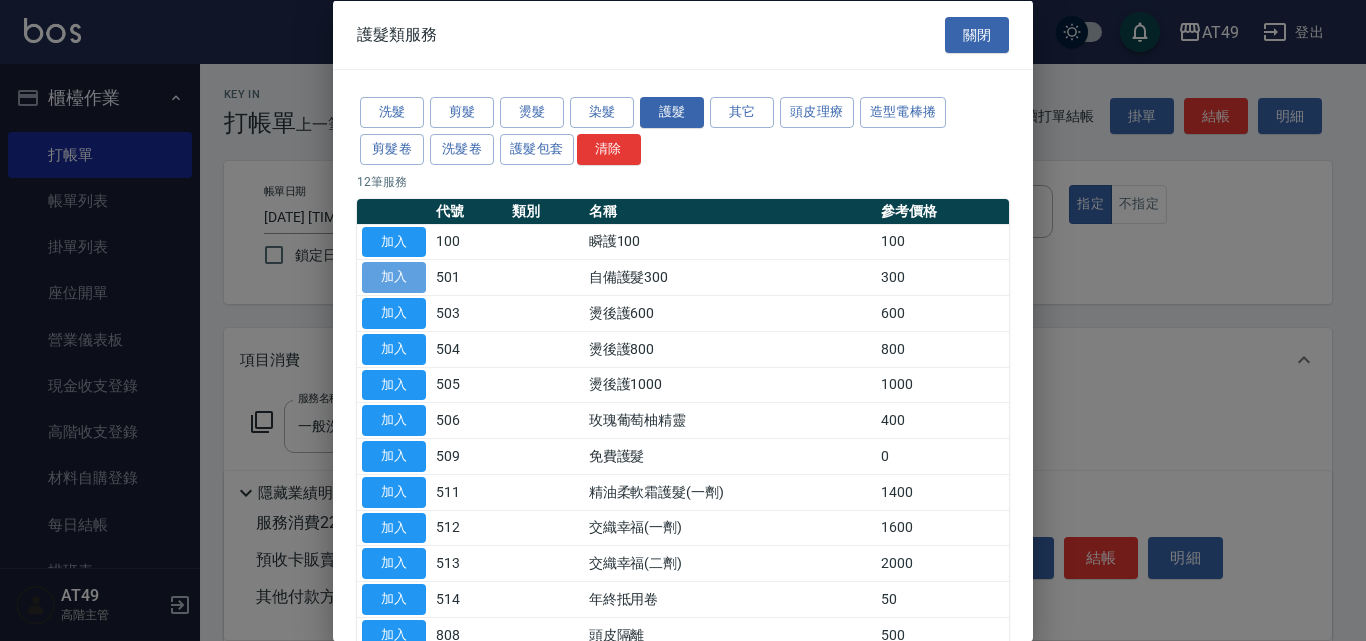 click on "加入" at bounding box center (394, 277) 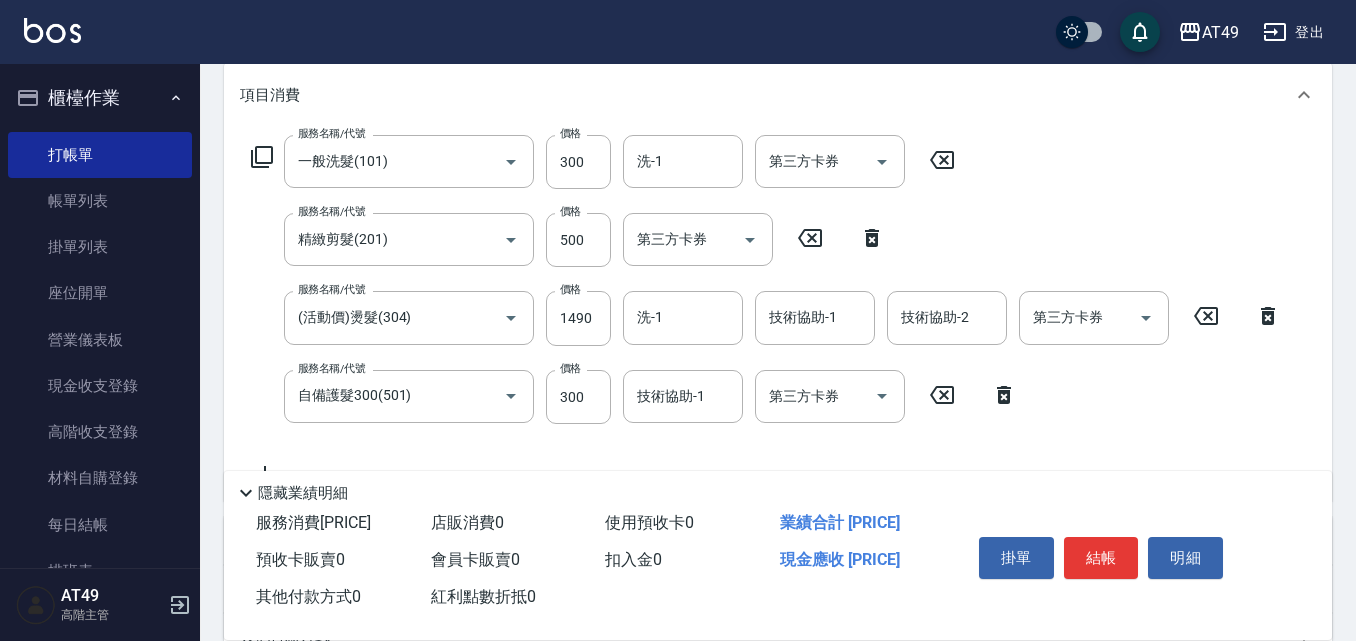 scroll, scrollTop: 300, scrollLeft: 0, axis: vertical 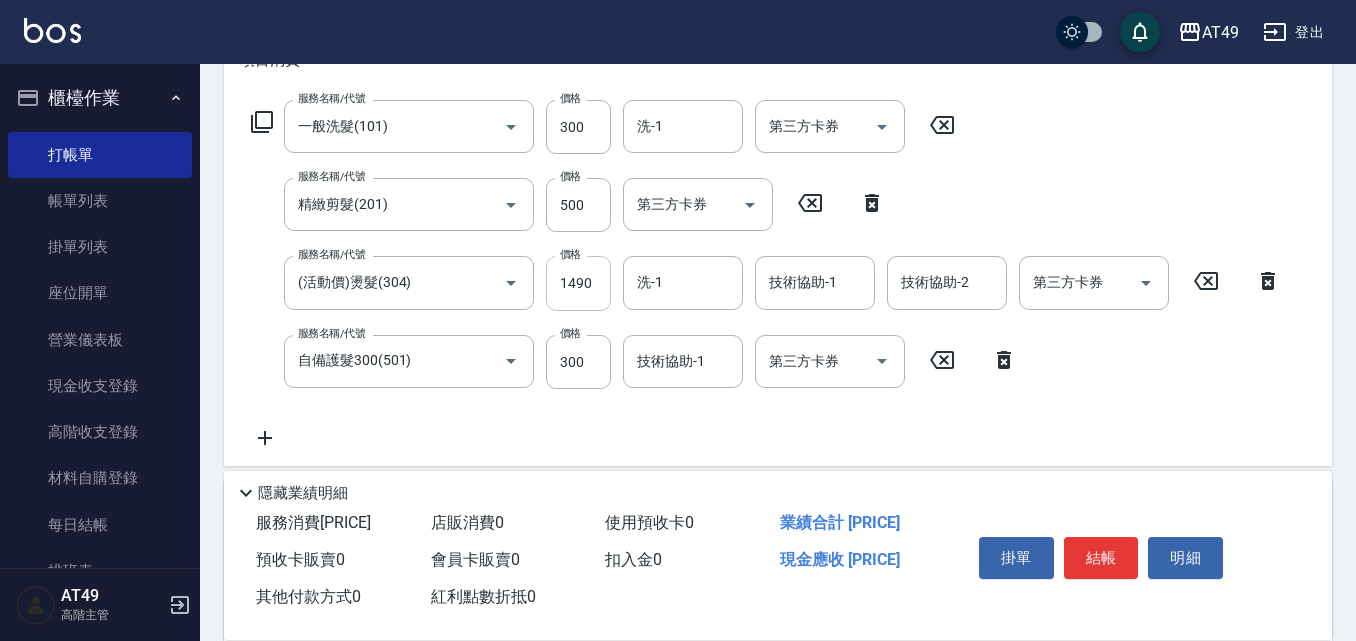 click on "1490" at bounding box center [578, 283] 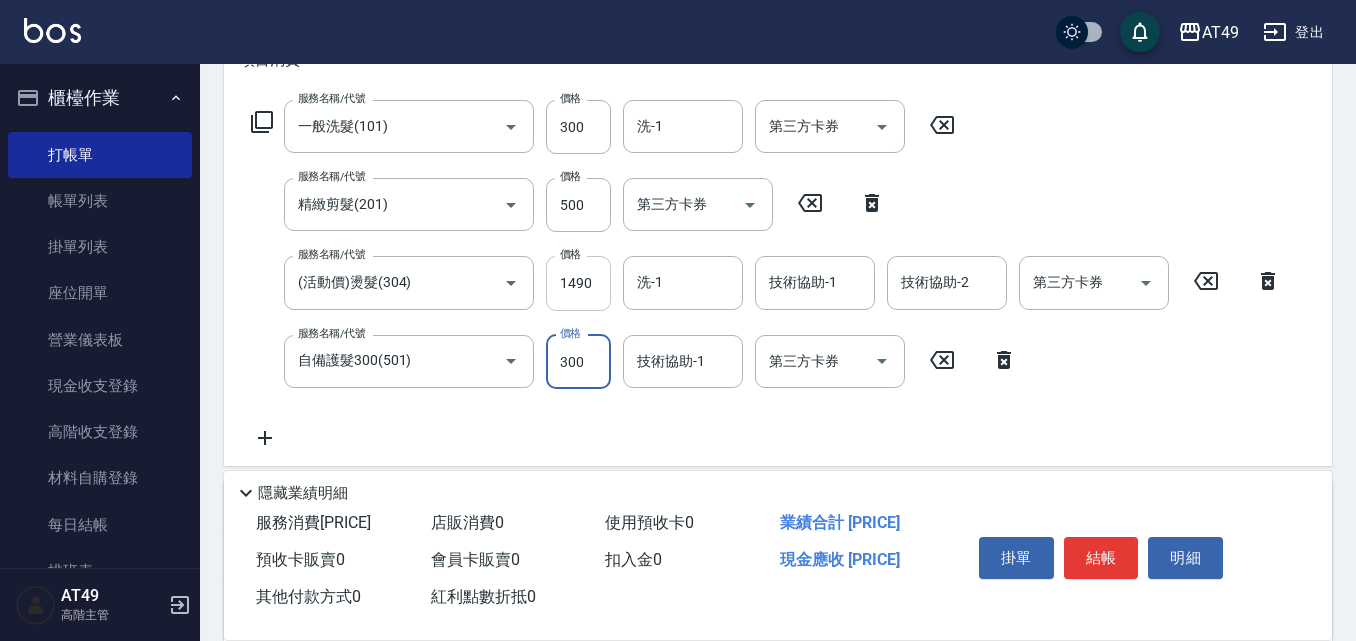 click on "1490" at bounding box center (578, 283) 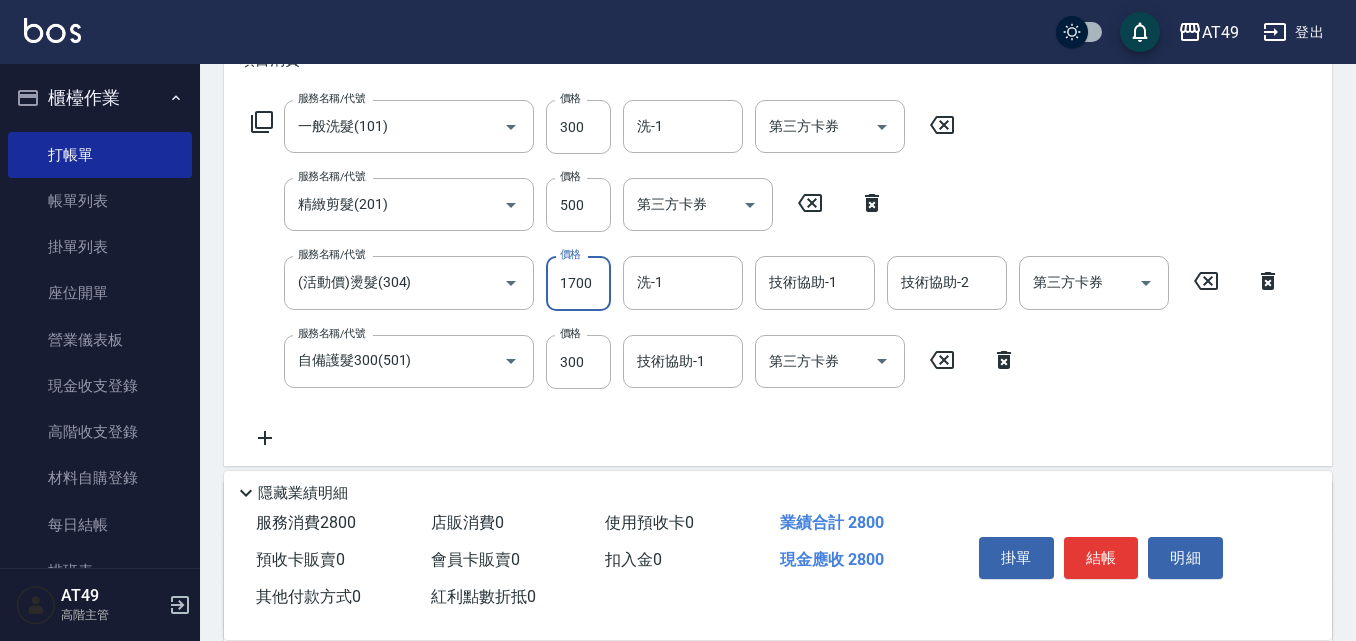 click on "1700" at bounding box center (578, 283) 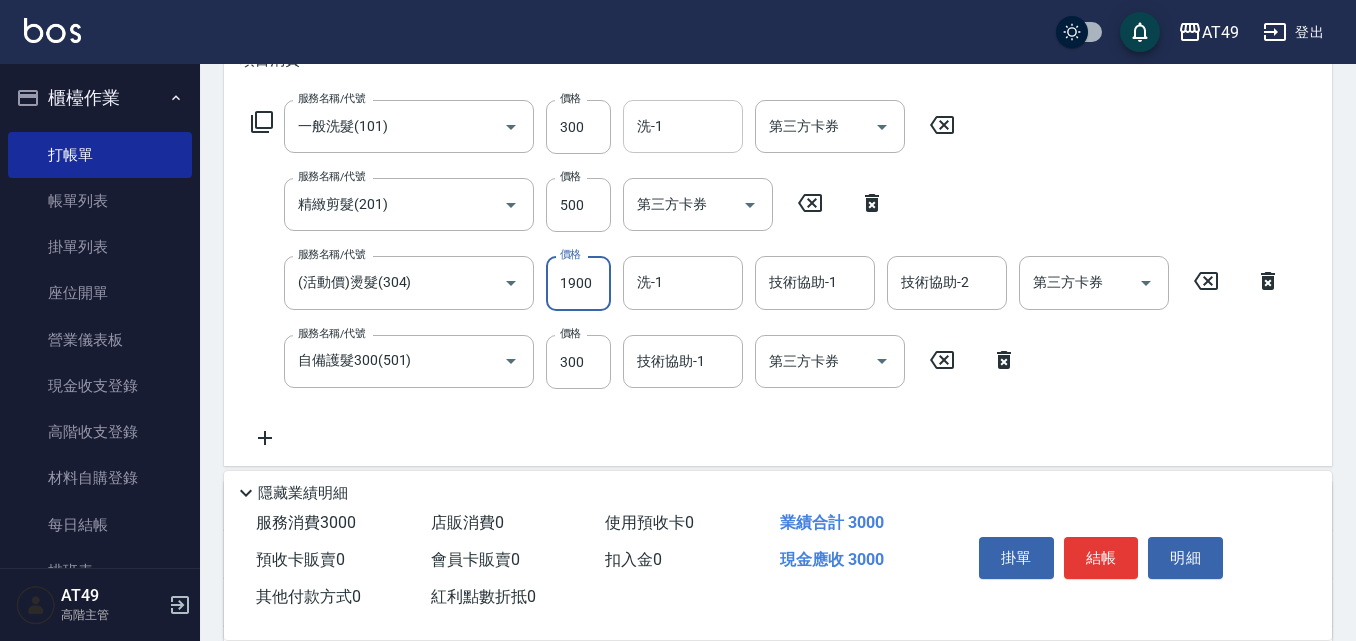 type on "1900" 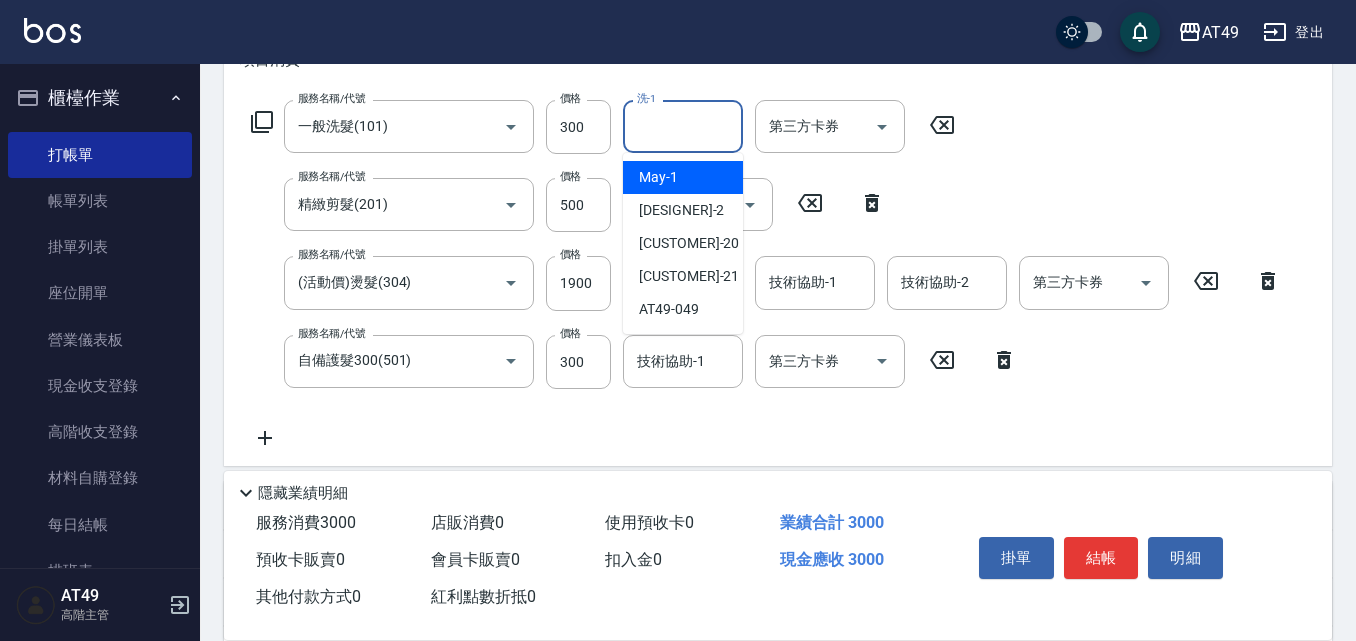 click on "洗-1" at bounding box center [683, 126] 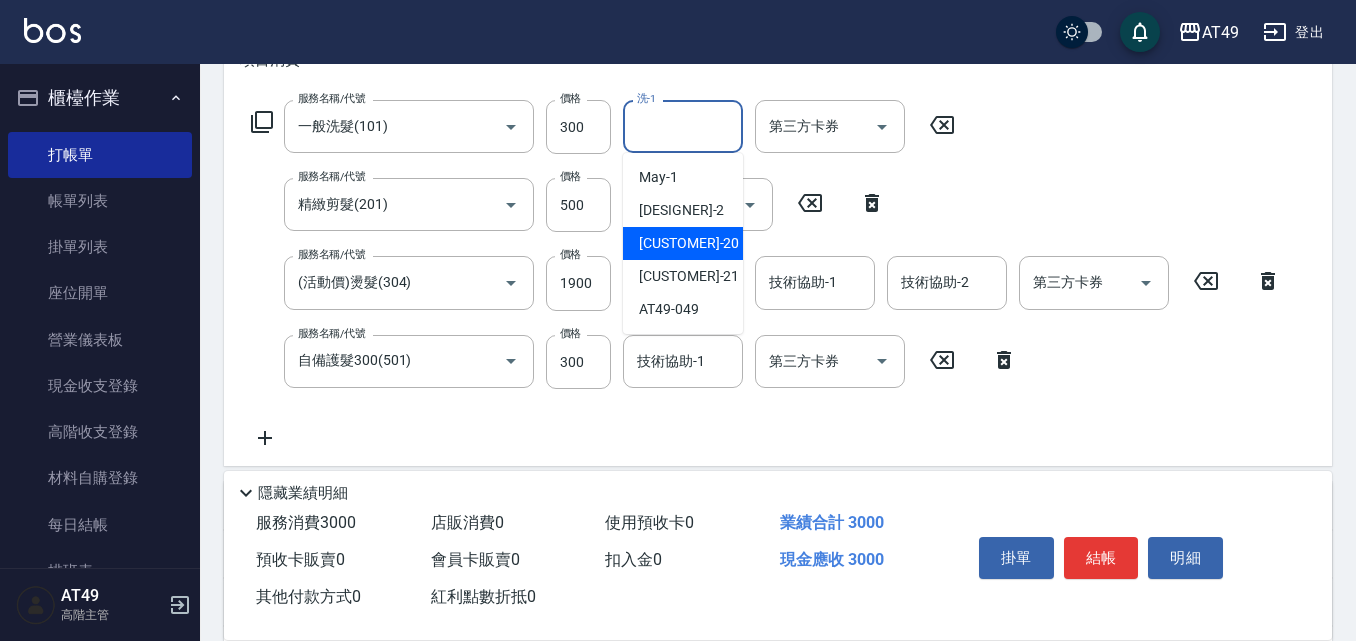 click on "[CUSTOMER]-20" at bounding box center (683, 243) 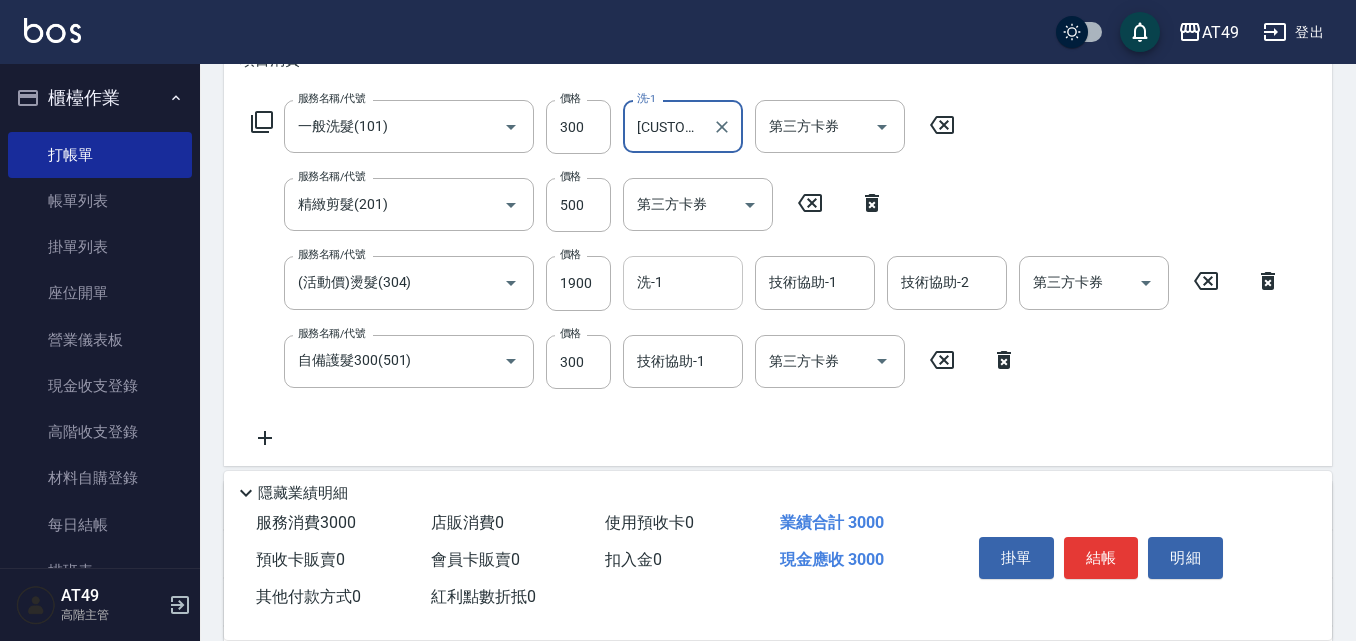 click on "洗-1" at bounding box center (683, 282) 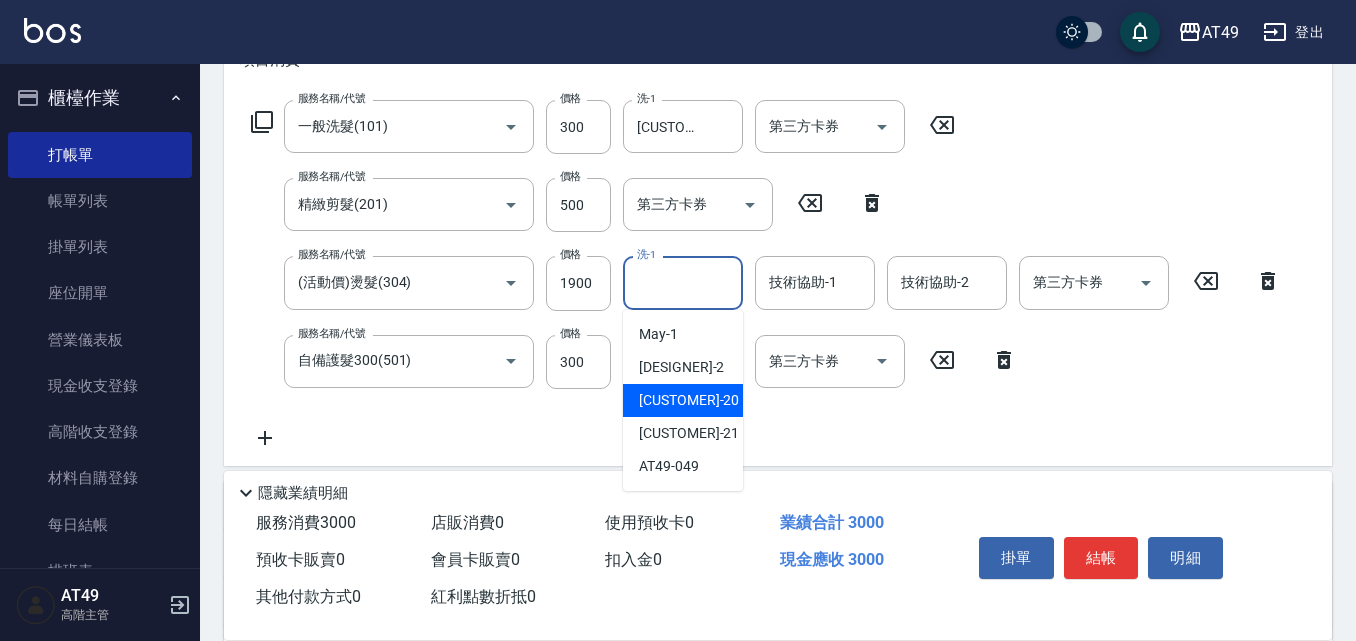 click on "[CUSTOMER]-20" at bounding box center [689, 400] 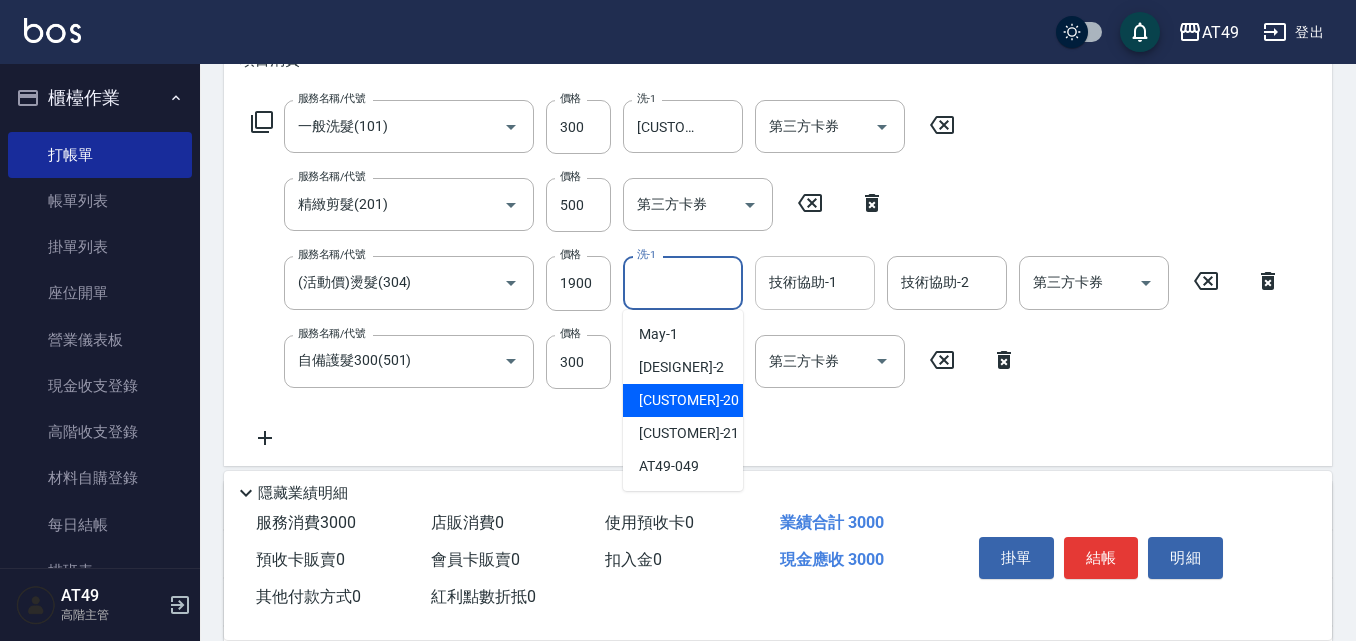 type on "[CUSTOMER]-20" 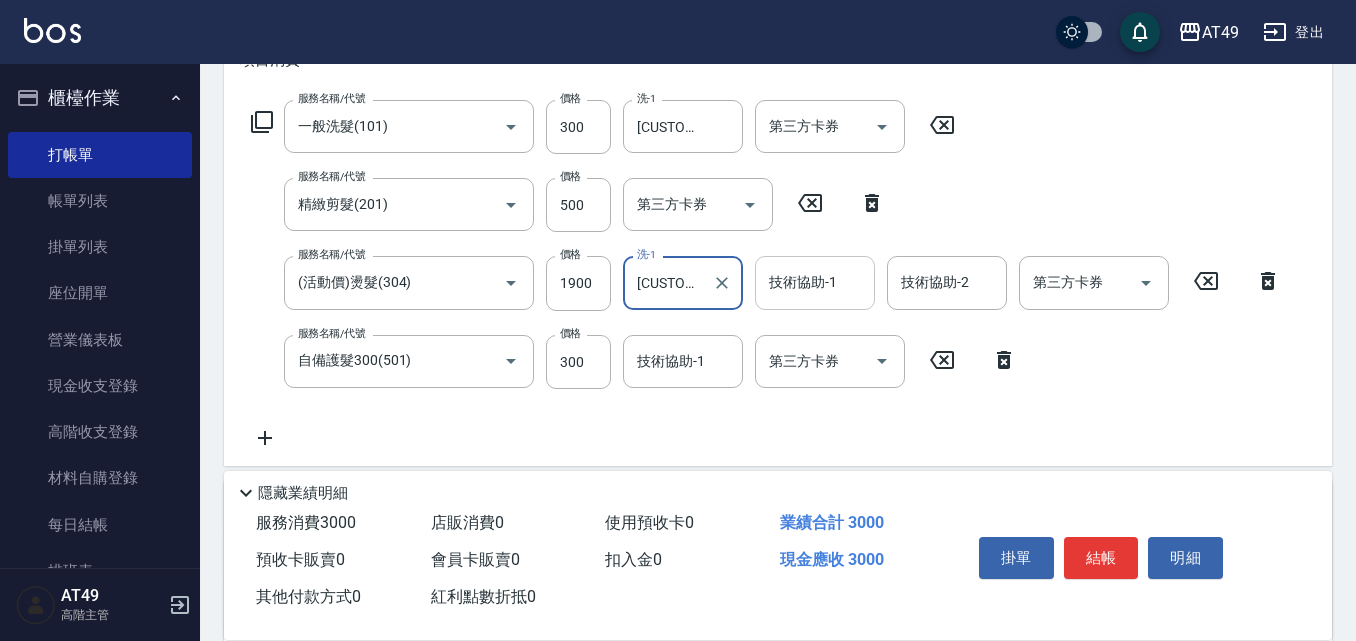 click on "技術協助-1 技術協助-1" at bounding box center (815, 282) 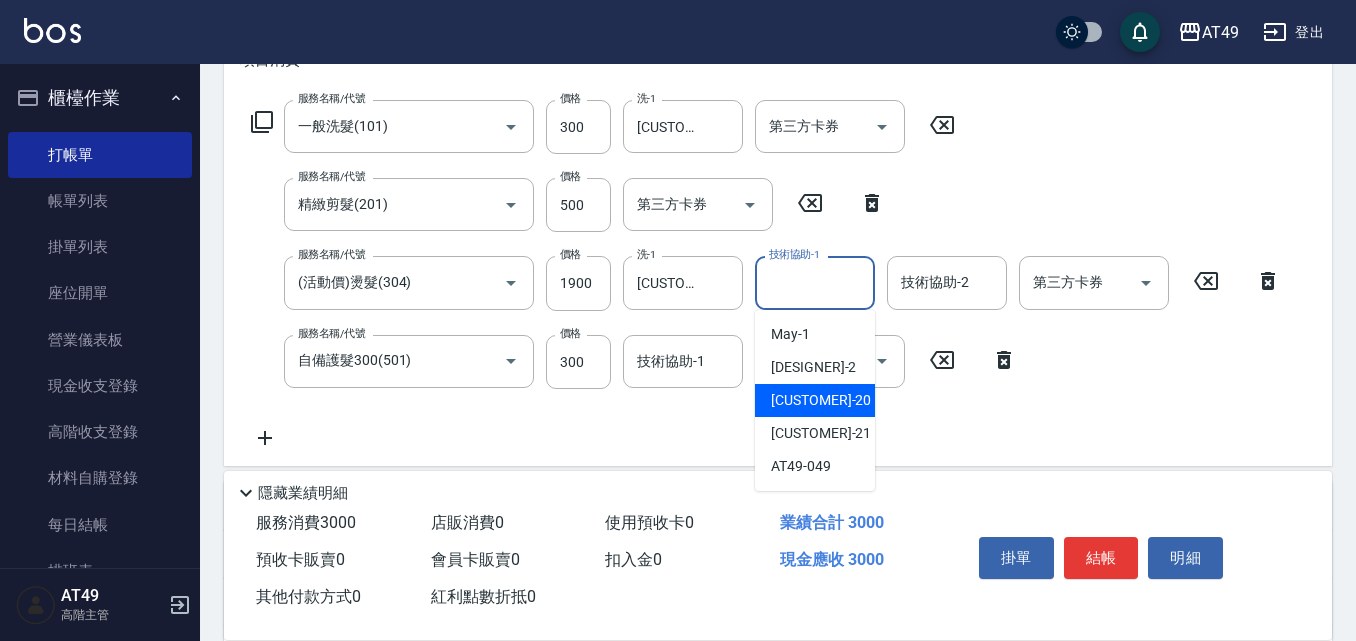 click on "[CUSTOMER]-20" at bounding box center [815, 400] 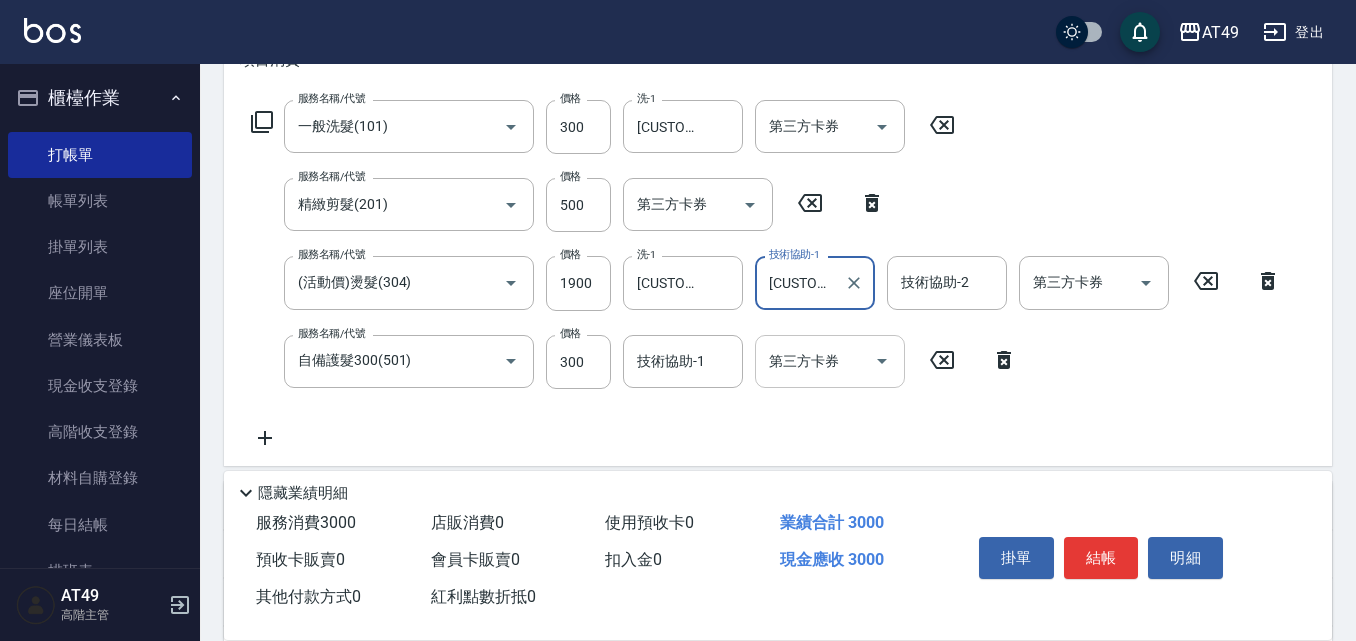 type on "[CUSTOMER]-20" 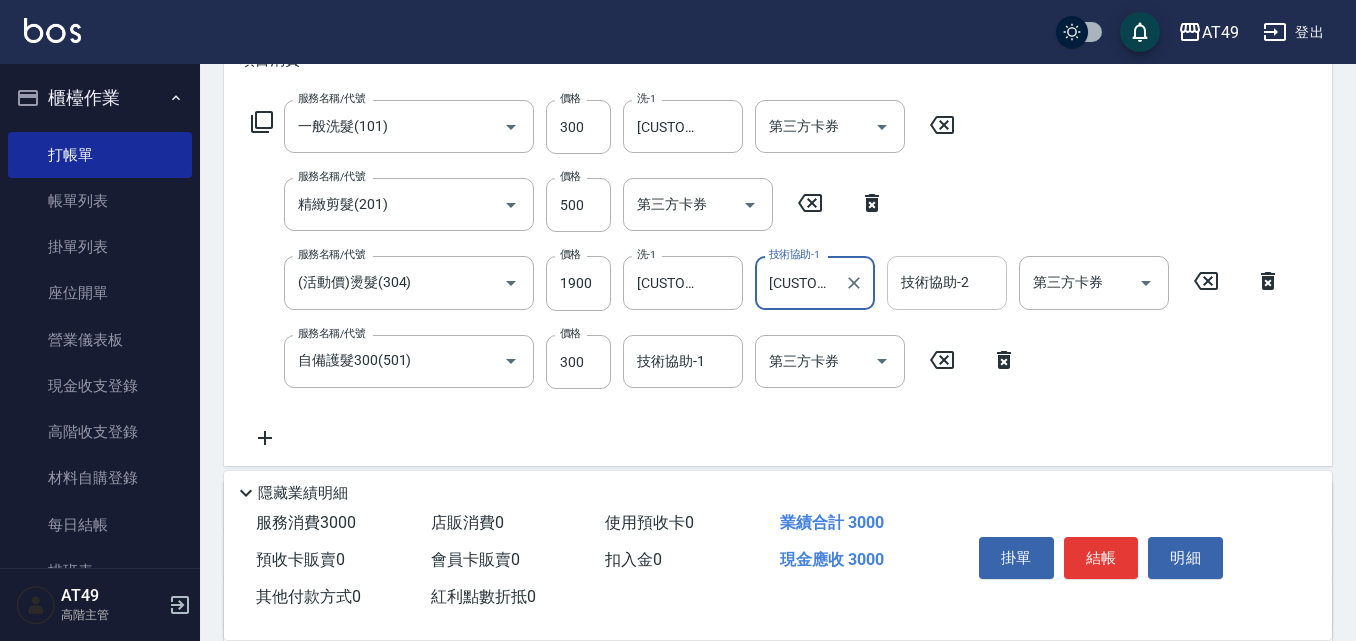 click on "技術協助-2 技術協助-2" at bounding box center [947, 282] 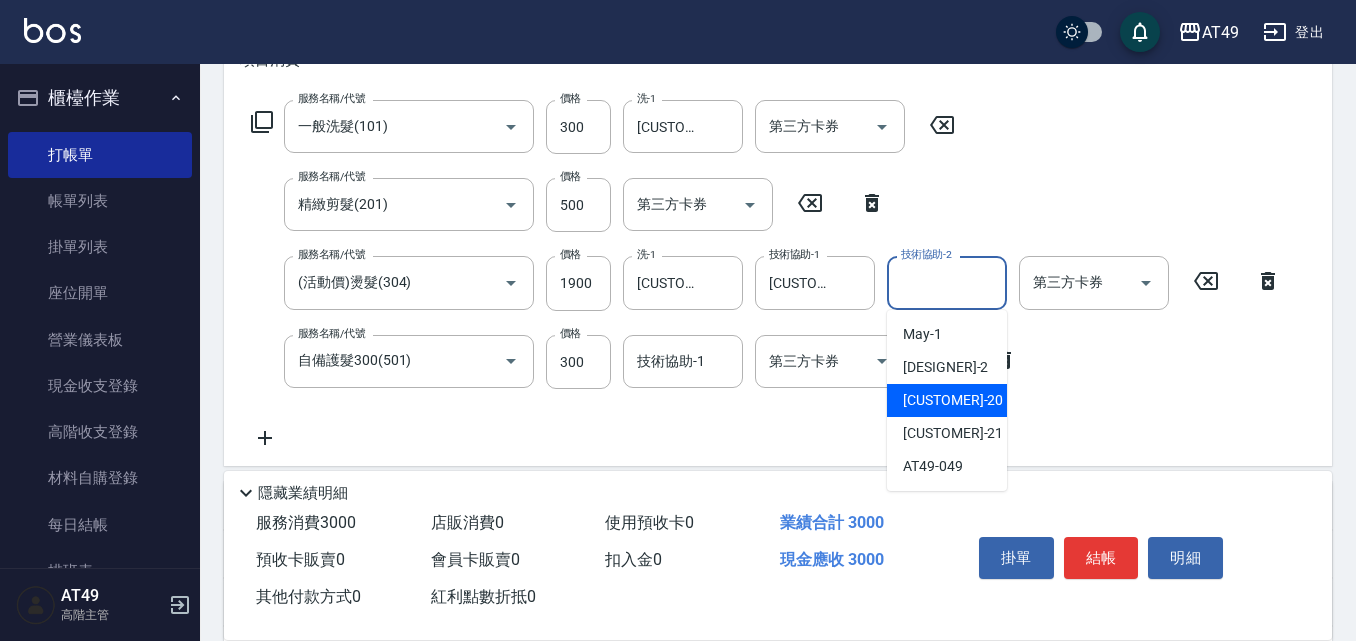 click on "[CUSTOMER]-20" at bounding box center (953, 400) 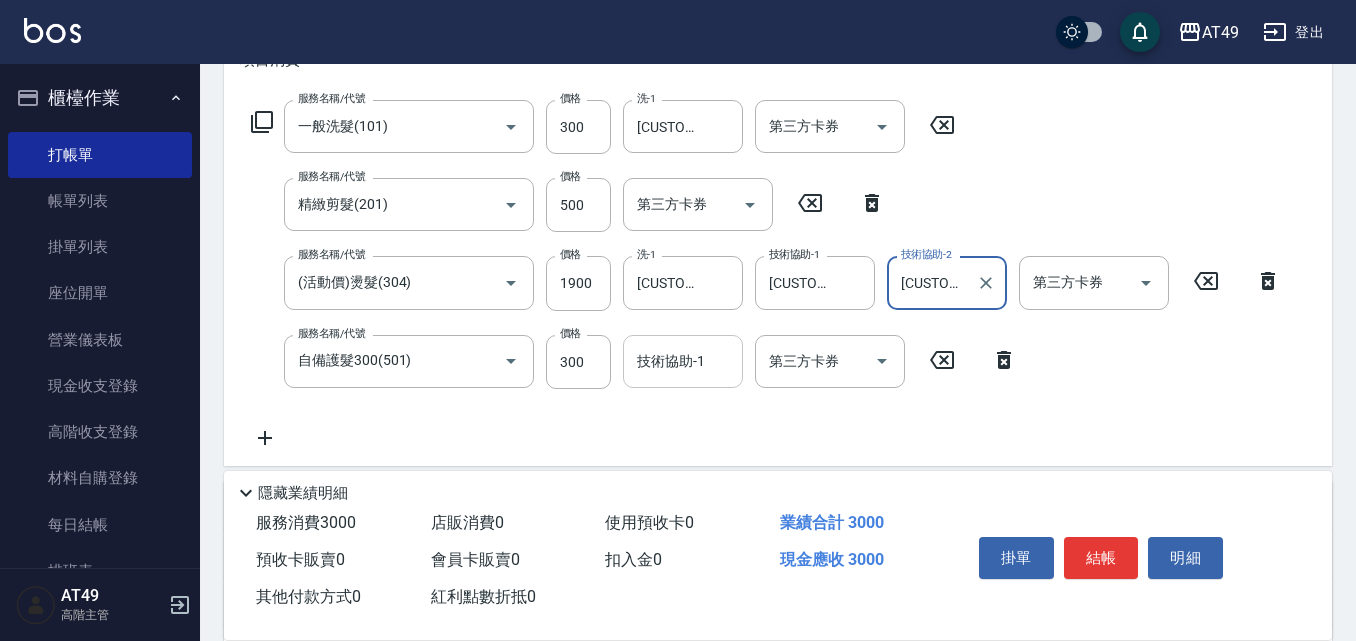 click on "技術協助-1" at bounding box center (683, 361) 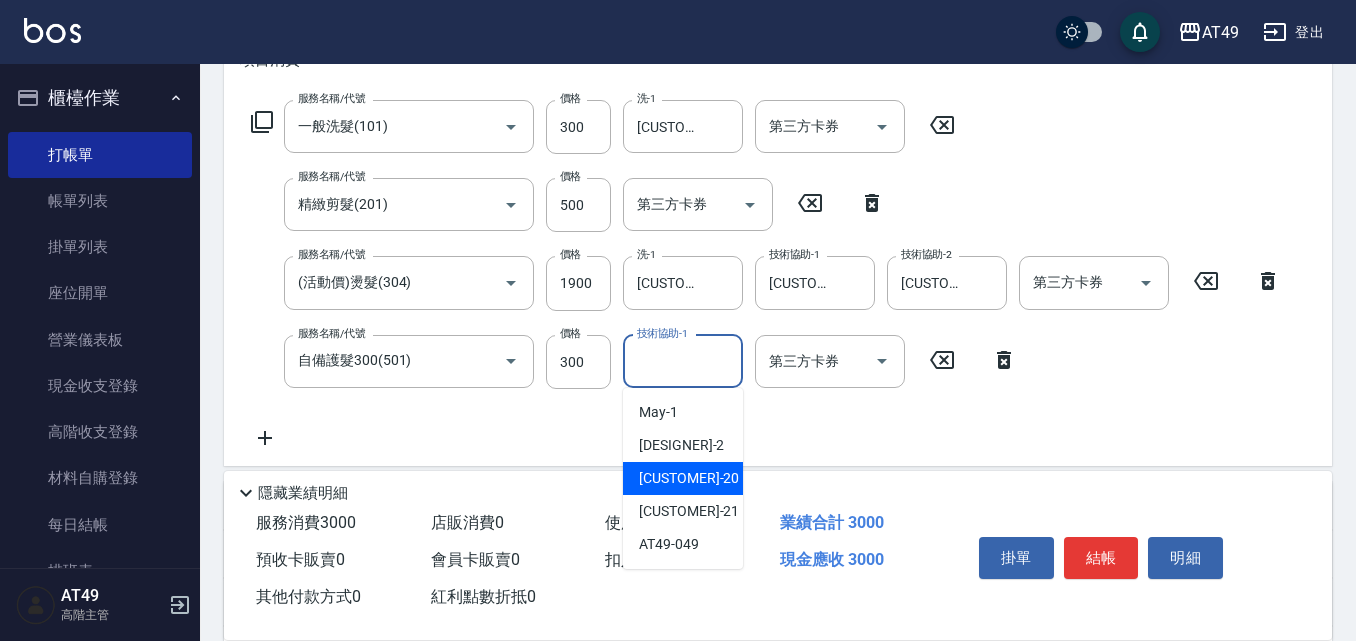 click on "[CUSTOMER]-20" at bounding box center [683, 478] 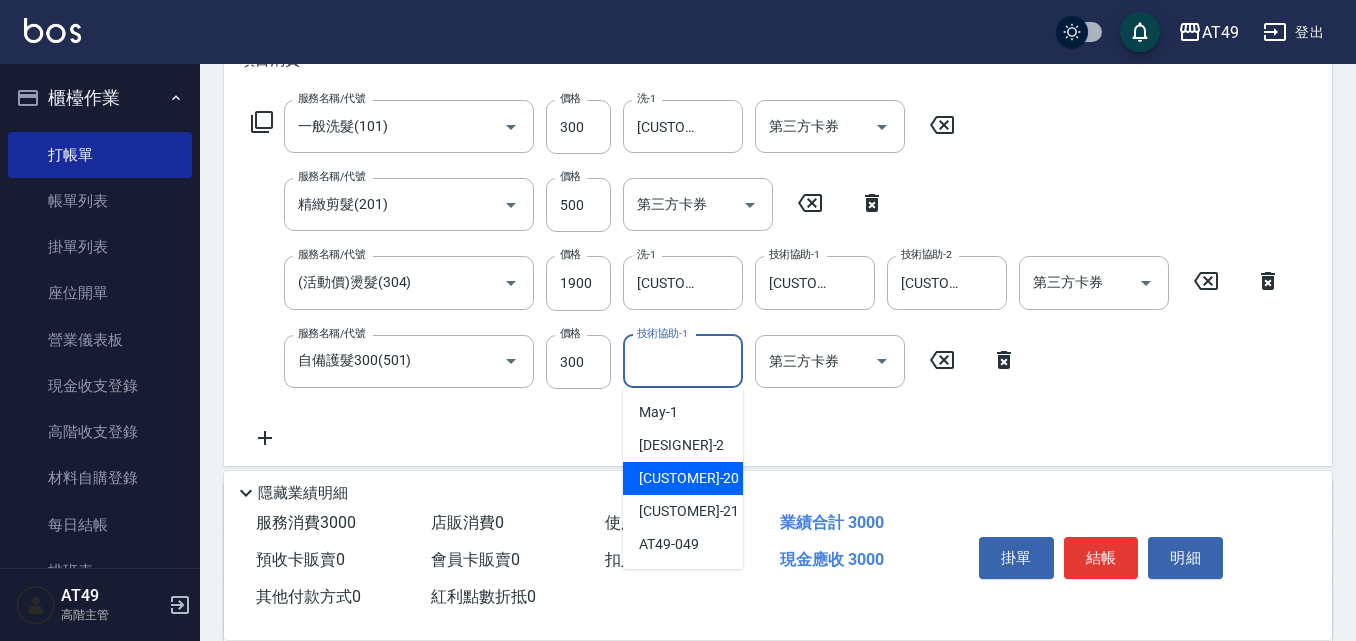type on "[CUSTOMER]-20" 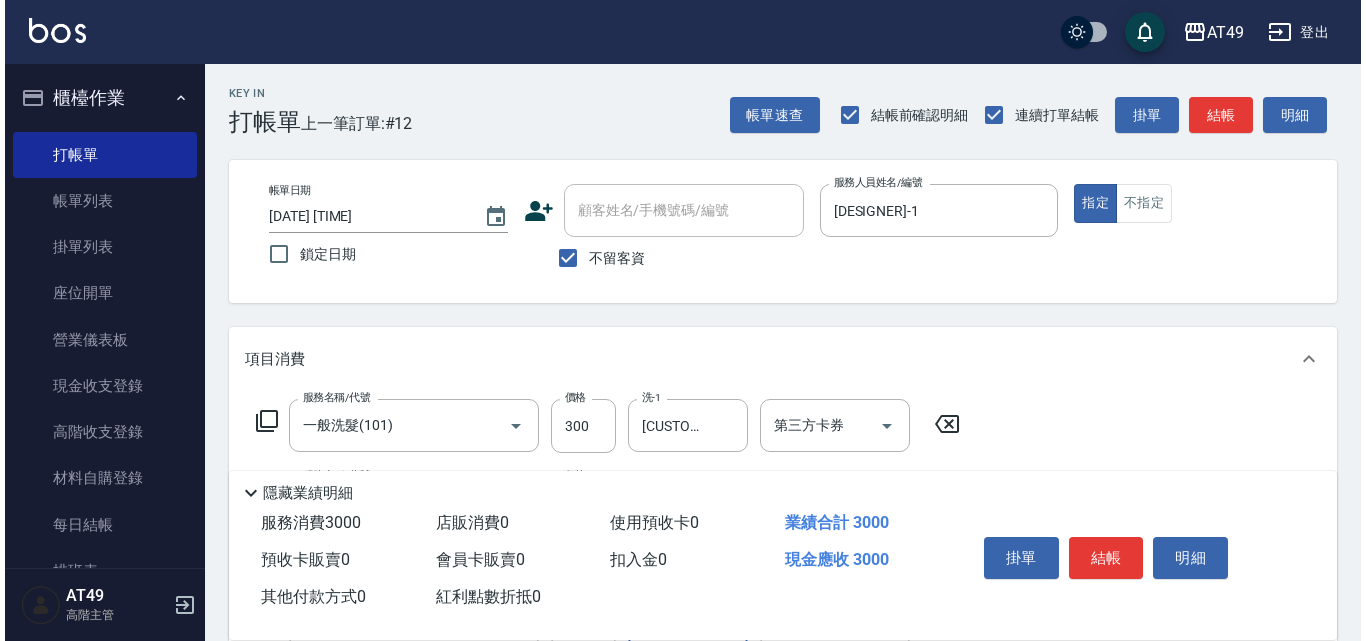 scroll, scrollTop: 0, scrollLeft: 0, axis: both 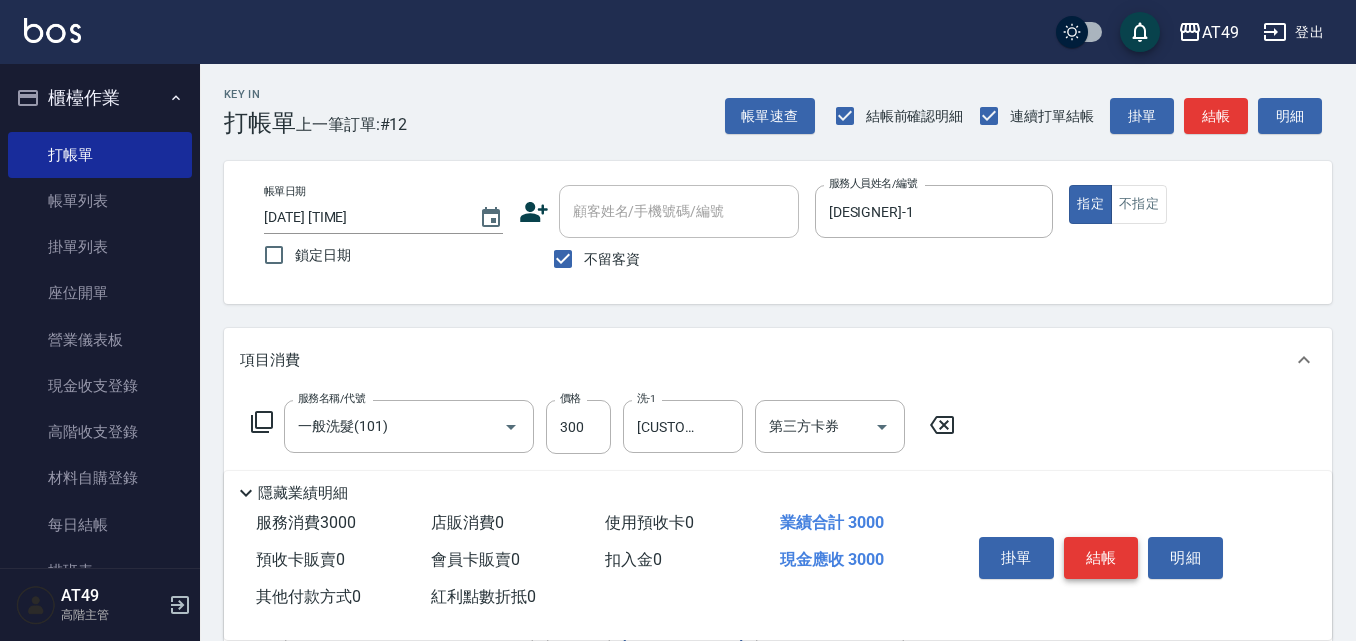 click on "結帳" at bounding box center (1101, 558) 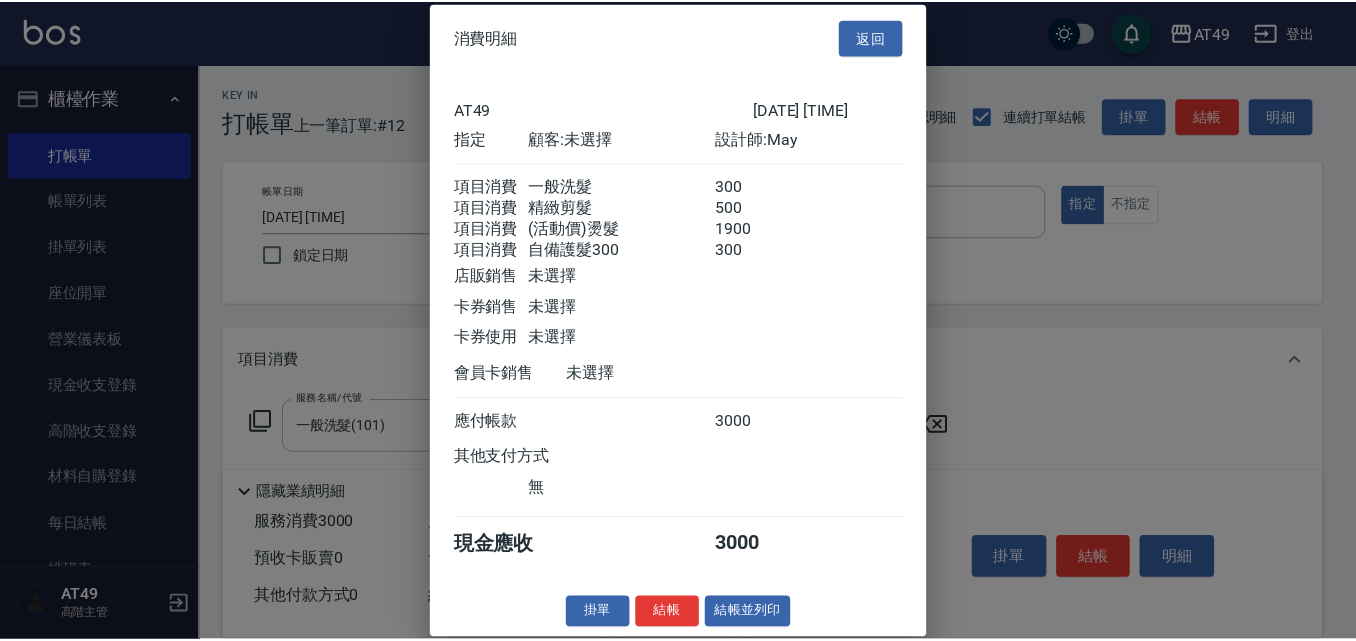 scroll, scrollTop: 33, scrollLeft: 0, axis: vertical 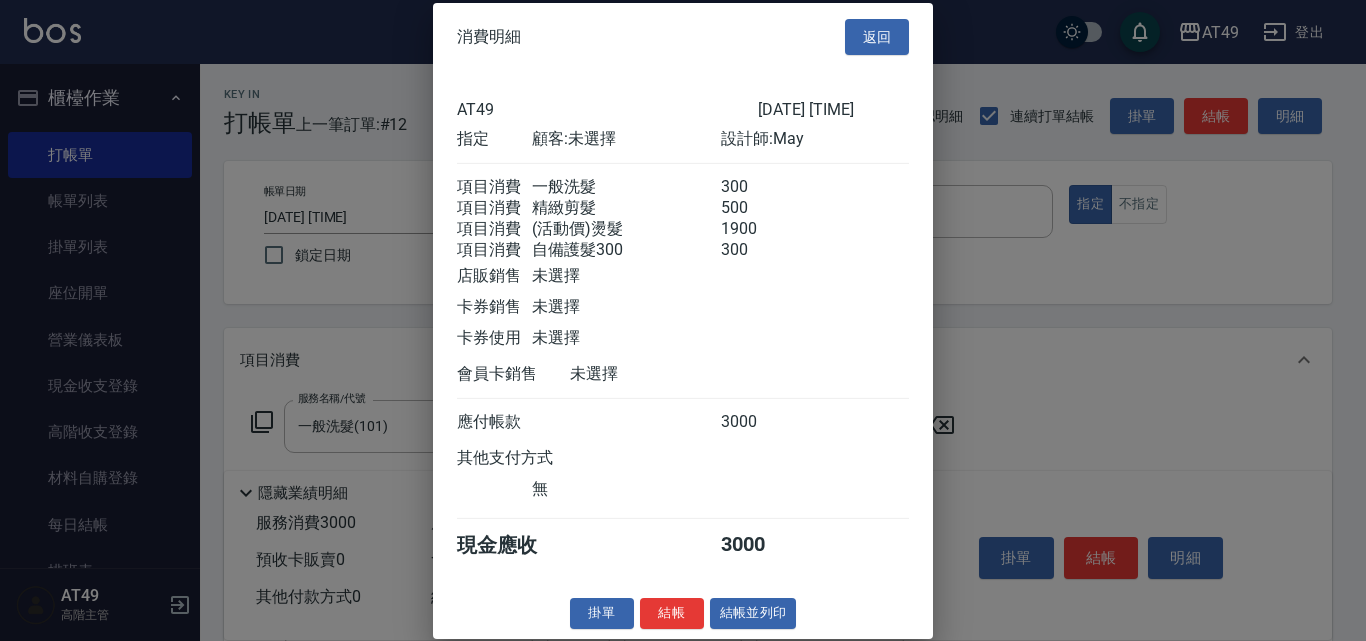 click on "結帳" at bounding box center [672, 613] 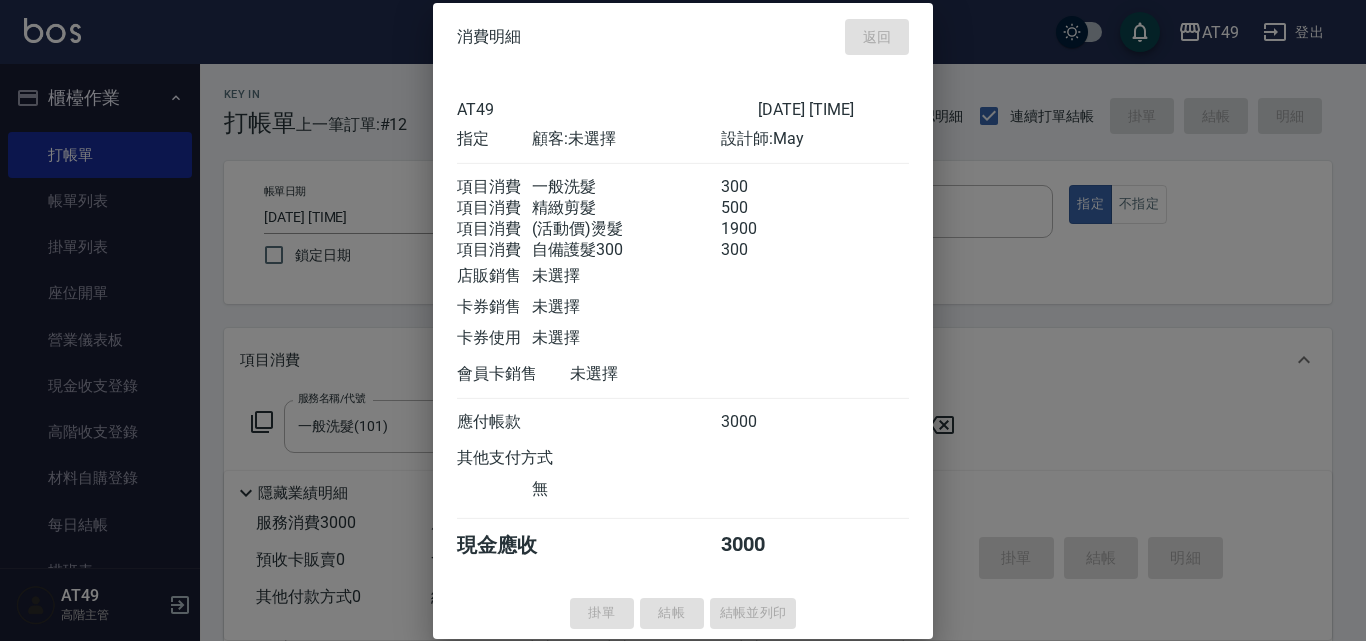 type on "[DATE] [TIME]" 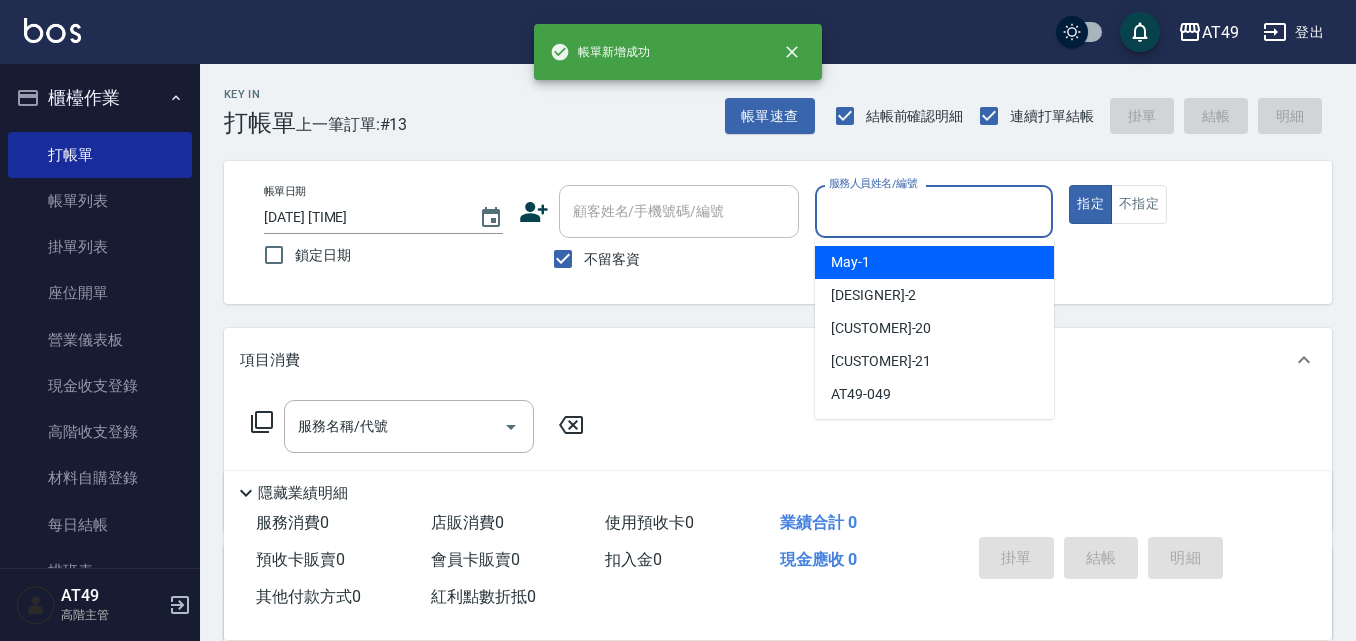 click on "服務人員姓名/編號" at bounding box center (934, 211) 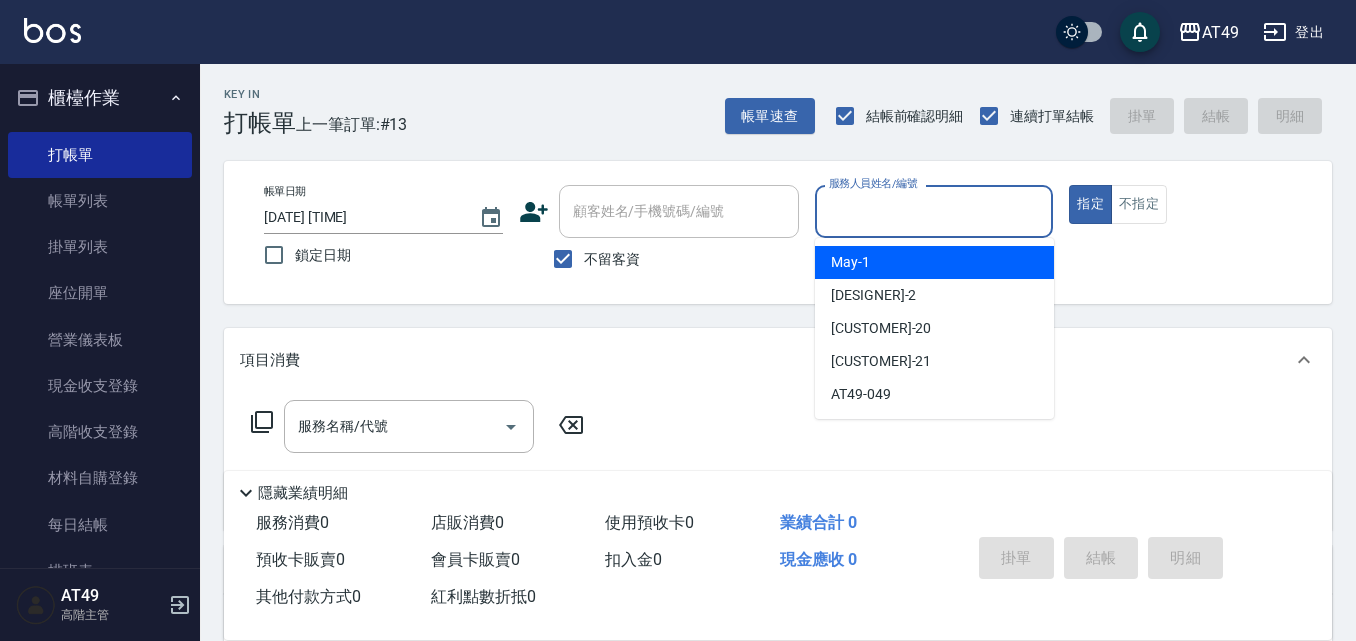 click on "[DESIGNER] -1" at bounding box center (850, 262) 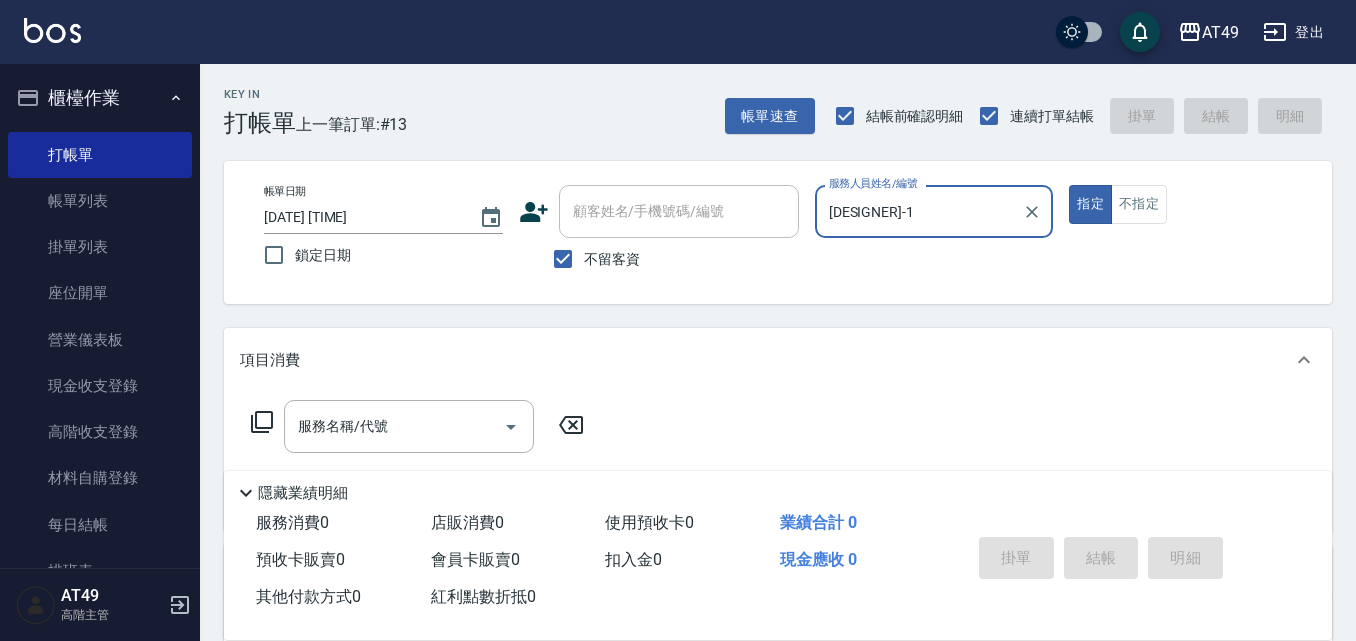 click 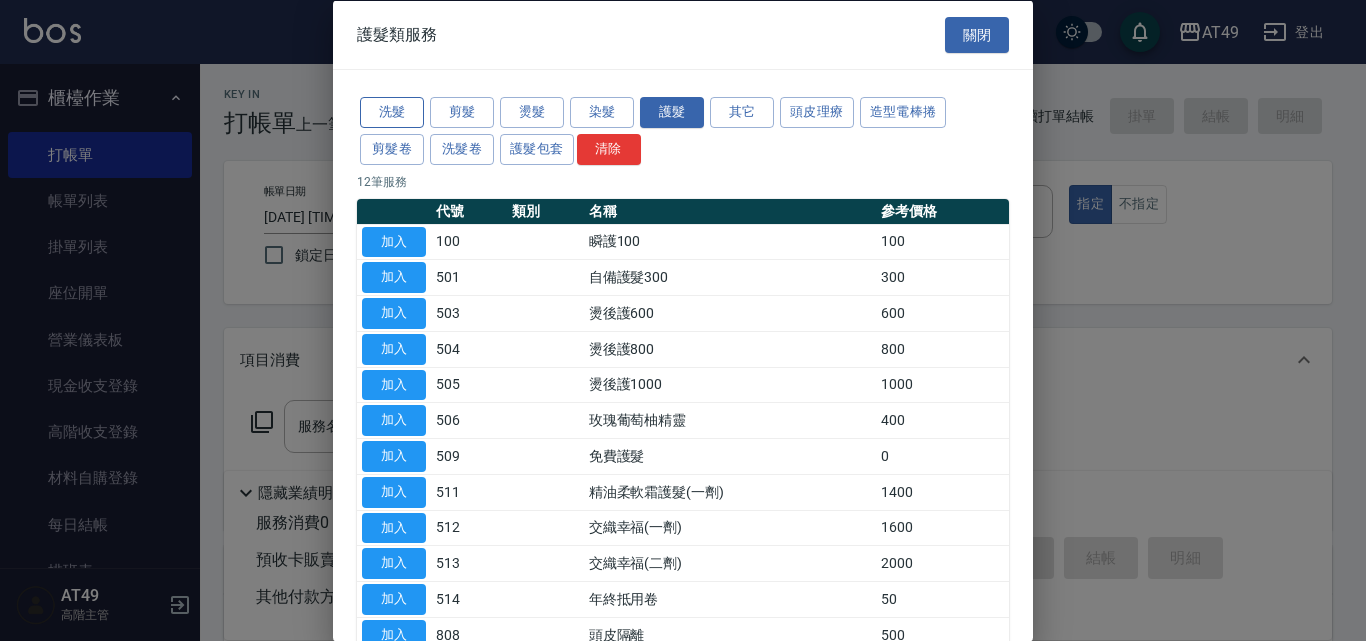 click on "洗髮" at bounding box center (392, 112) 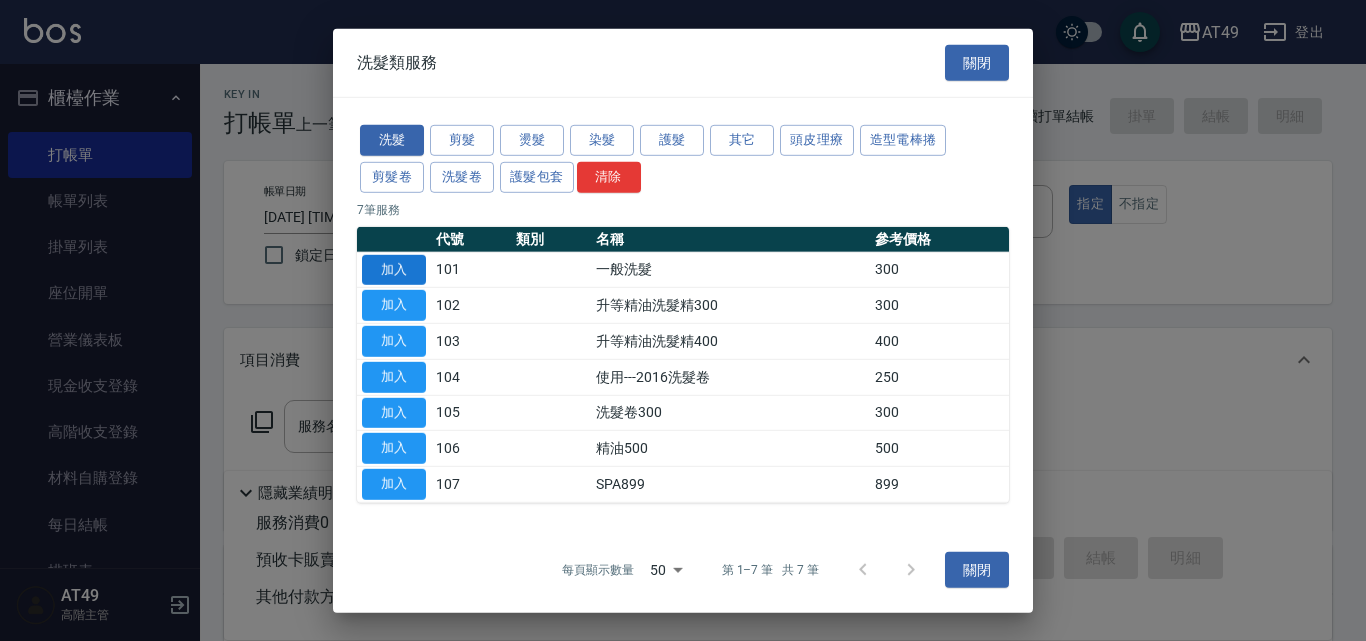 click on "加入" at bounding box center (394, 269) 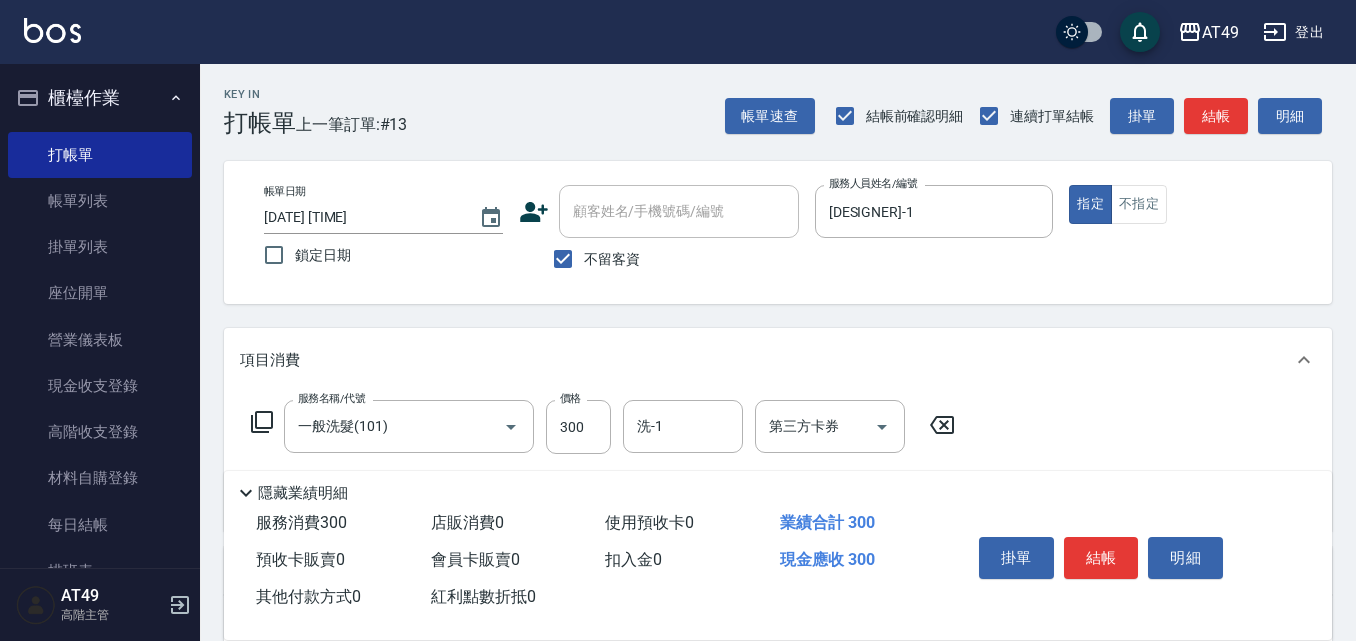 click 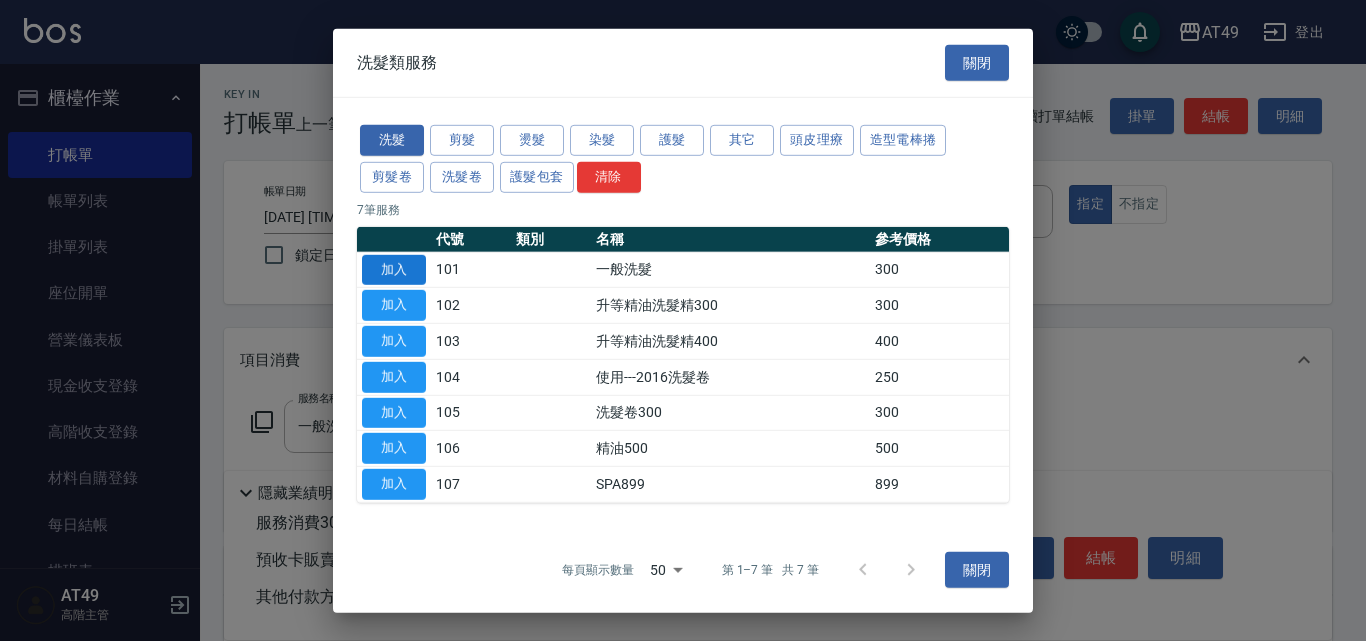 click on "加入" at bounding box center [394, 269] 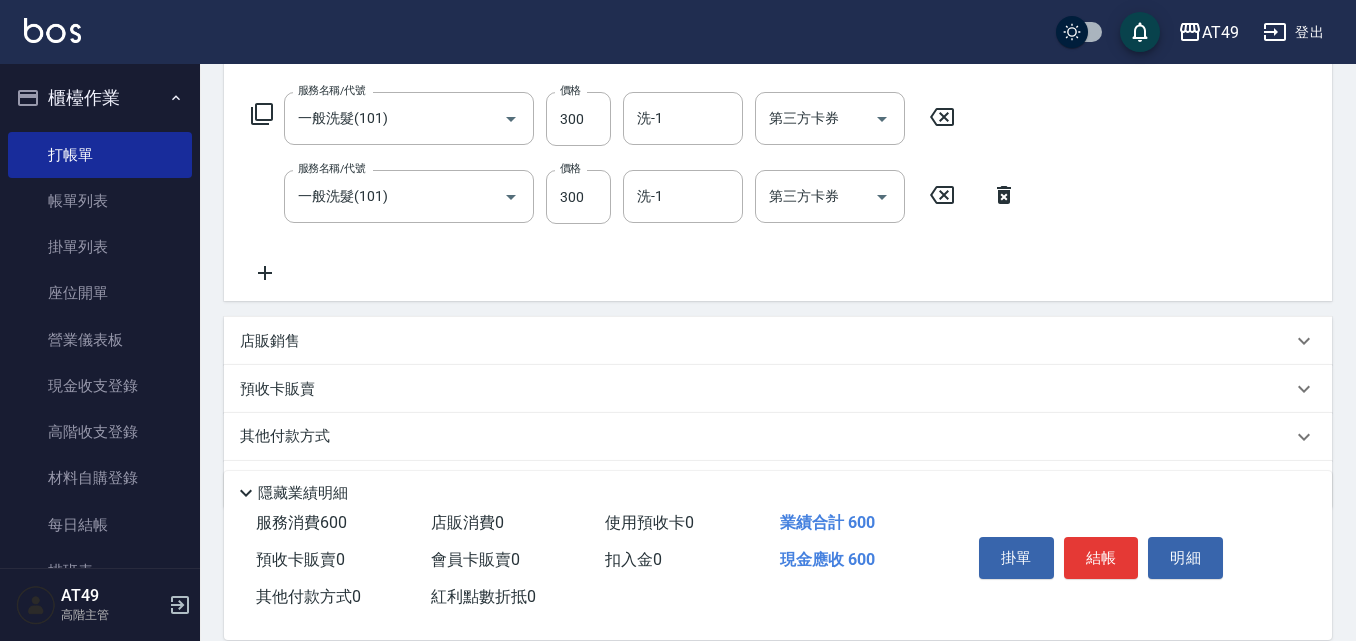 scroll, scrollTop: 368, scrollLeft: 0, axis: vertical 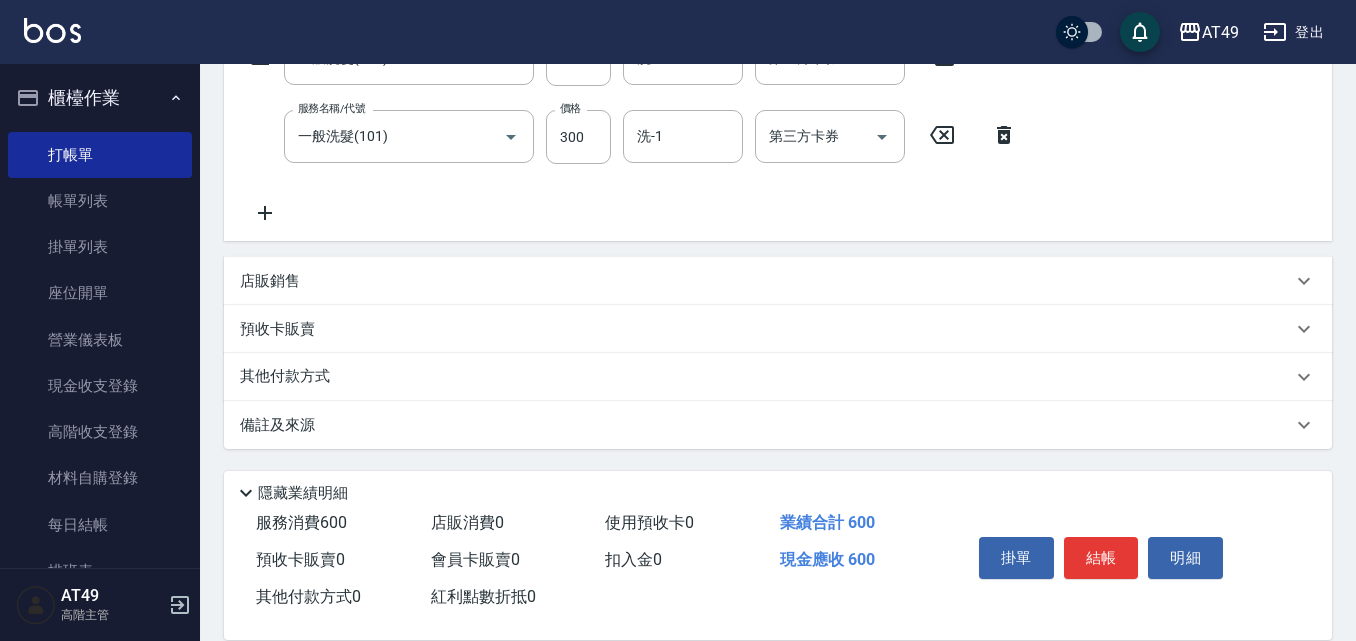 click 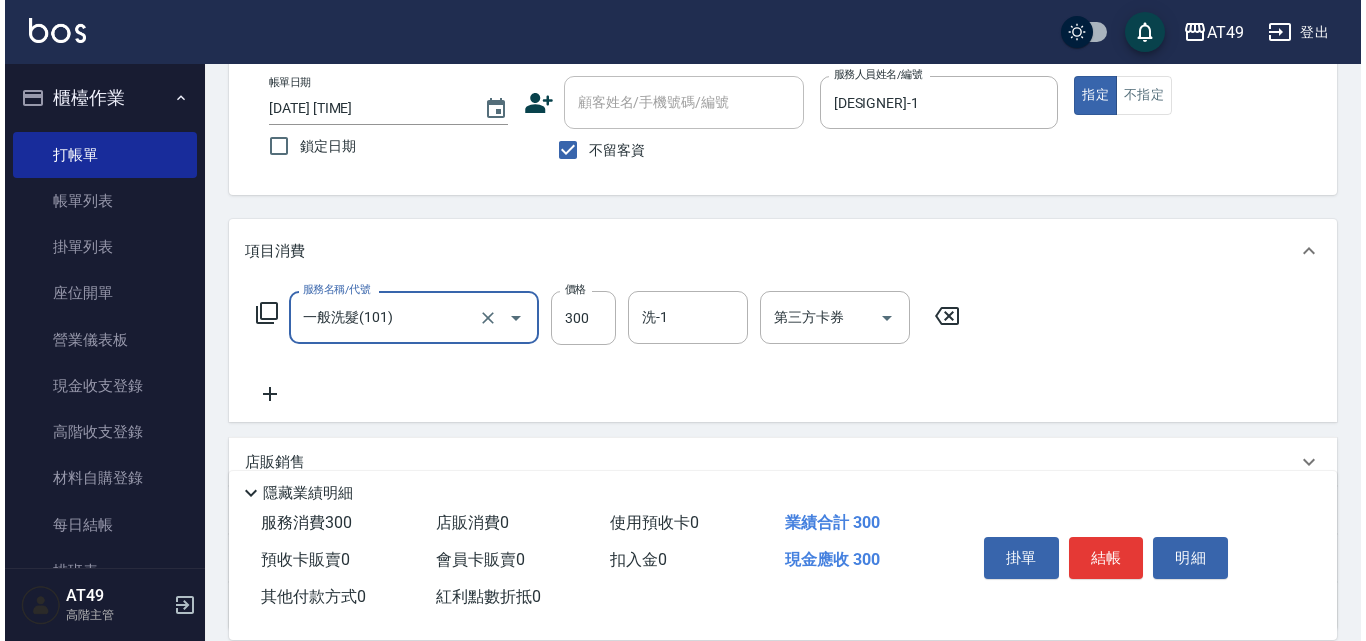 scroll, scrollTop: 90, scrollLeft: 0, axis: vertical 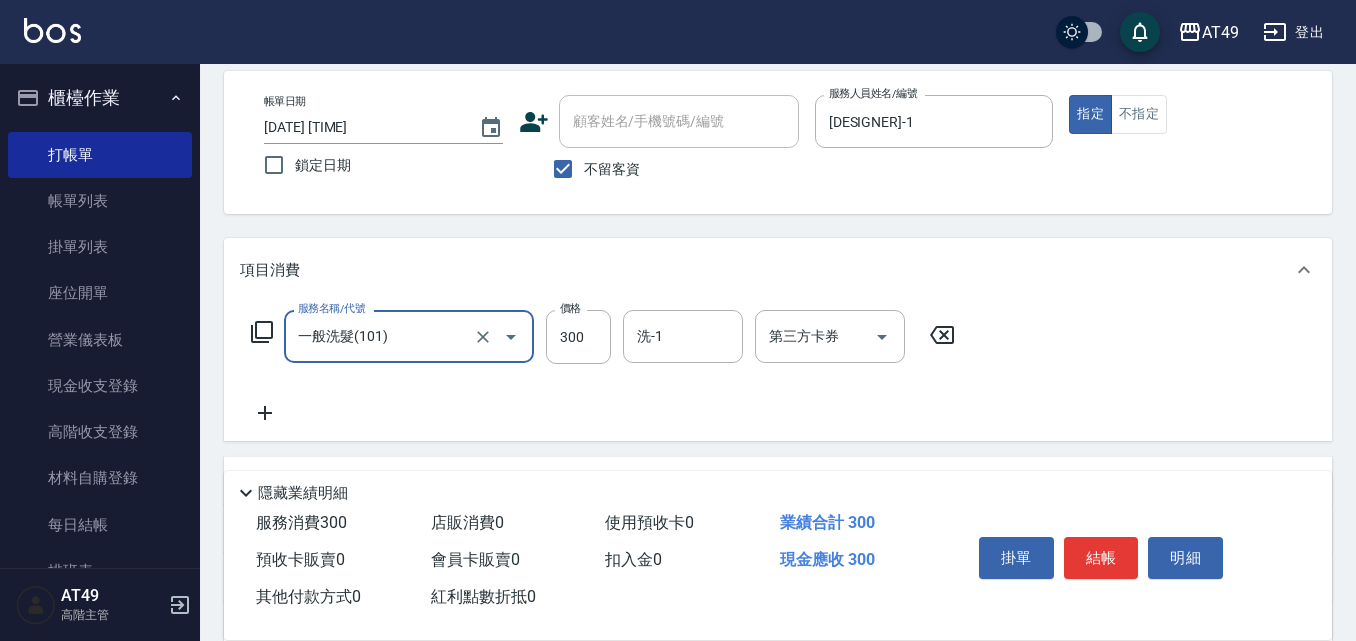 click 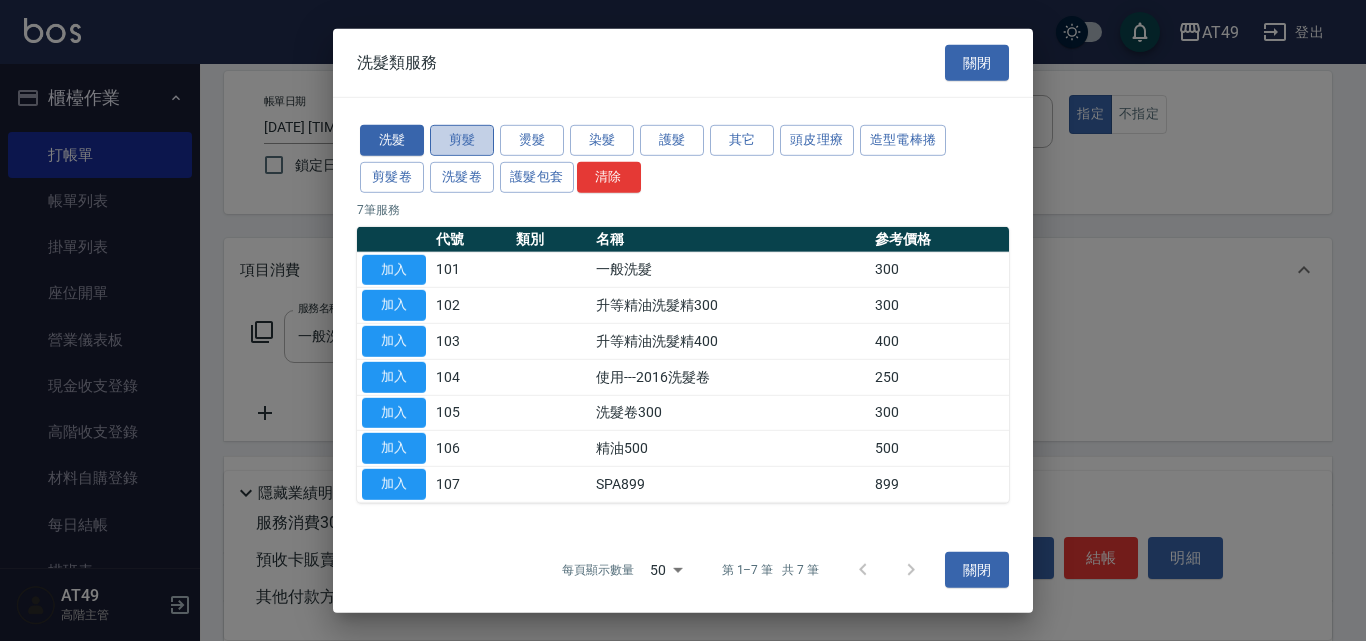 click on "剪髮" at bounding box center [462, 140] 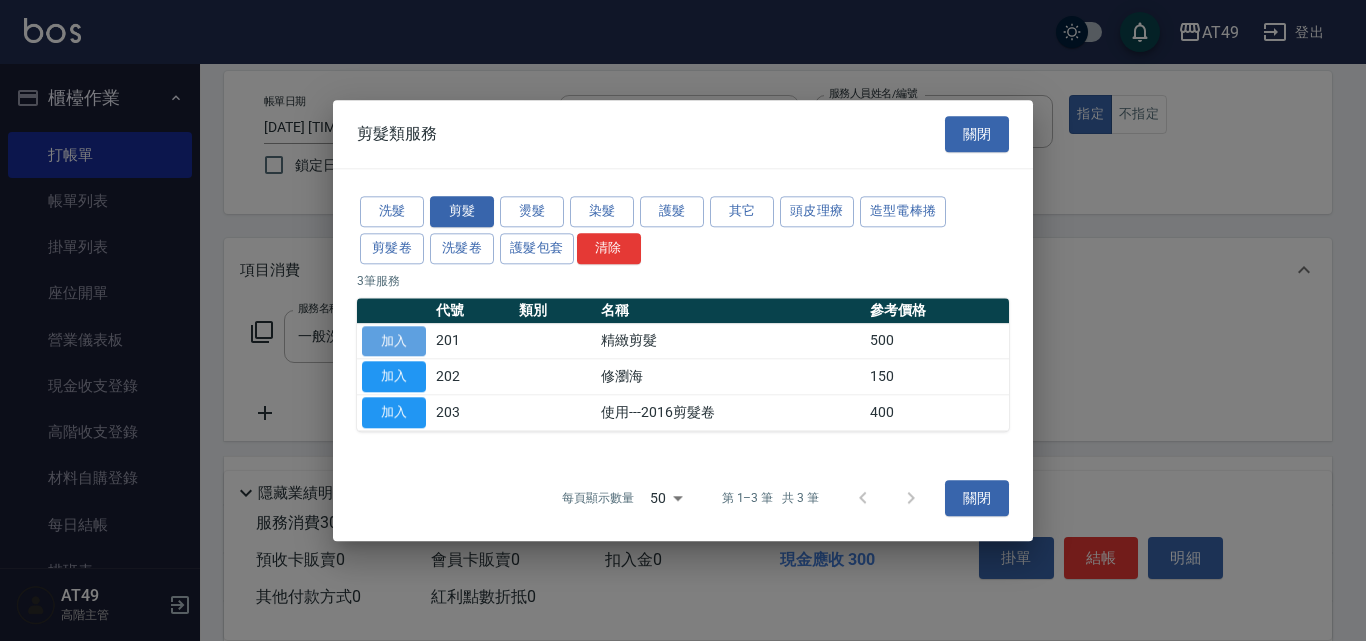 click on "加入" at bounding box center [394, 341] 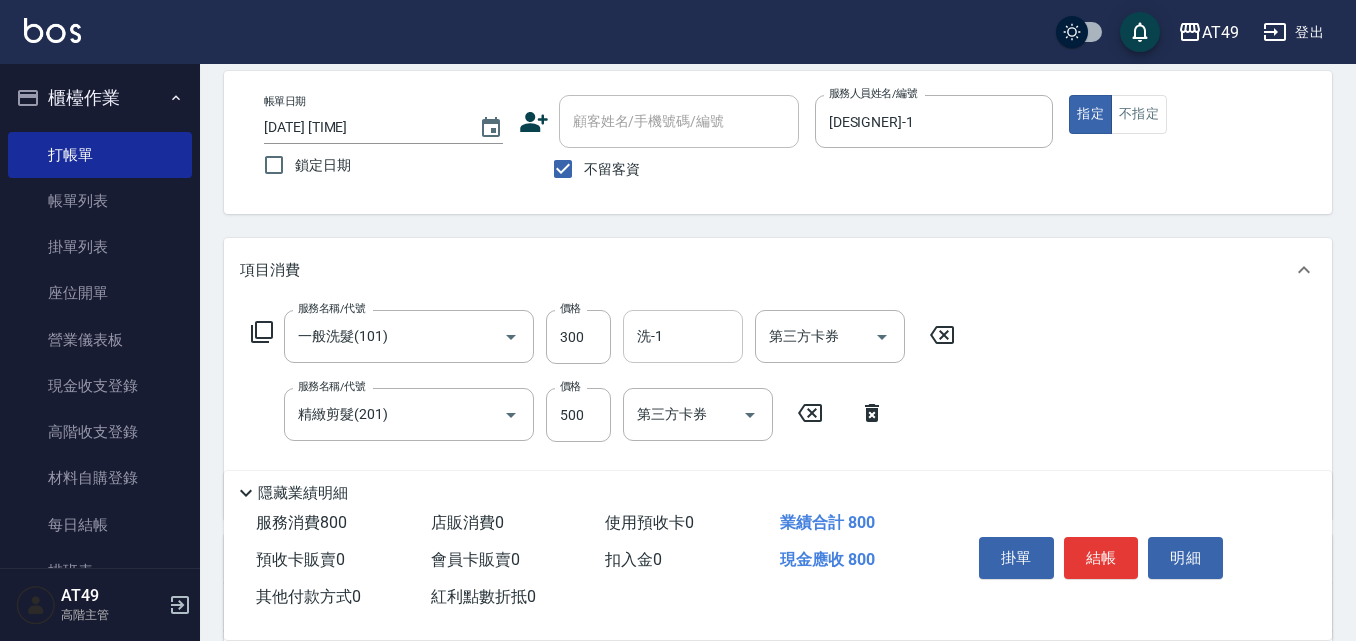click on "洗-1" at bounding box center [683, 336] 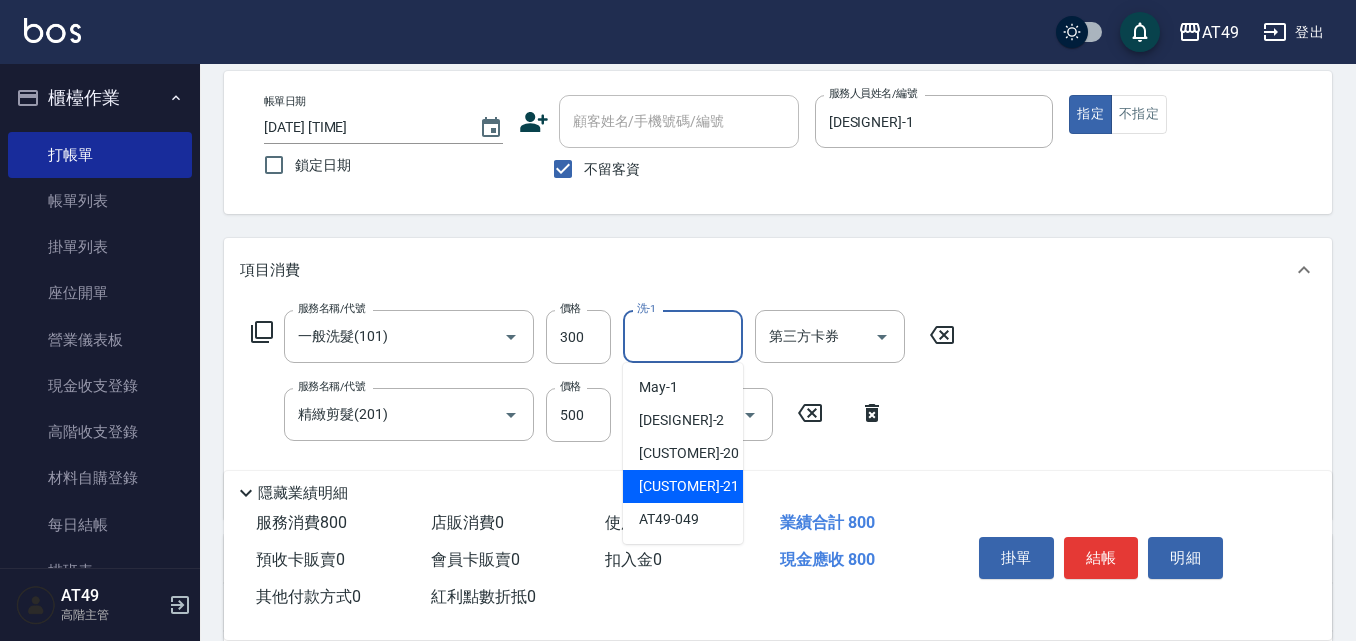 click on "[CUSTOMER] -21" at bounding box center [683, 486] 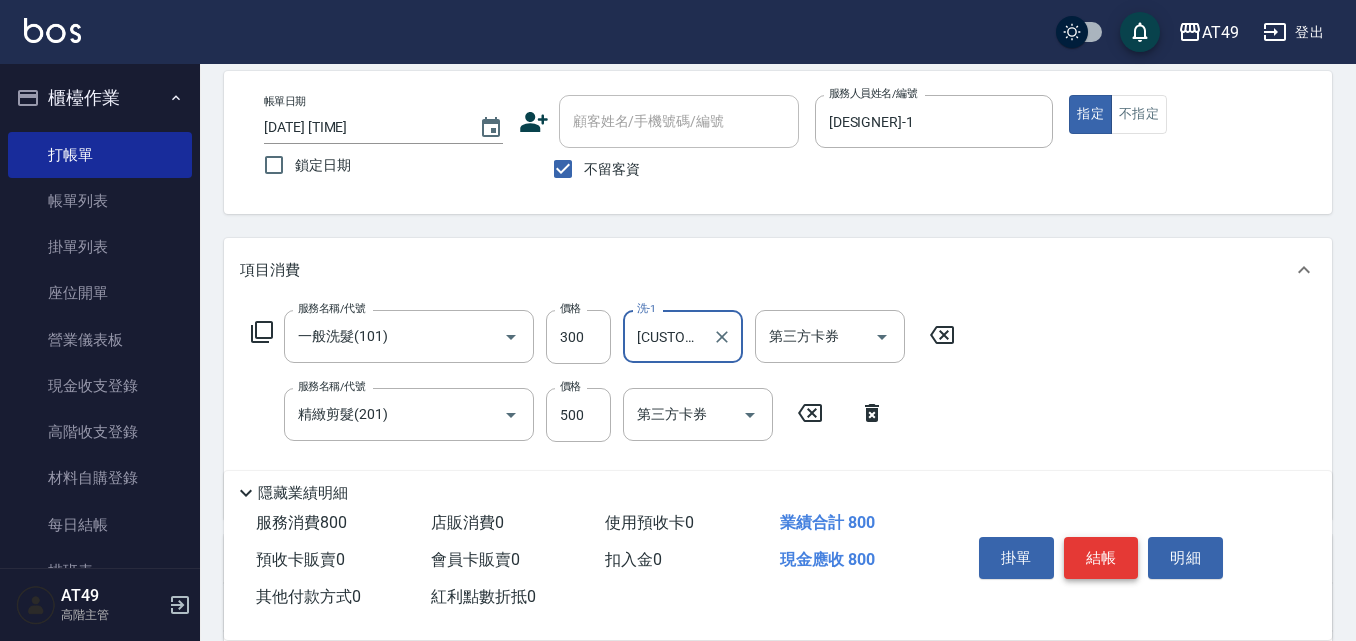 click on "結帳" at bounding box center [1101, 558] 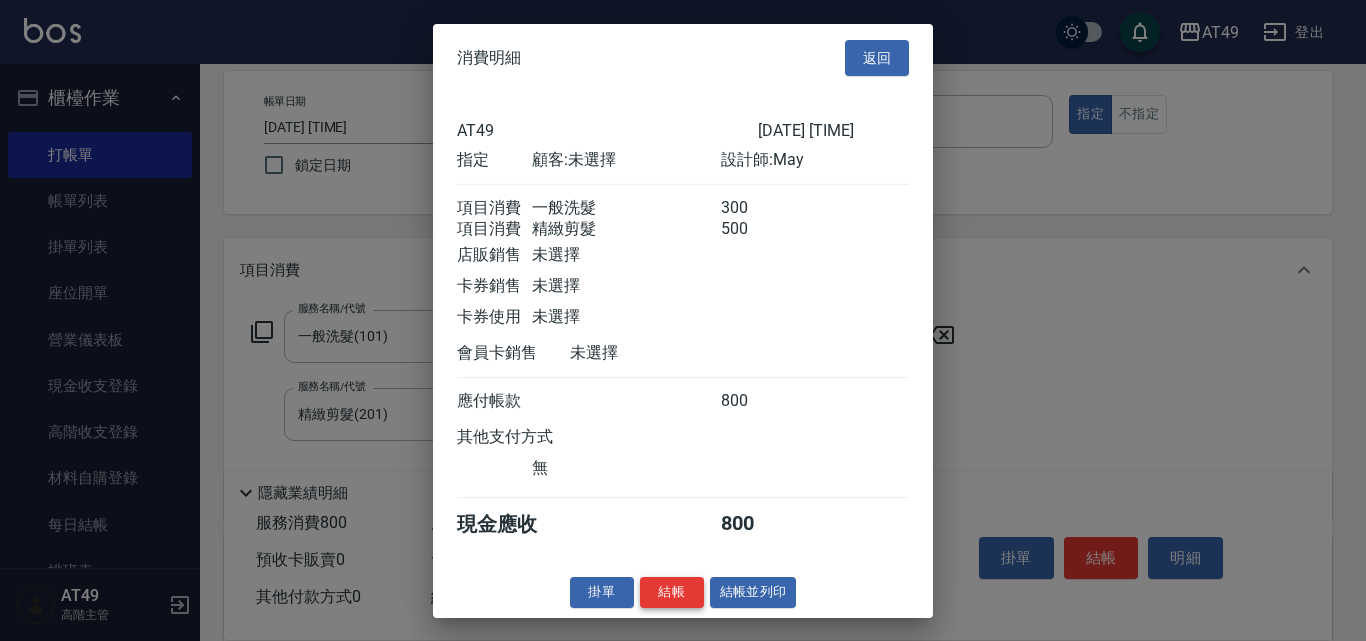 click on "結帳" at bounding box center (672, 592) 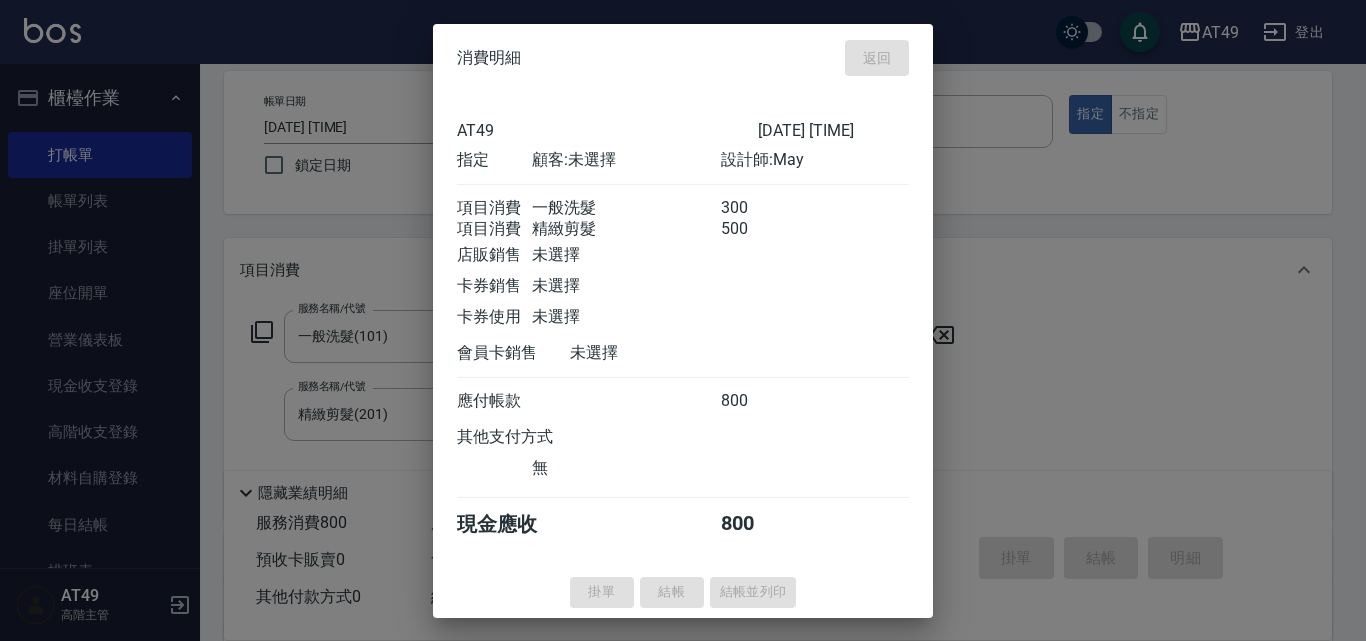 type on "[DATE] [TIME]" 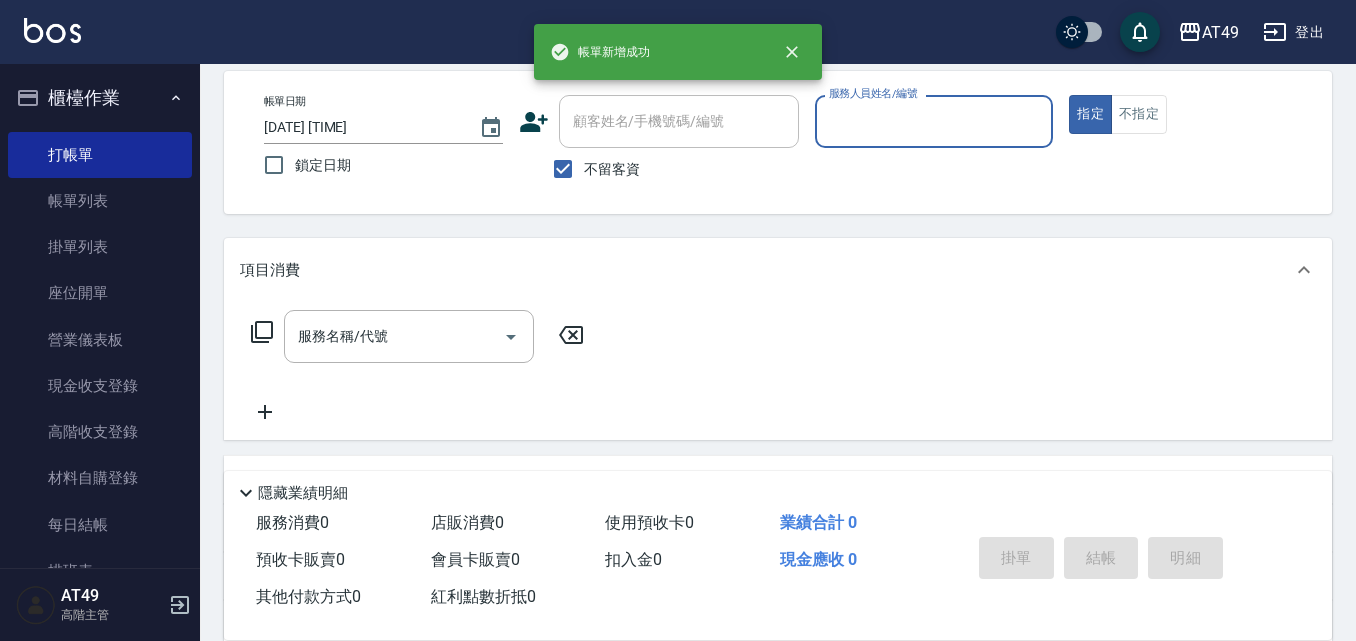 click on "服務人員姓名/編號" at bounding box center [934, 121] 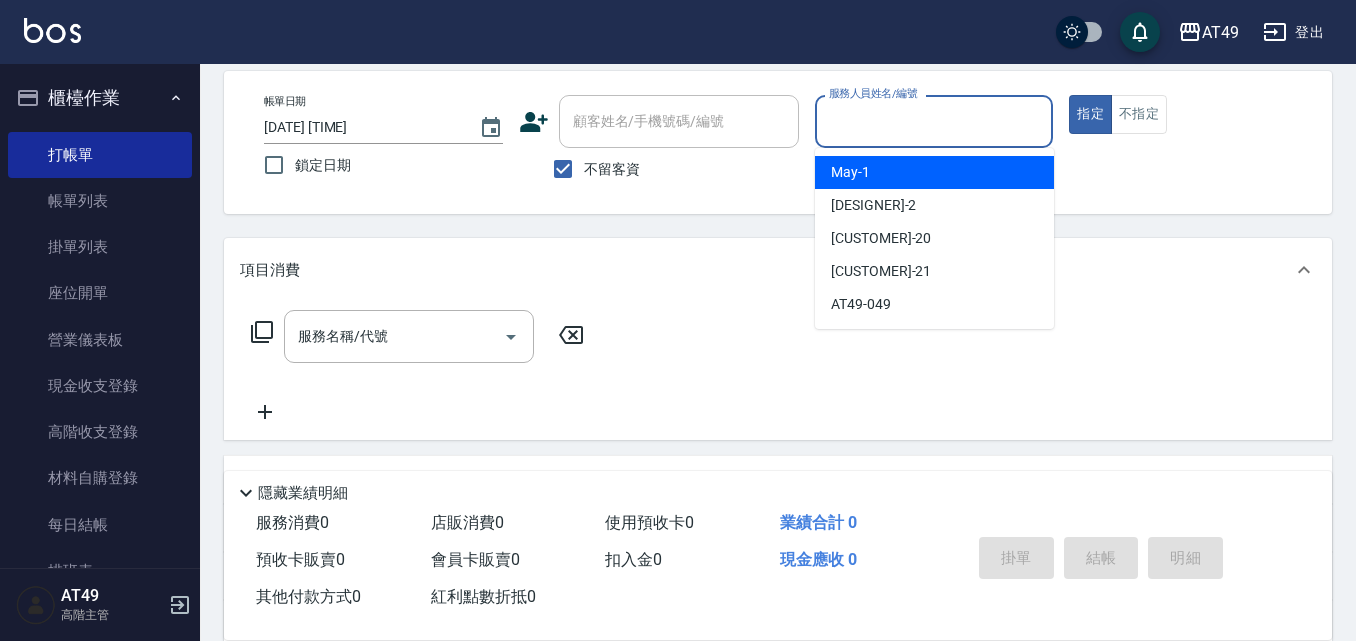 click on "[DESIGNER] -1" at bounding box center [934, 172] 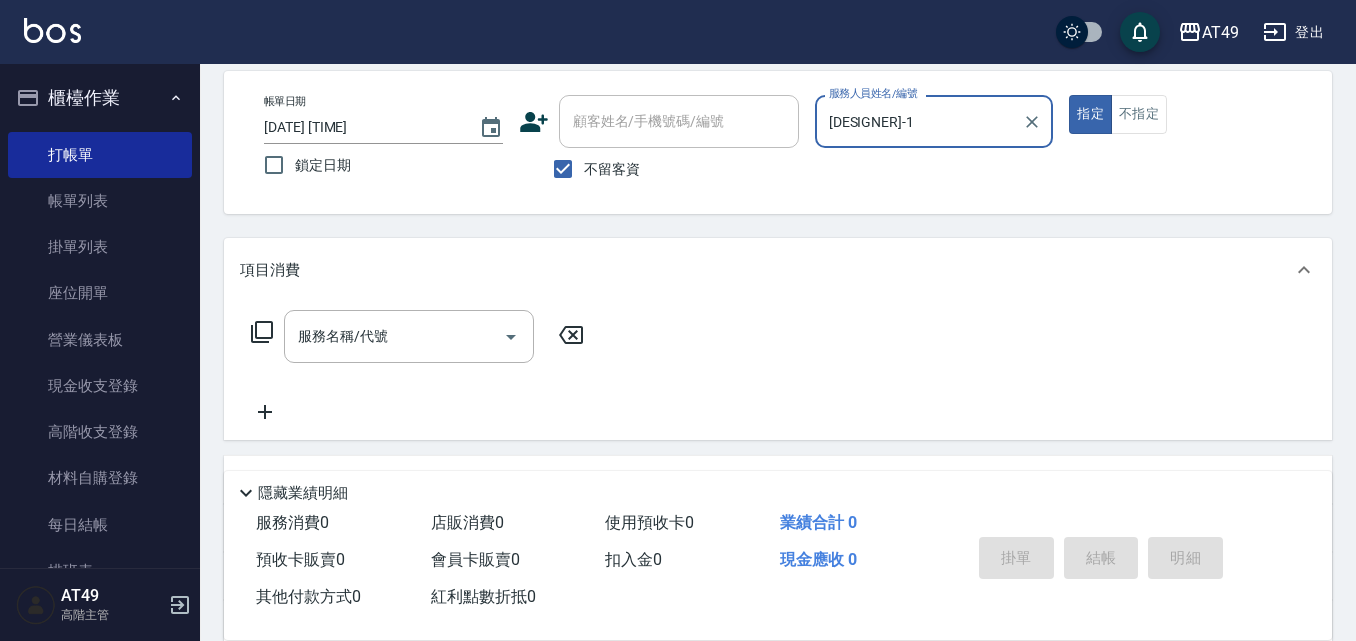 click 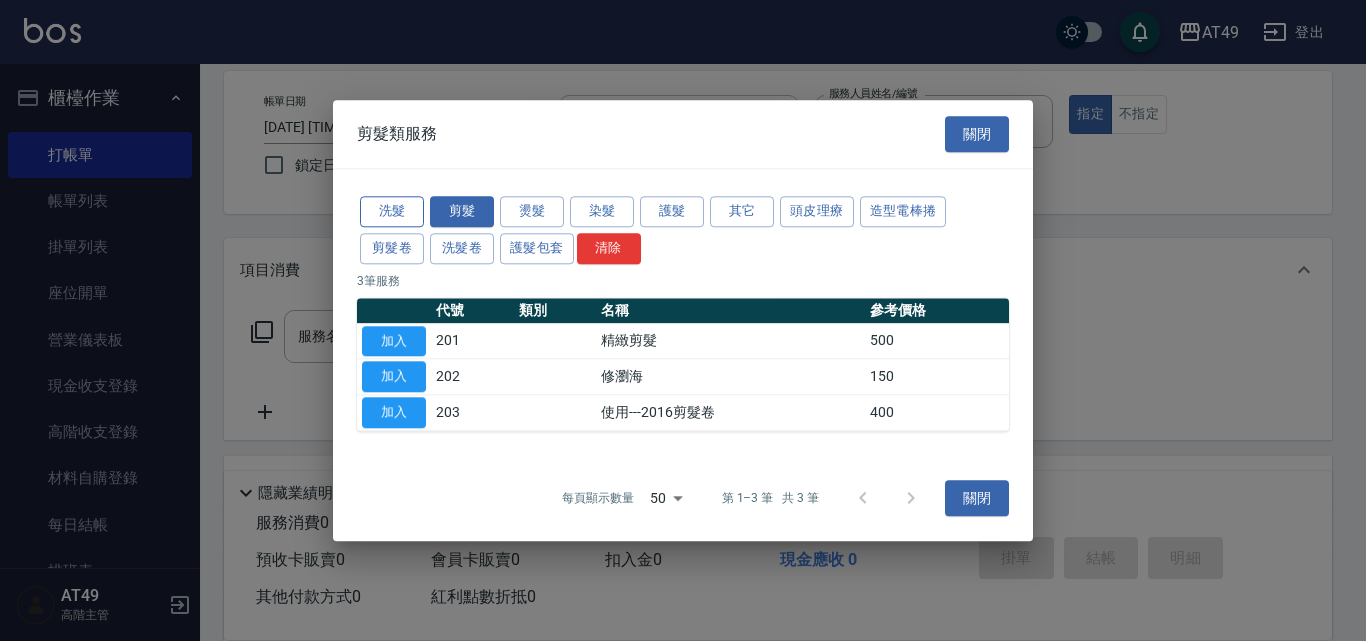 click on "洗髮" at bounding box center [392, 211] 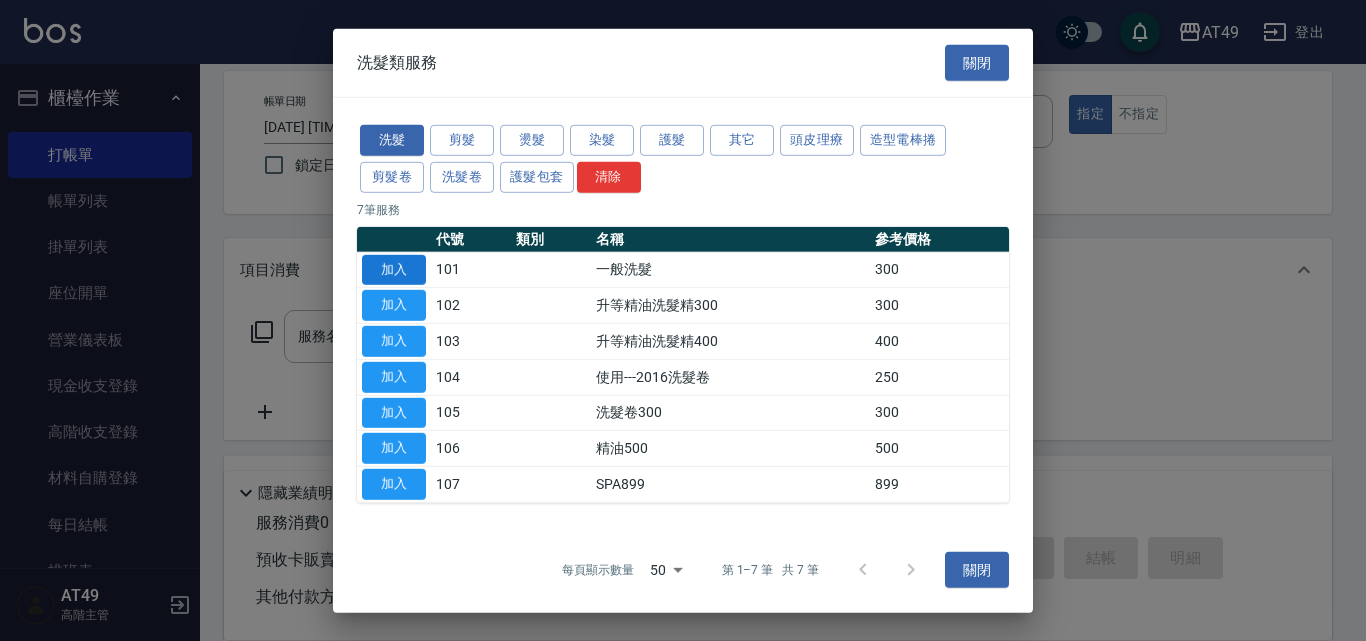 click on "加入" at bounding box center [394, 269] 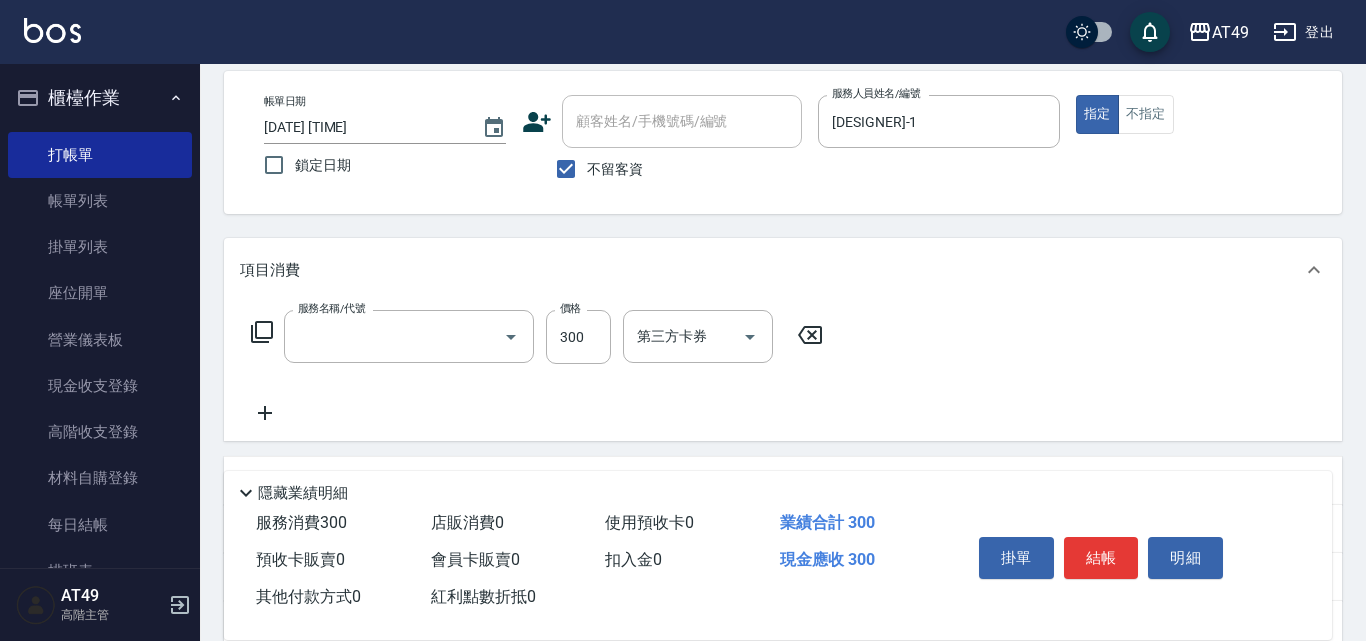 type on "一般洗髮(101)" 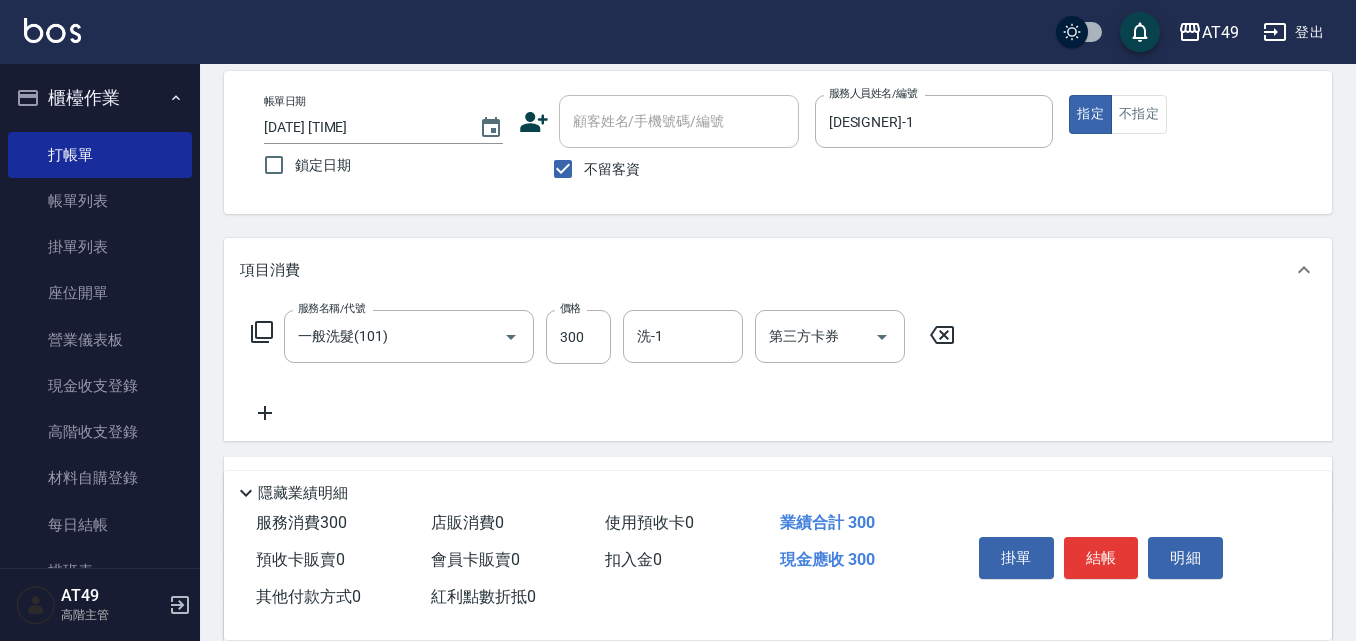 click 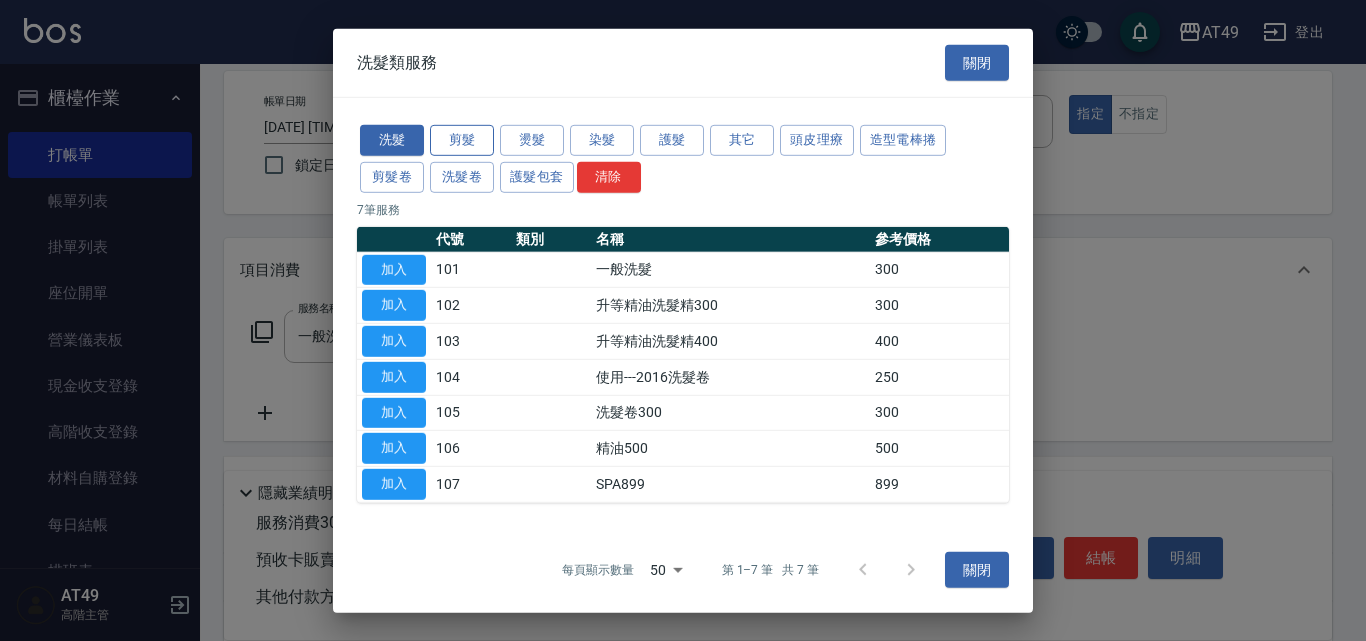 click on "剪髮" at bounding box center (462, 140) 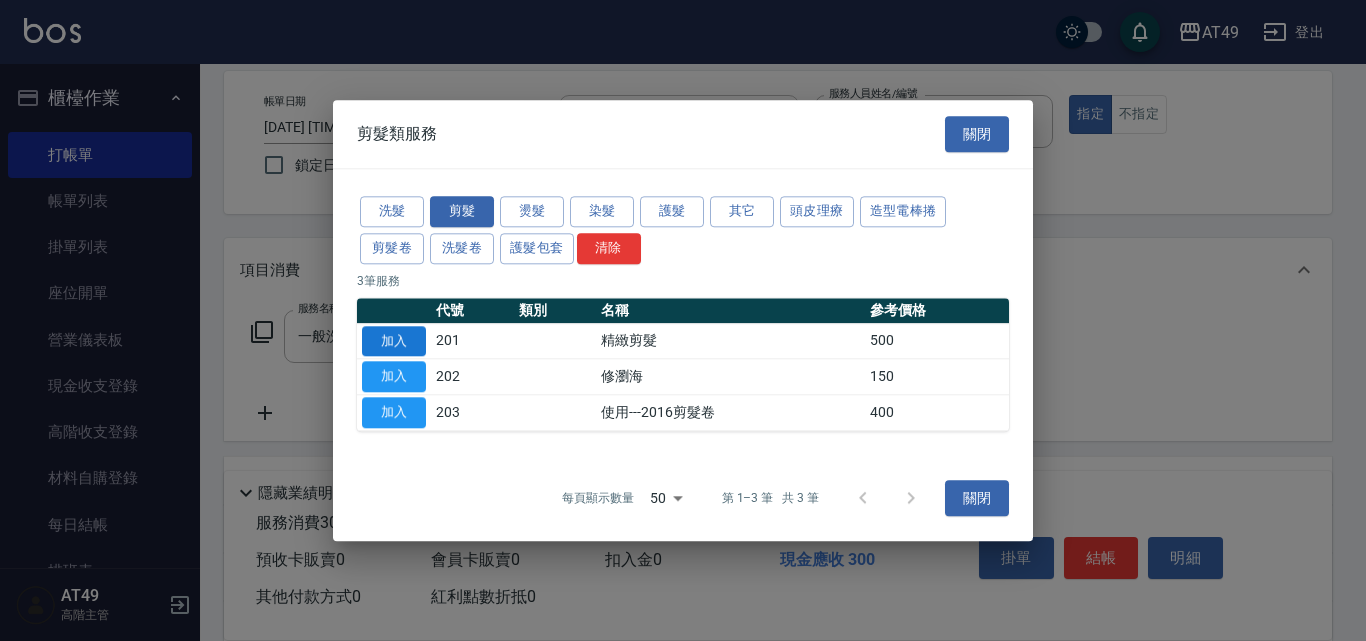 click on "加入" at bounding box center [394, 341] 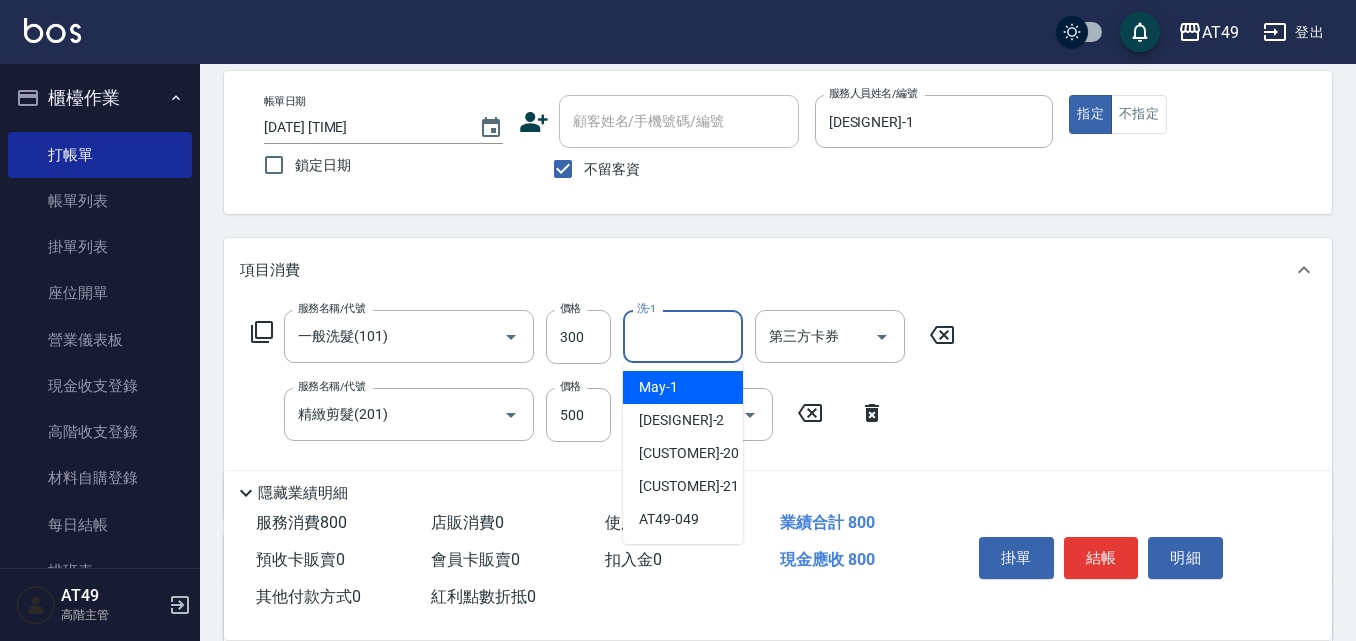 click on "洗-1" at bounding box center [683, 336] 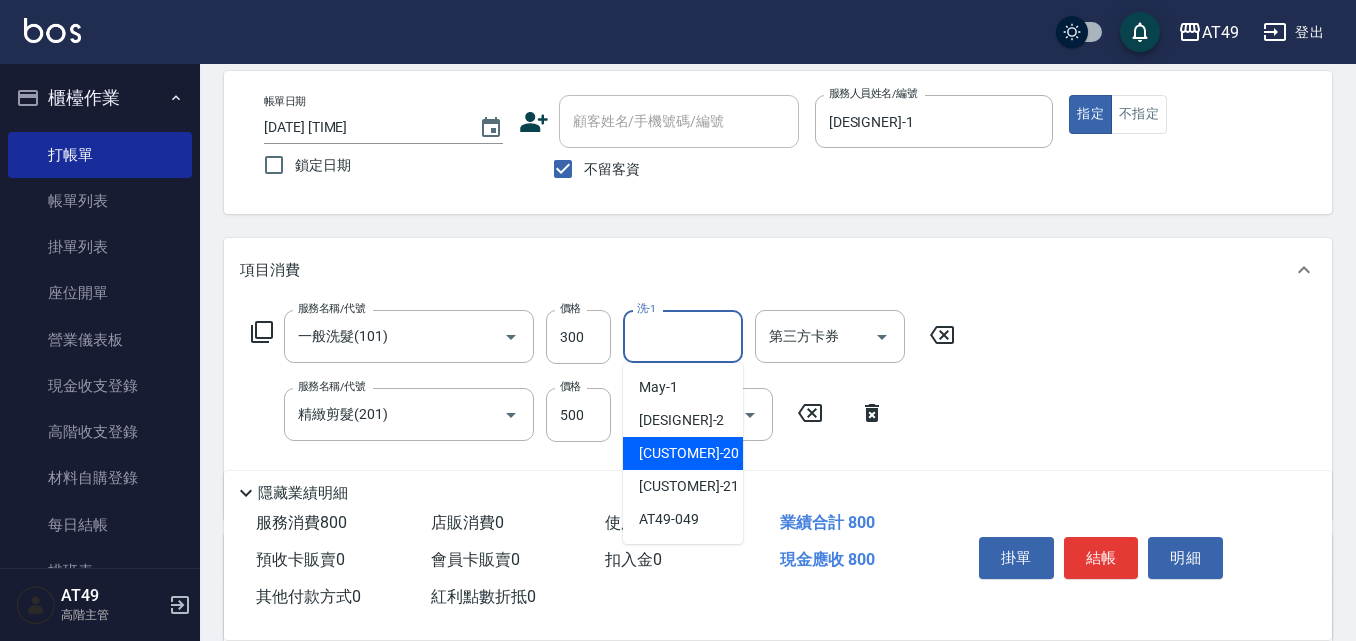 click on "[CUSTOMER]-20" at bounding box center (683, 453) 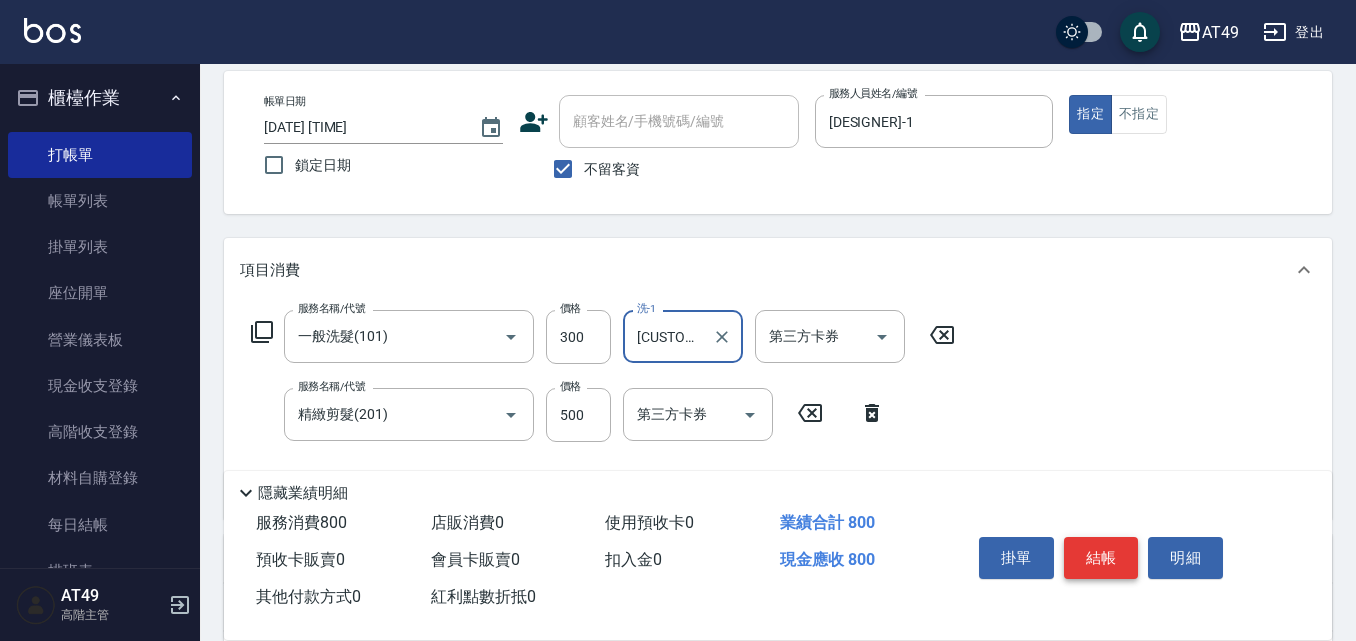 click on "結帳" at bounding box center (1101, 558) 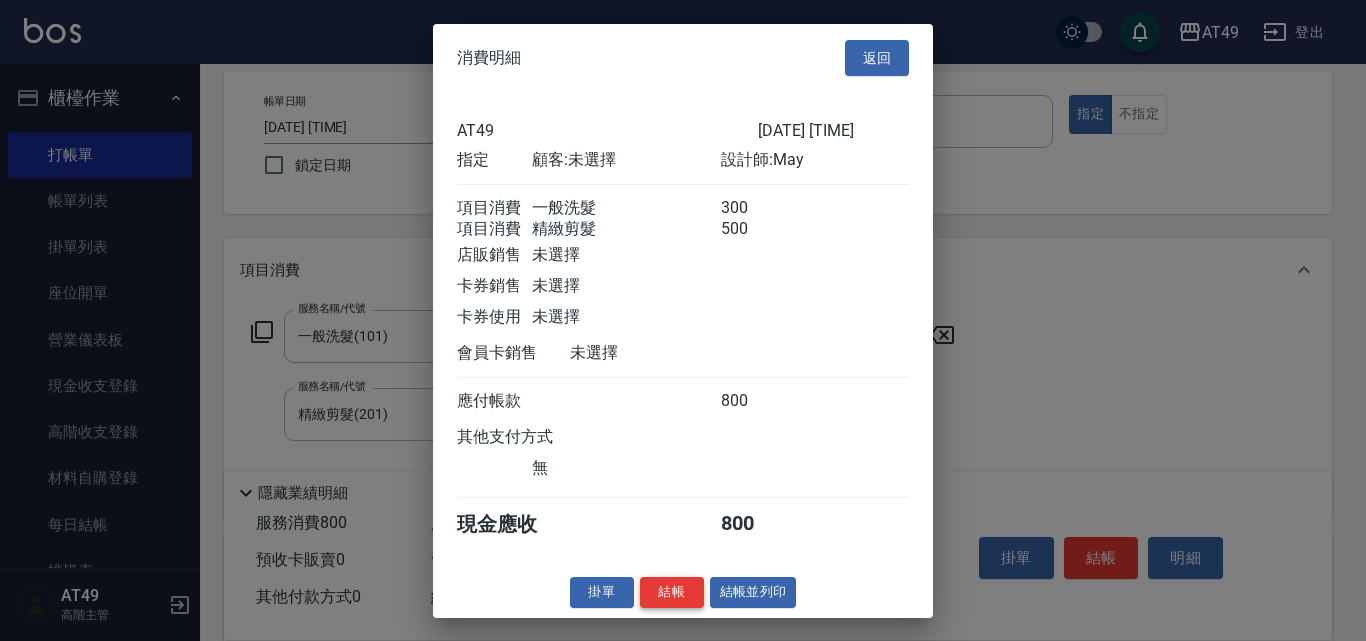 click on "結帳" at bounding box center (672, 592) 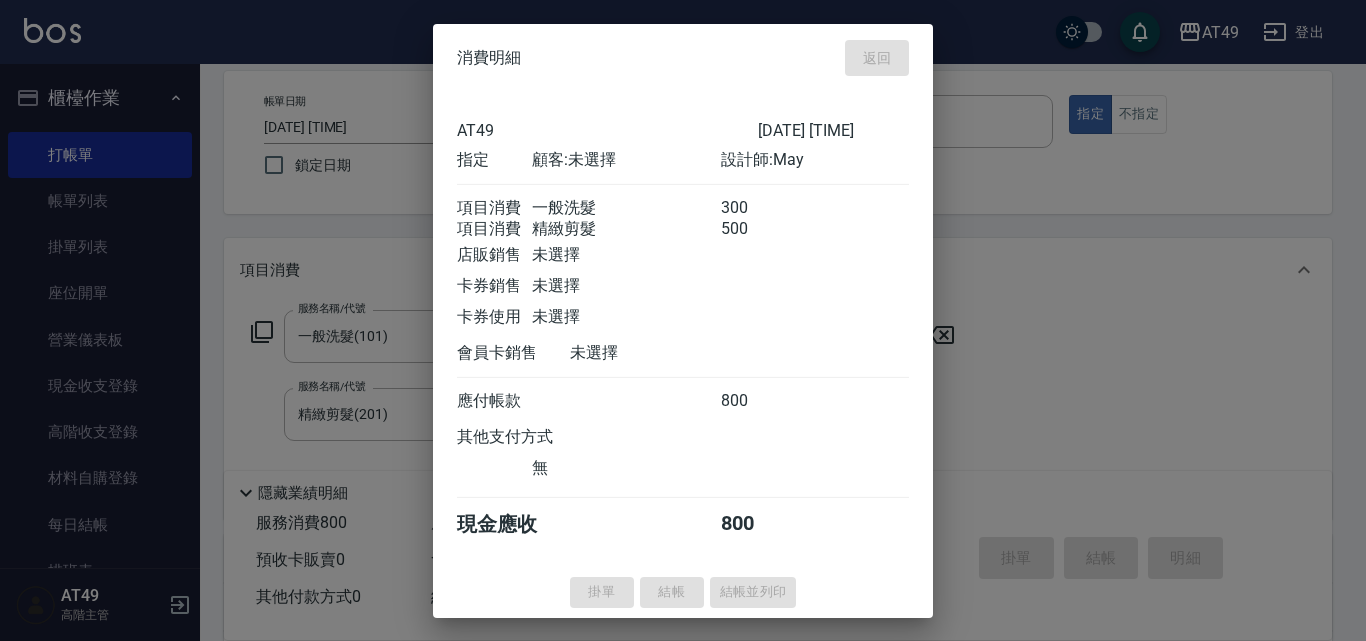 type on "[DATE] [TIME]" 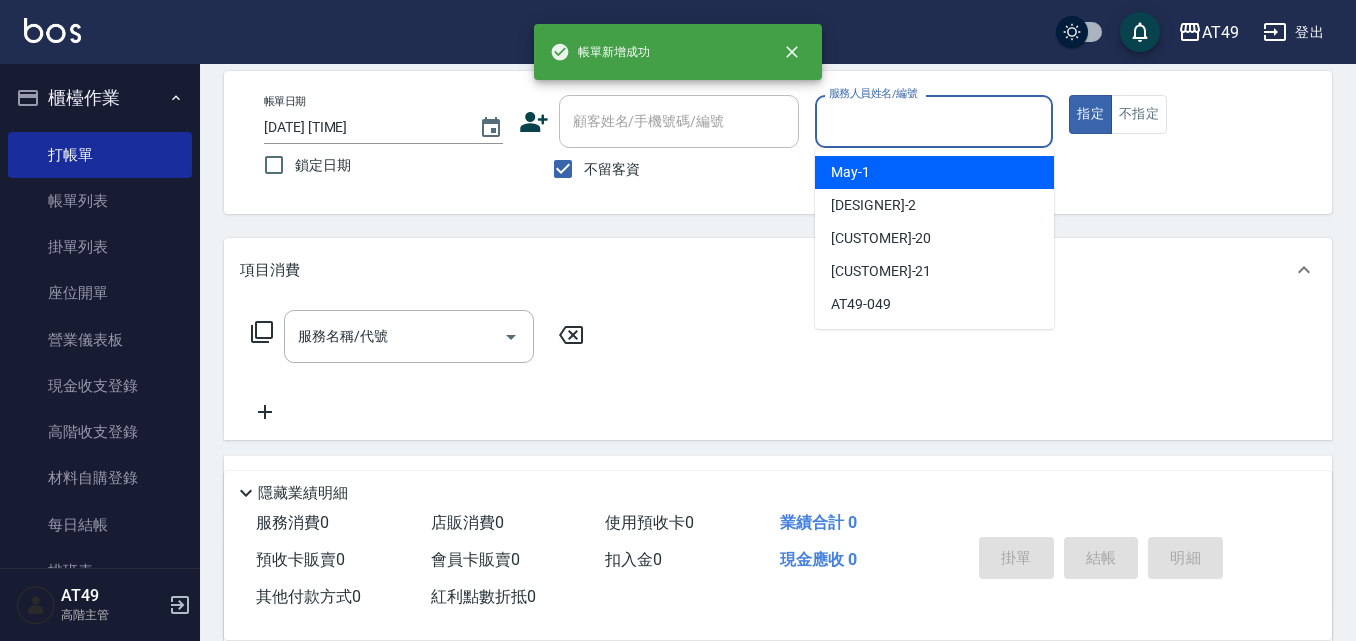 click on "服務人員姓名/編號" at bounding box center [934, 121] 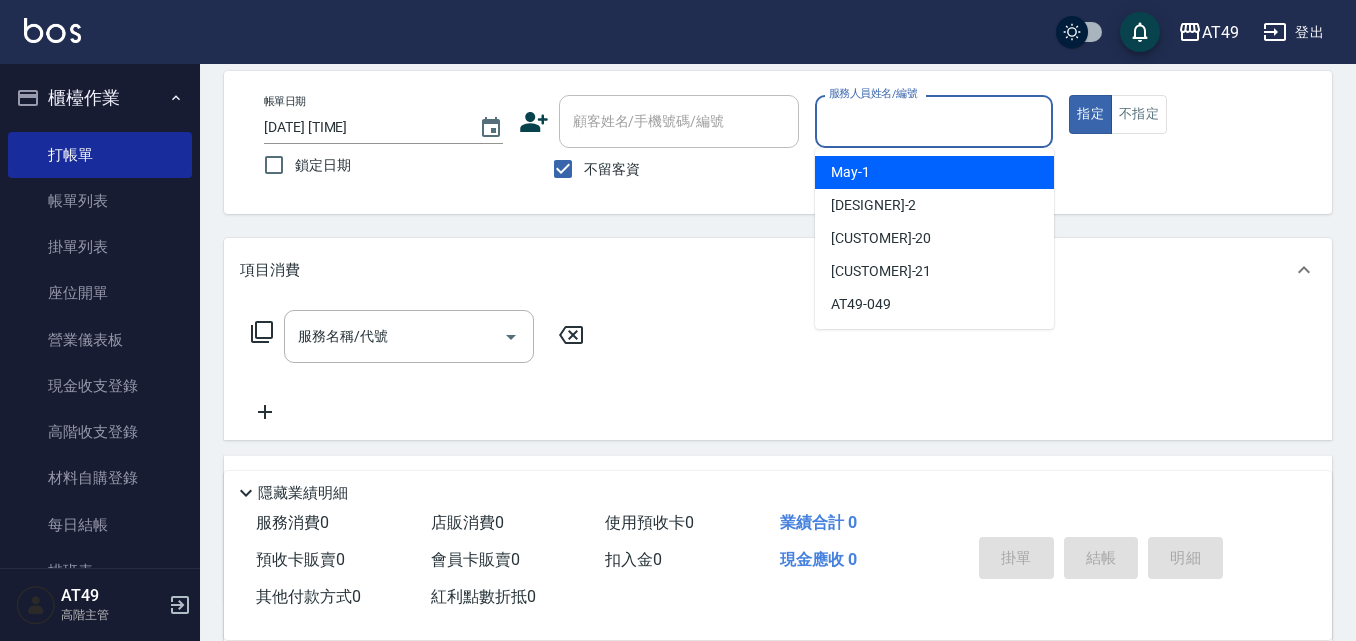 click on "[DESIGNER] -1" at bounding box center (850, 172) 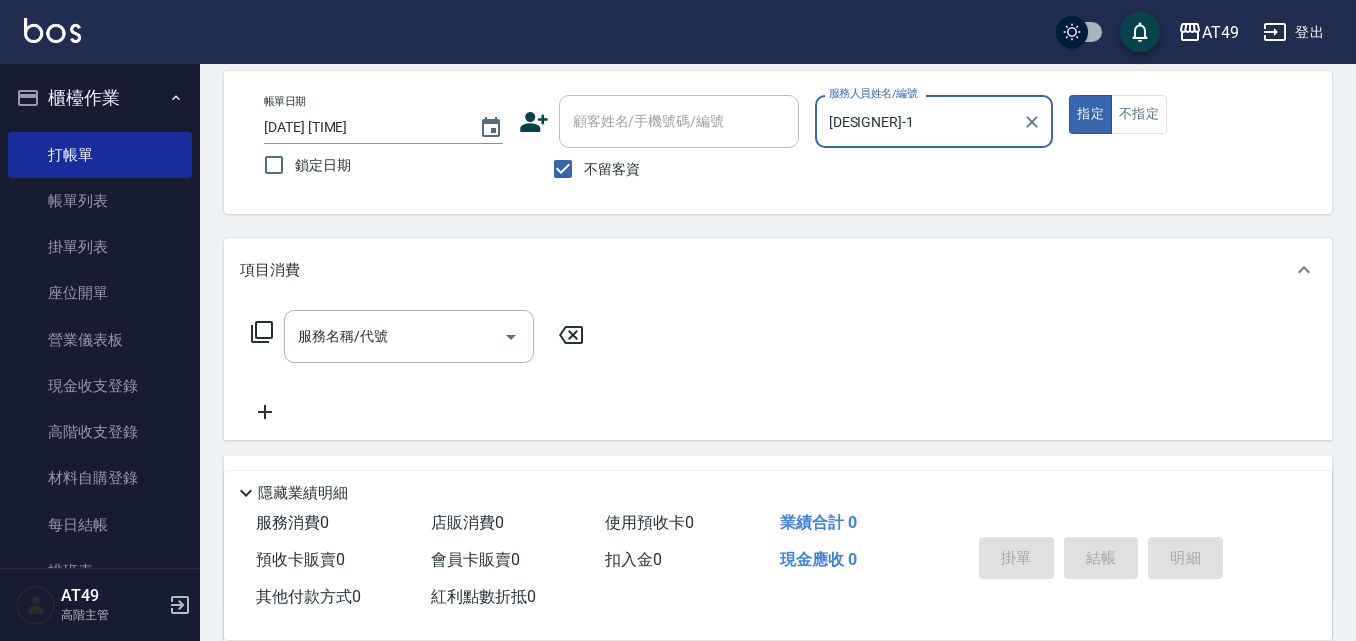 click 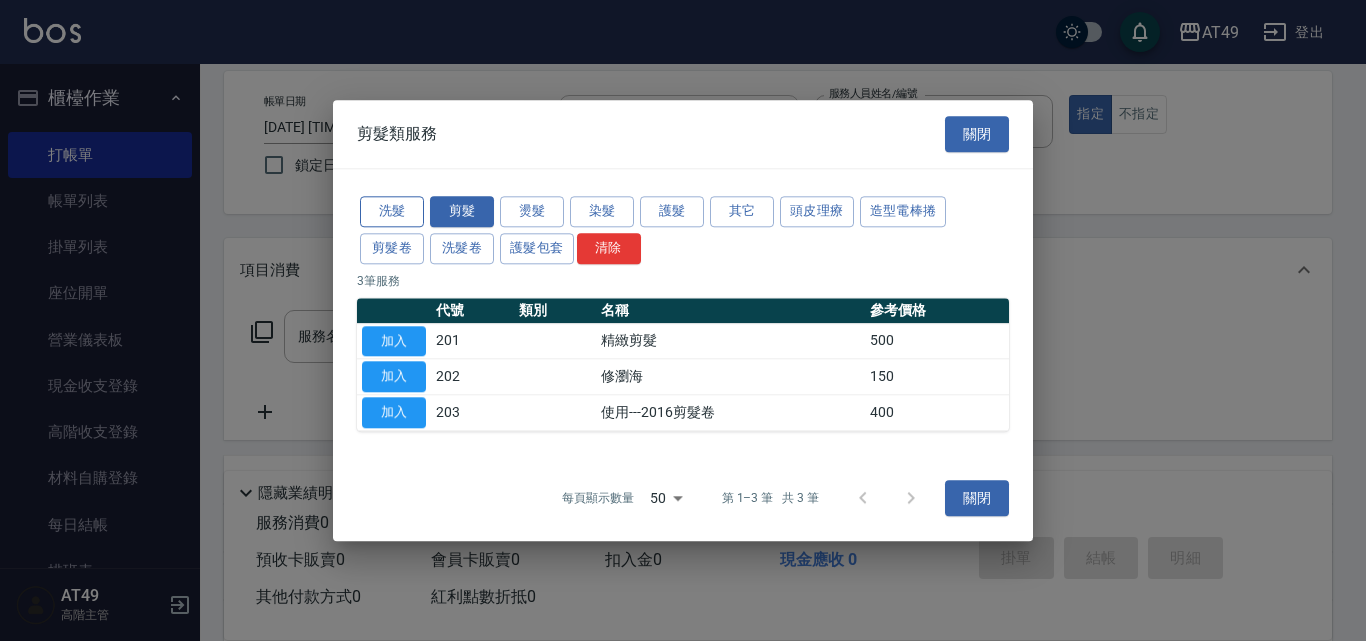 click on "洗髮" at bounding box center (392, 211) 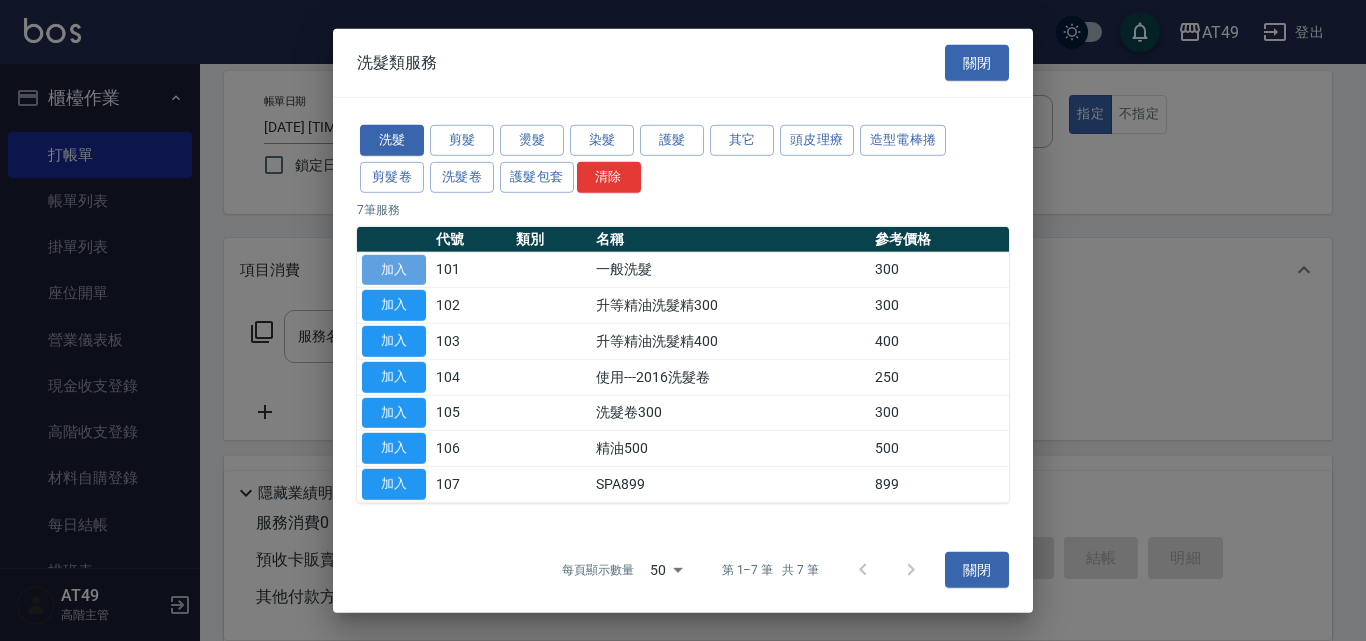 click on "加入" at bounding box center (394, 269) 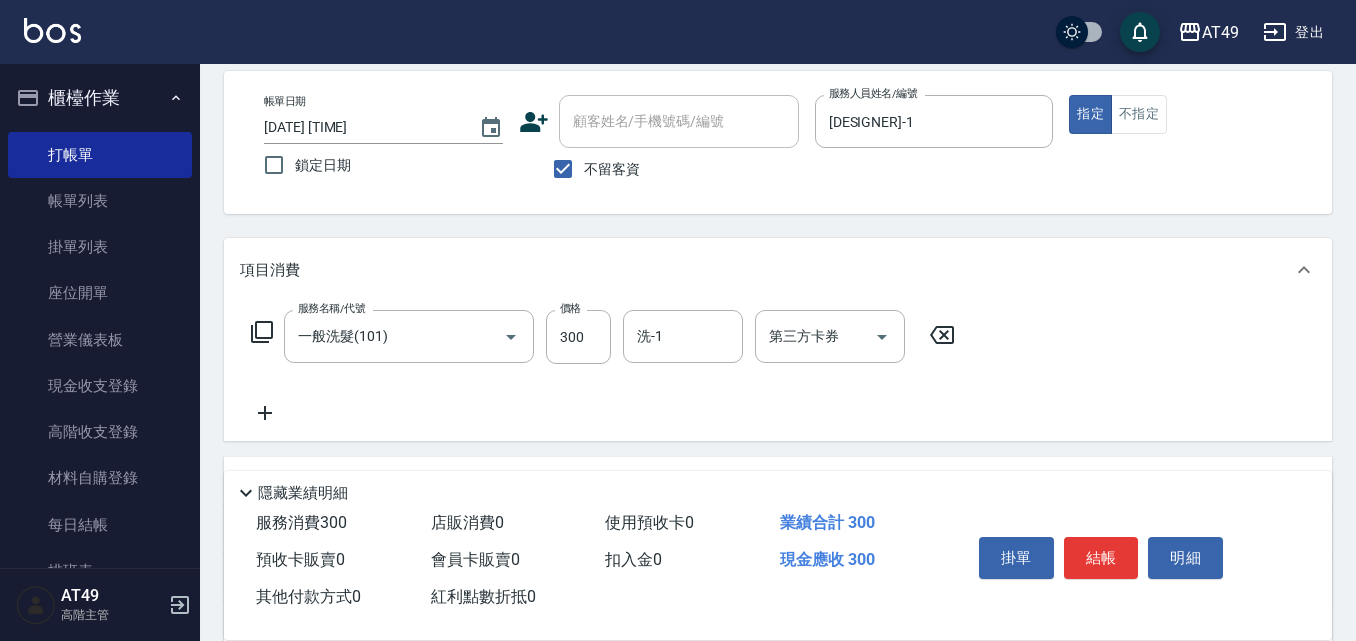 click 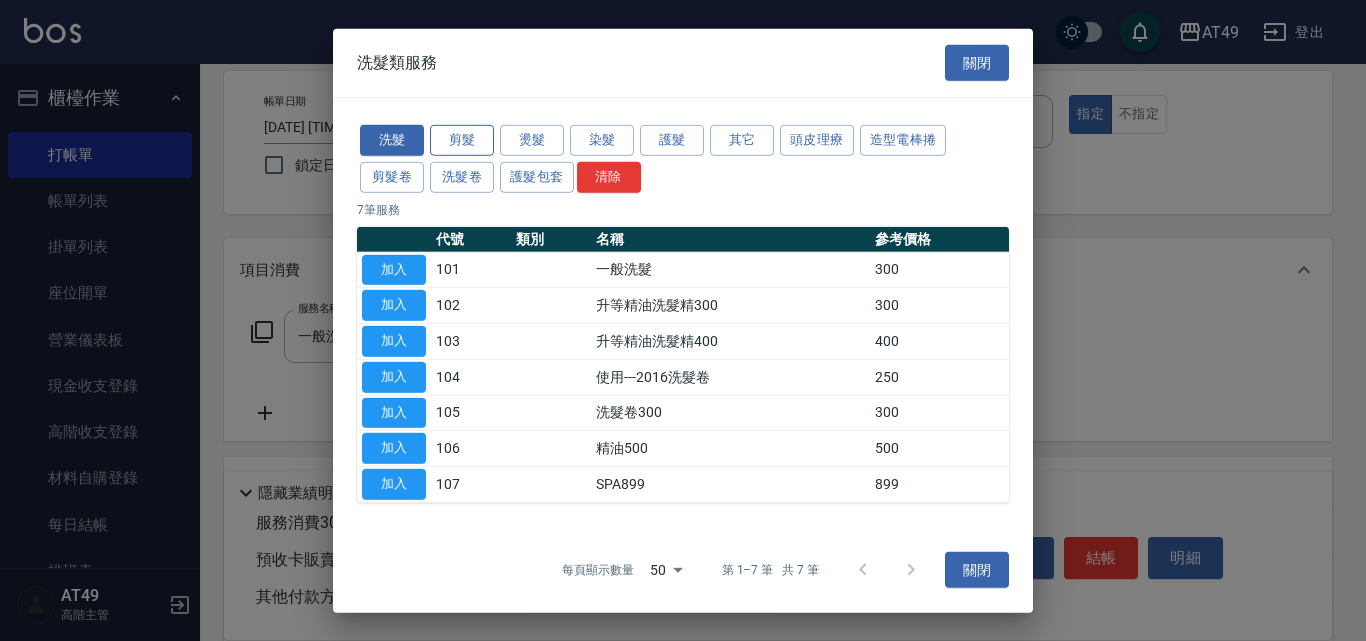click on "剪髮" at bounding box center [462, 140] 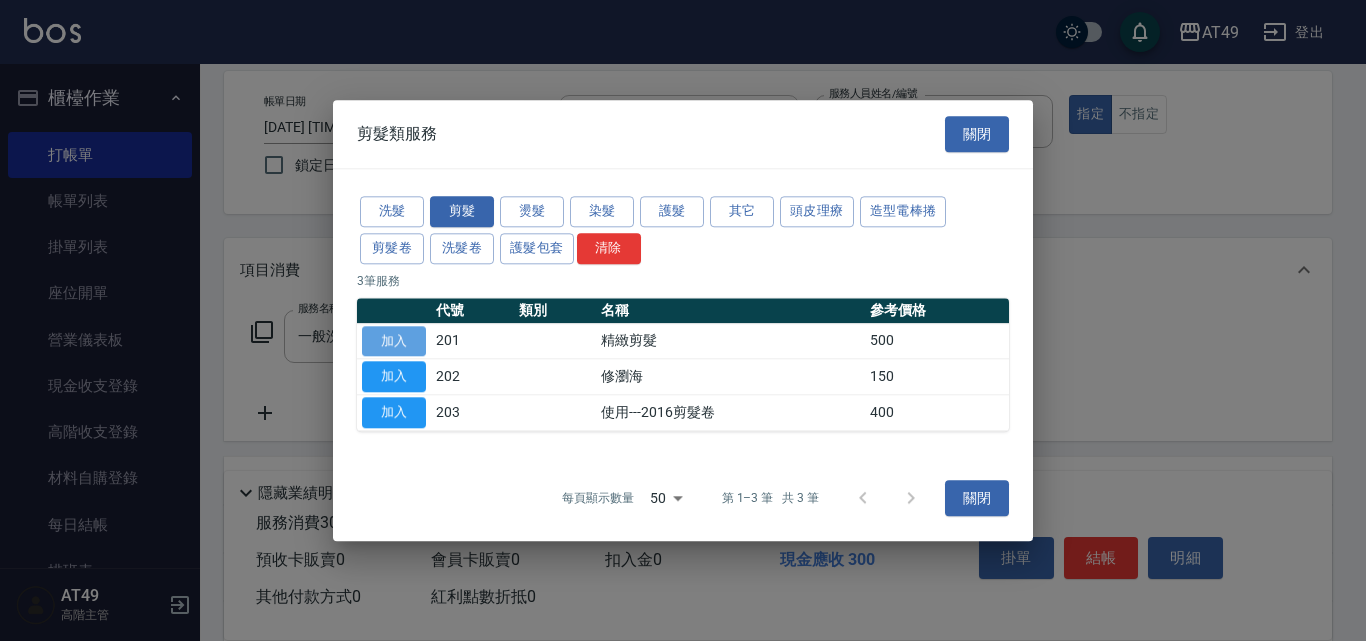 click on "加入" at bounding box center (394, 341) 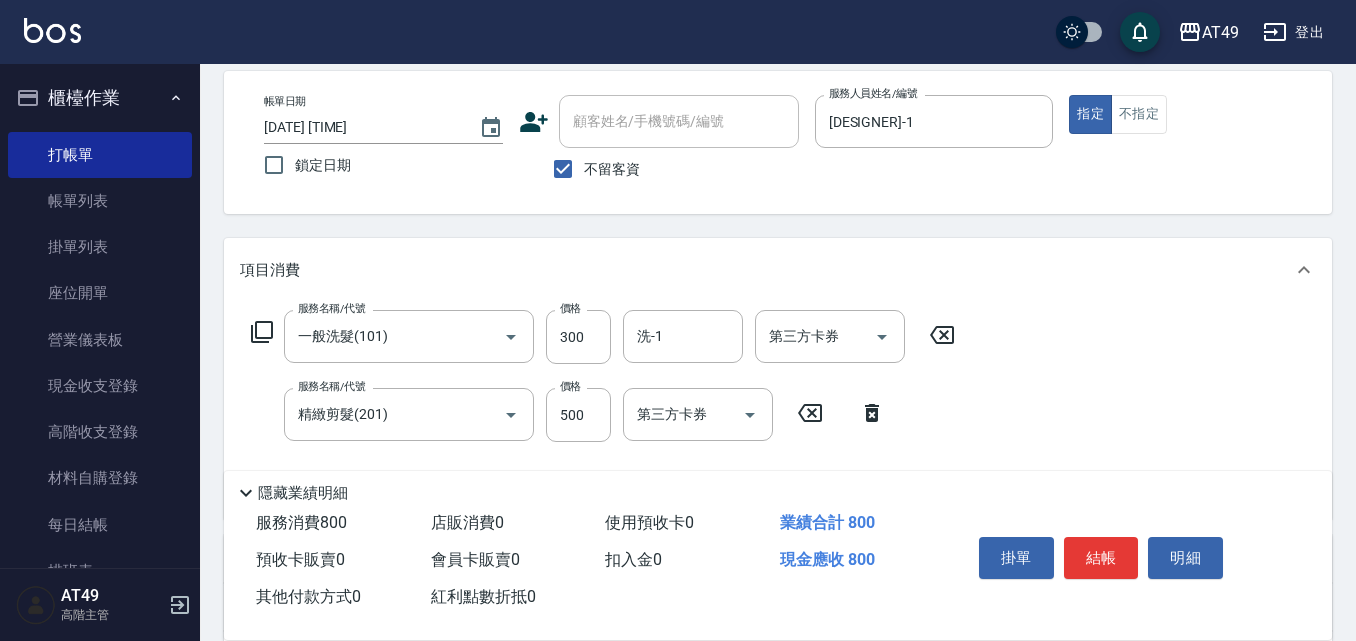 click 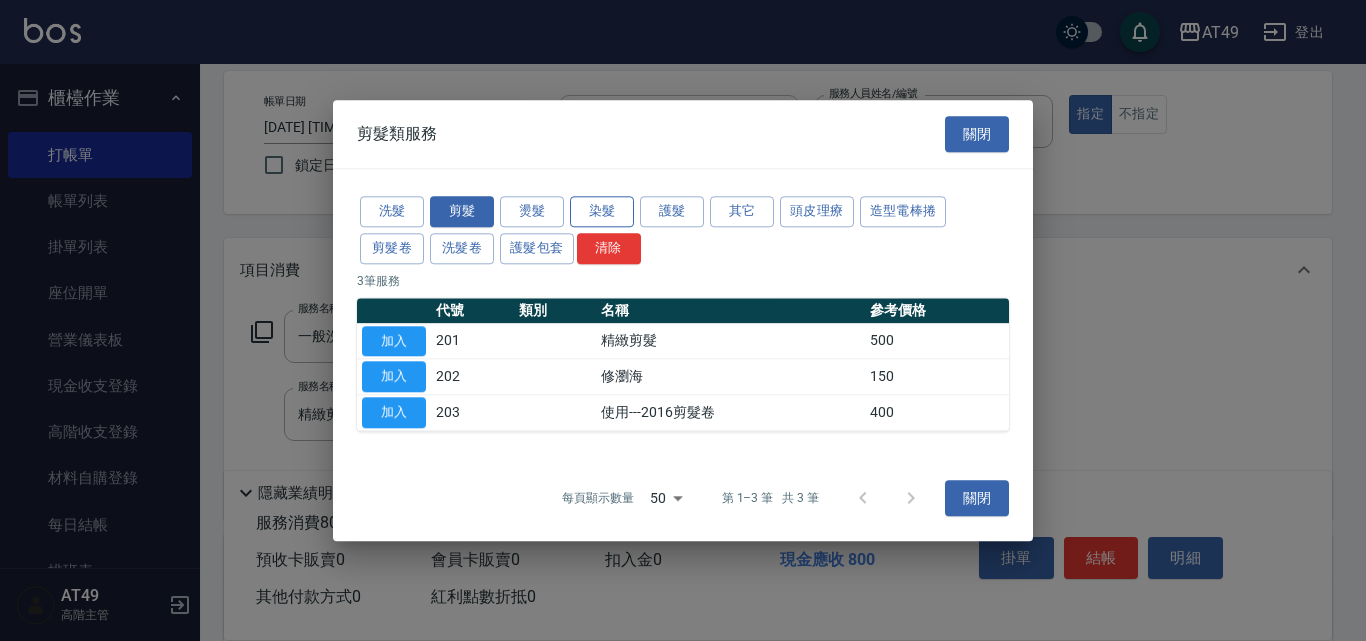 click on "染髮" at bounding box center [602, 211] 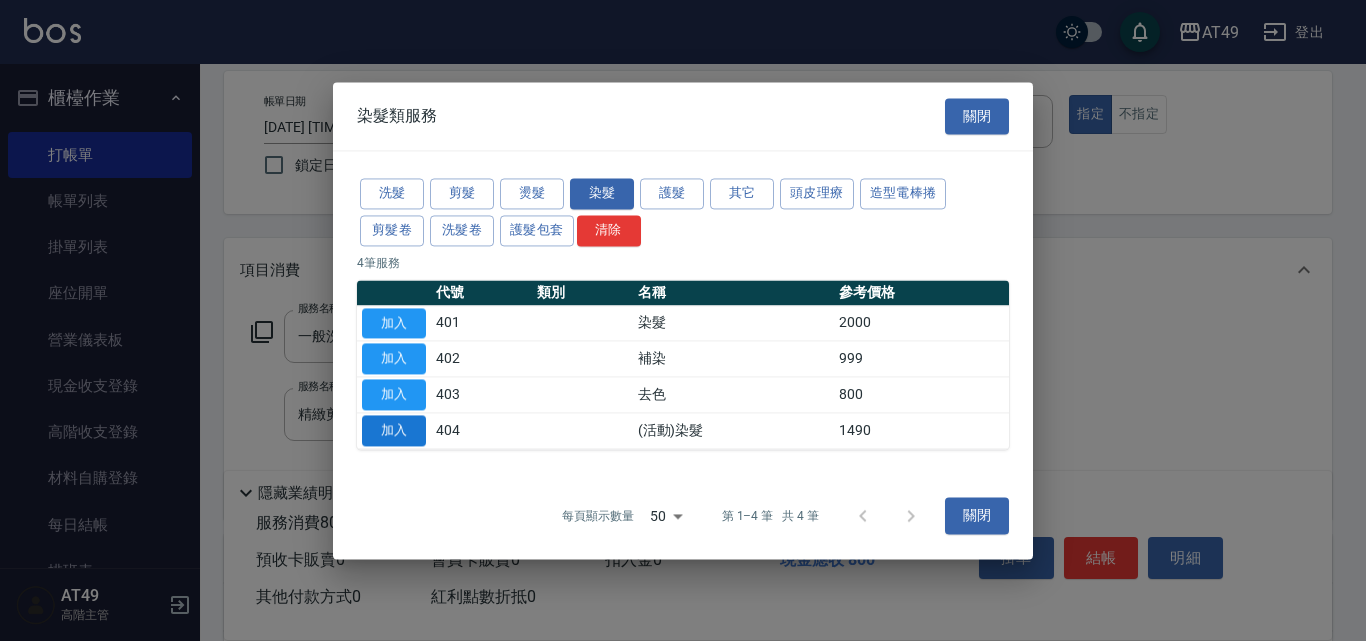click on "加入" at bounding box center (394, 430) 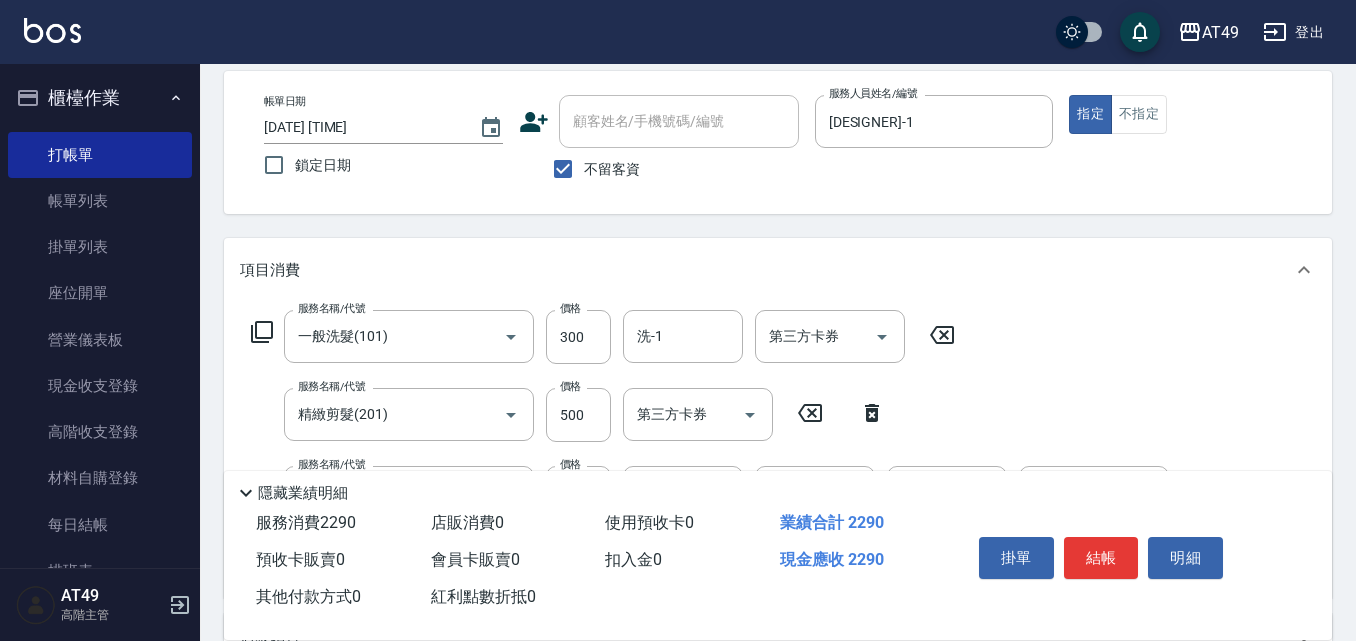 click 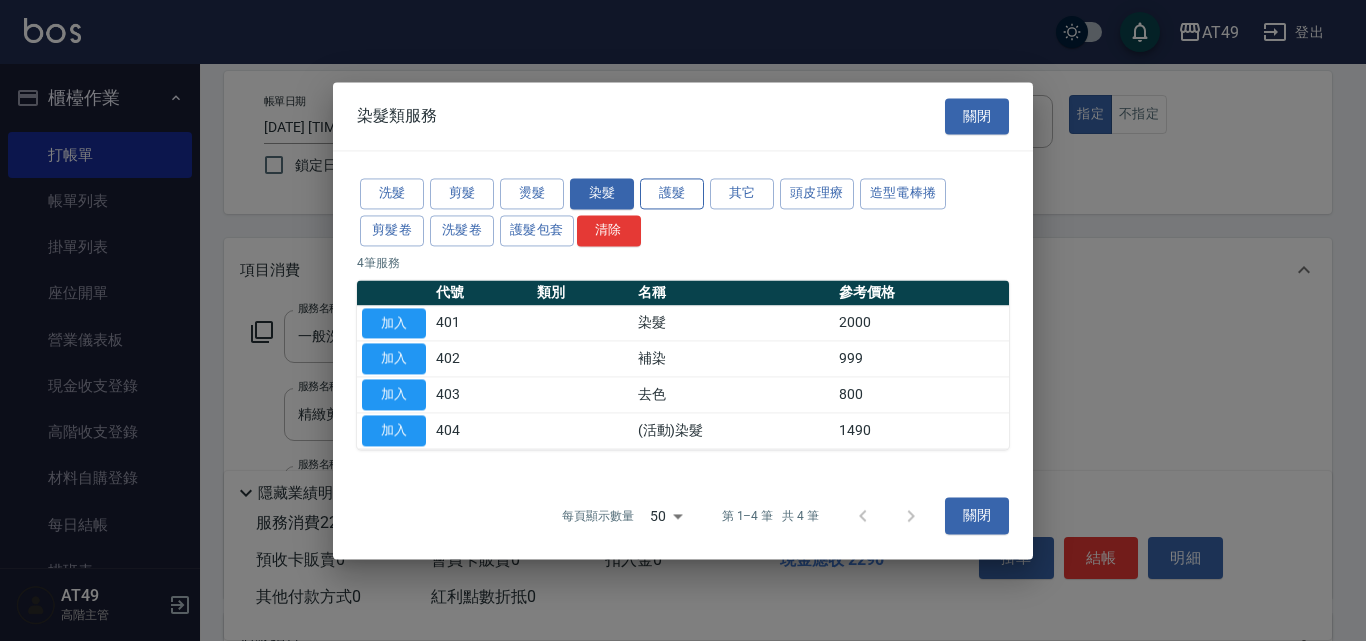 click on "護髮" at bounding box center (672, 193) 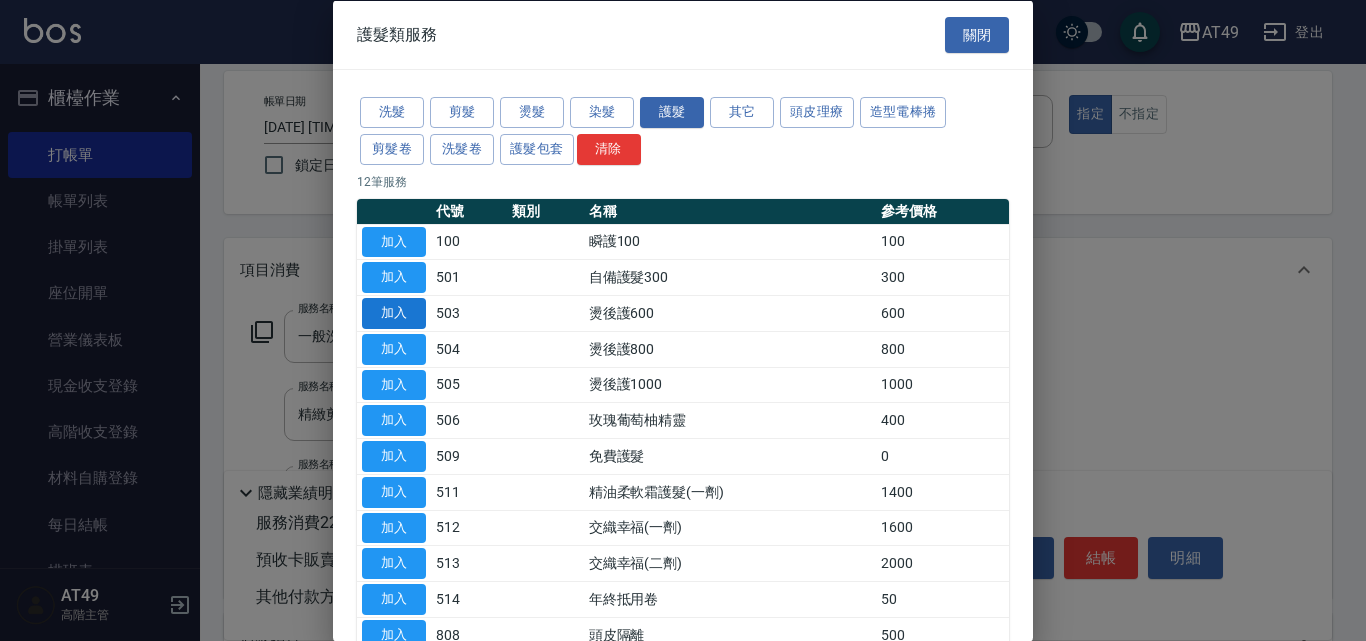 click on "加入" at bounding box center [394, 313] 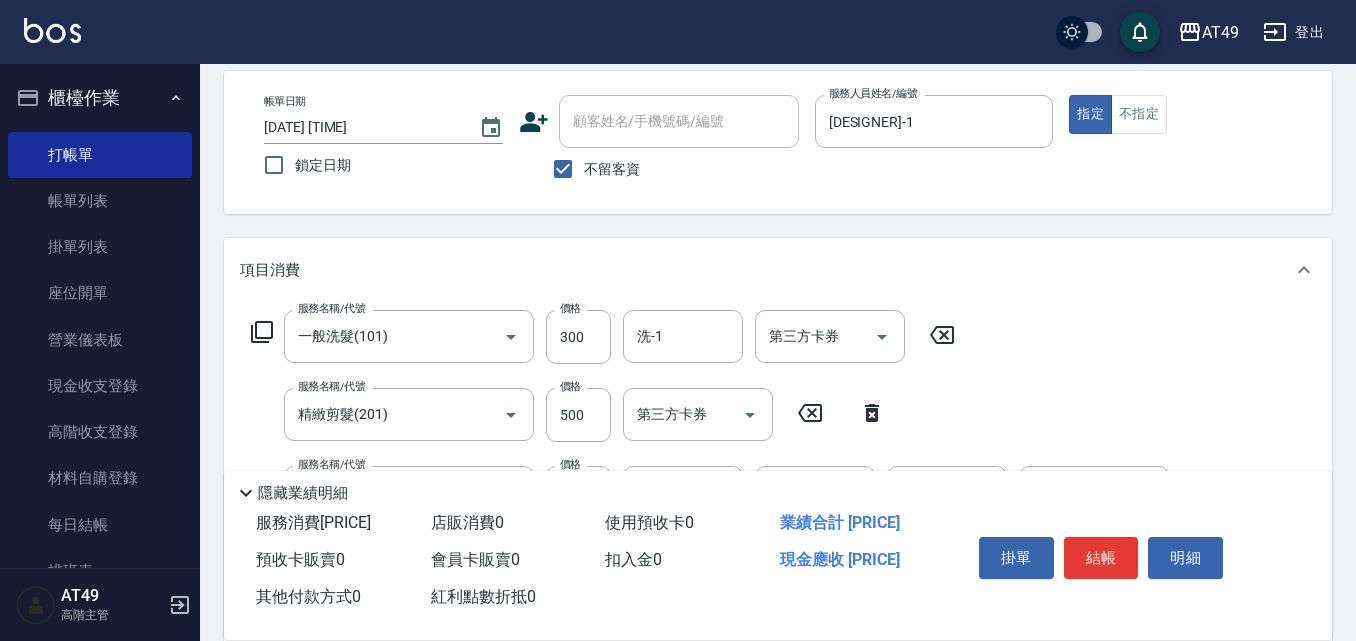 click 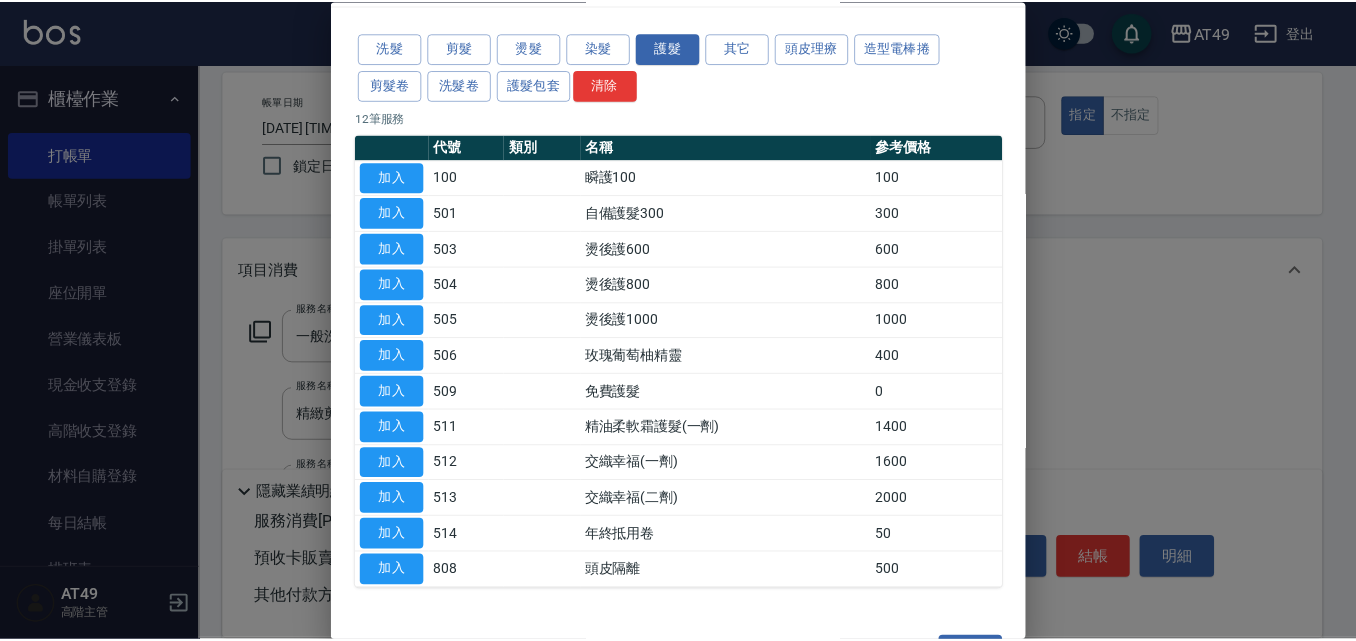 scroll, scrollTop: 122, scrollLeft: 0, axis: vertical 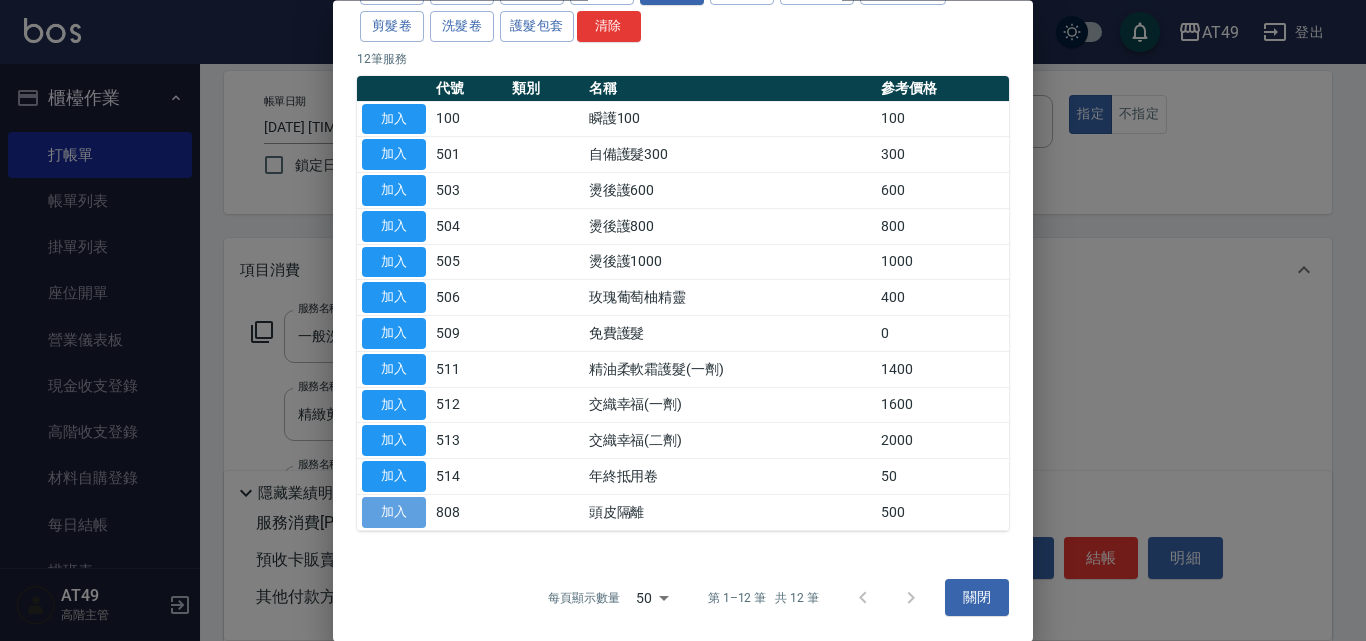 click on "加入" at bounding box center (394, 512) 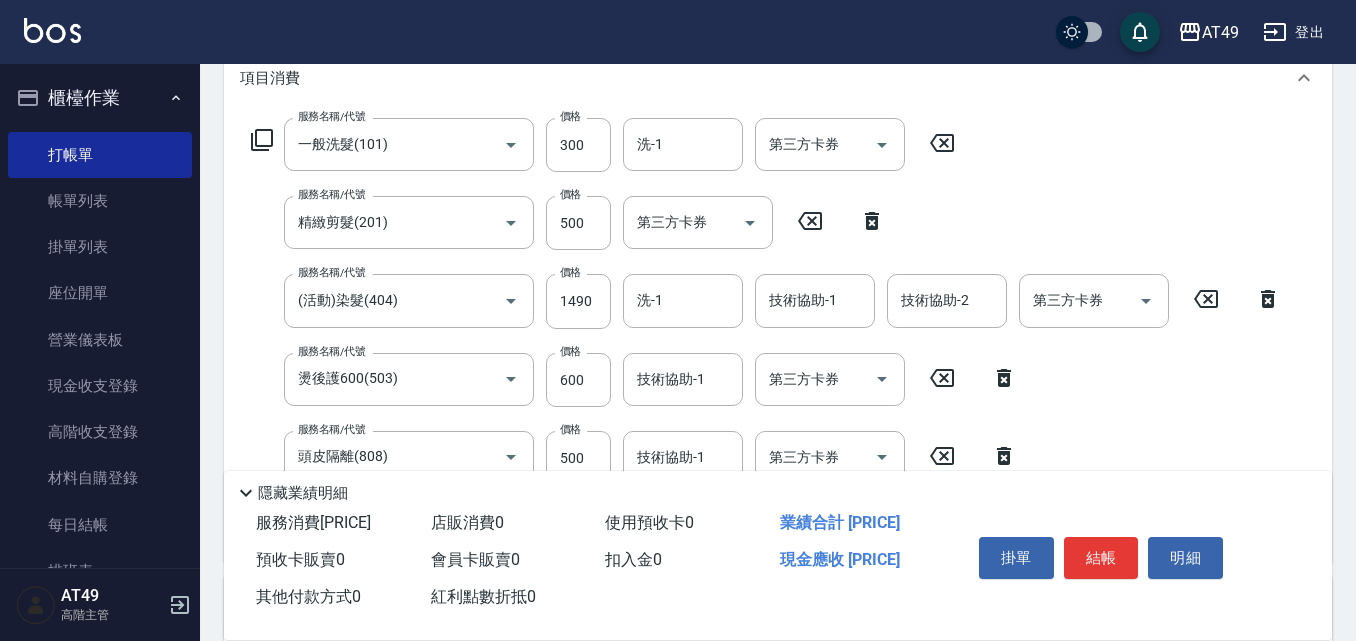 scroll, scrollTop: 290, scrollLeft: 0, axis: vertical 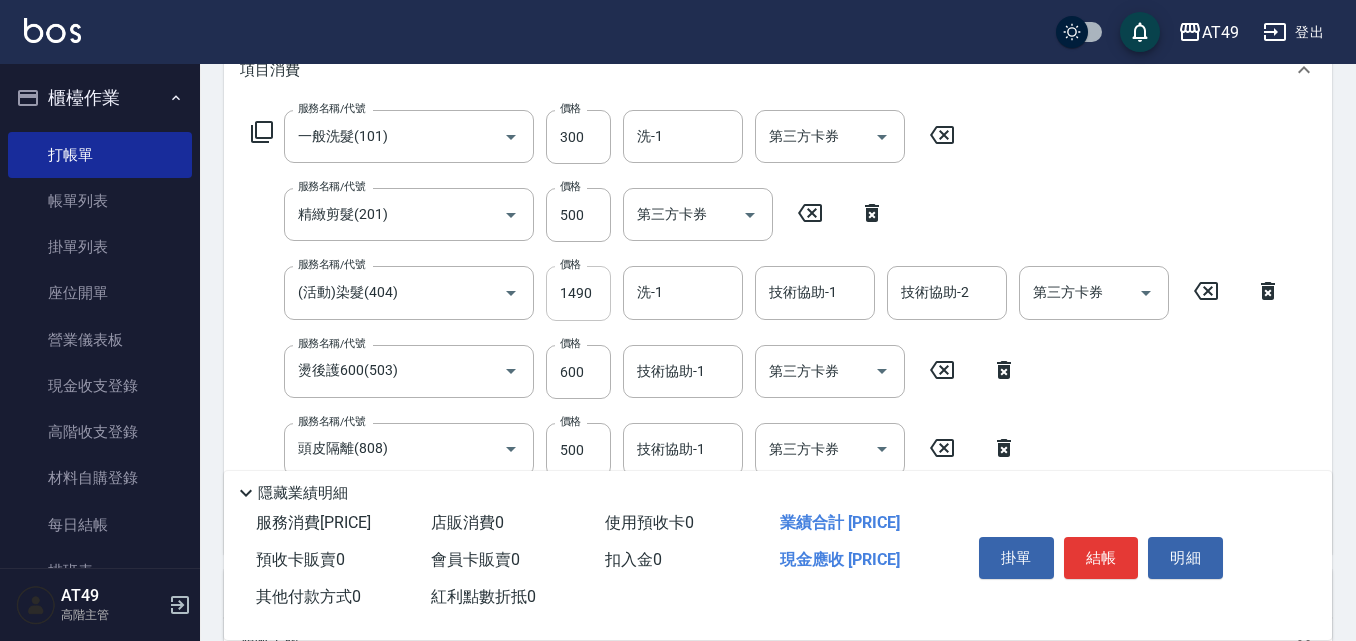 click on "1490" at bounding box center (578, 293) 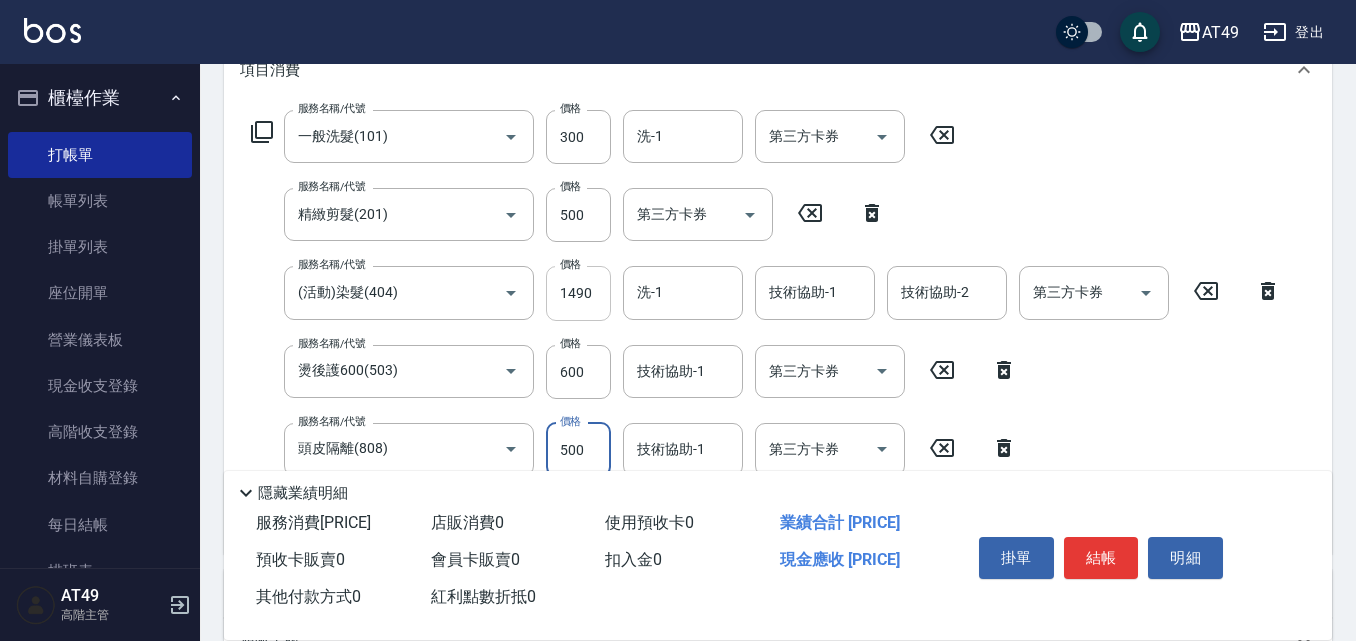 click on "1490" at bounding box center (578, 293) 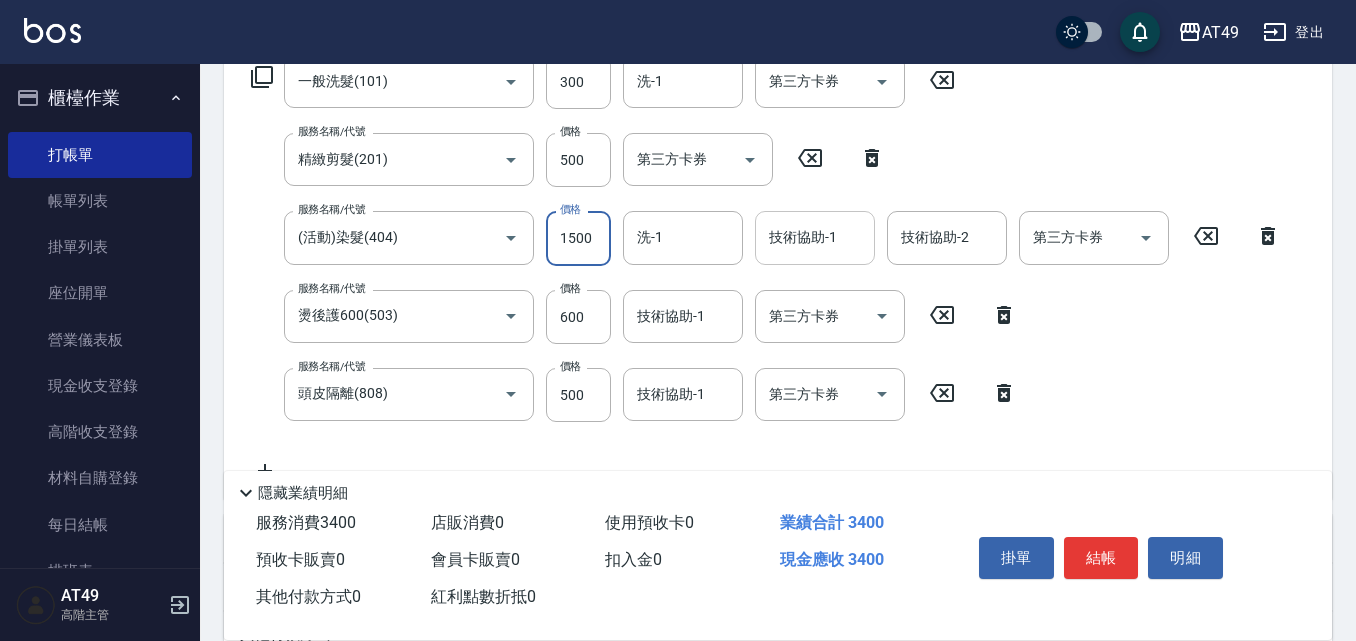 scroll, scrollTop: 390, scrollLeft: 0, axis: vertical 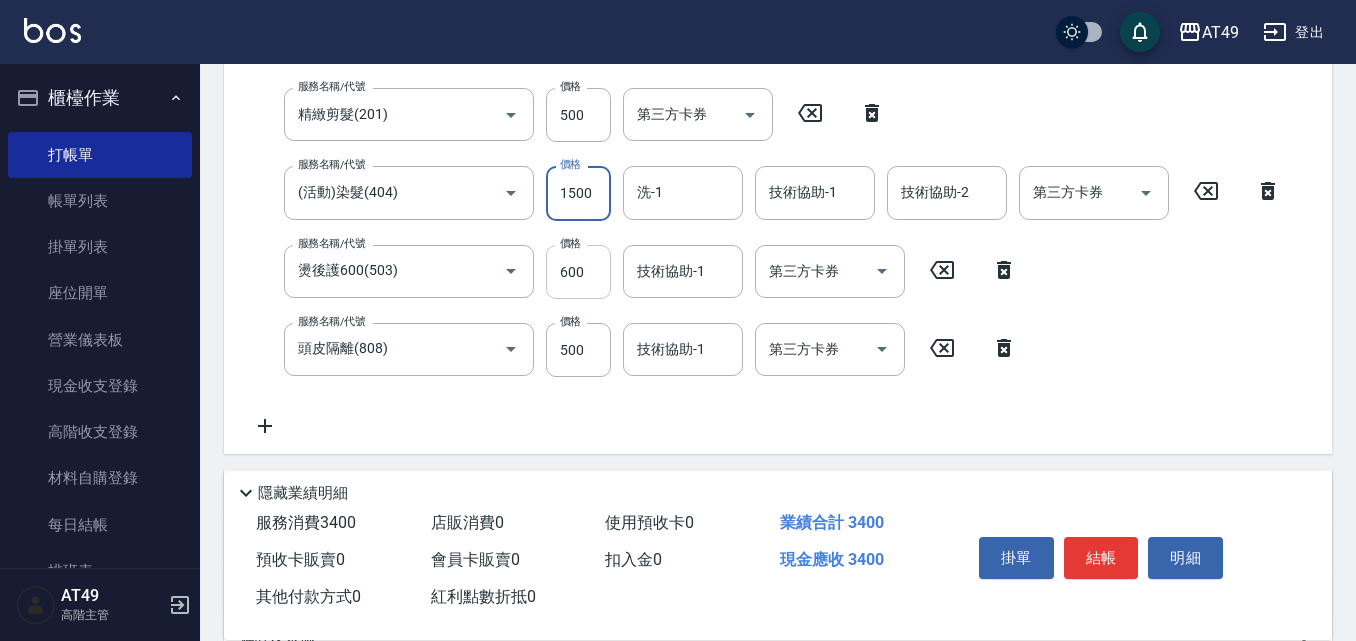 type on "1500" 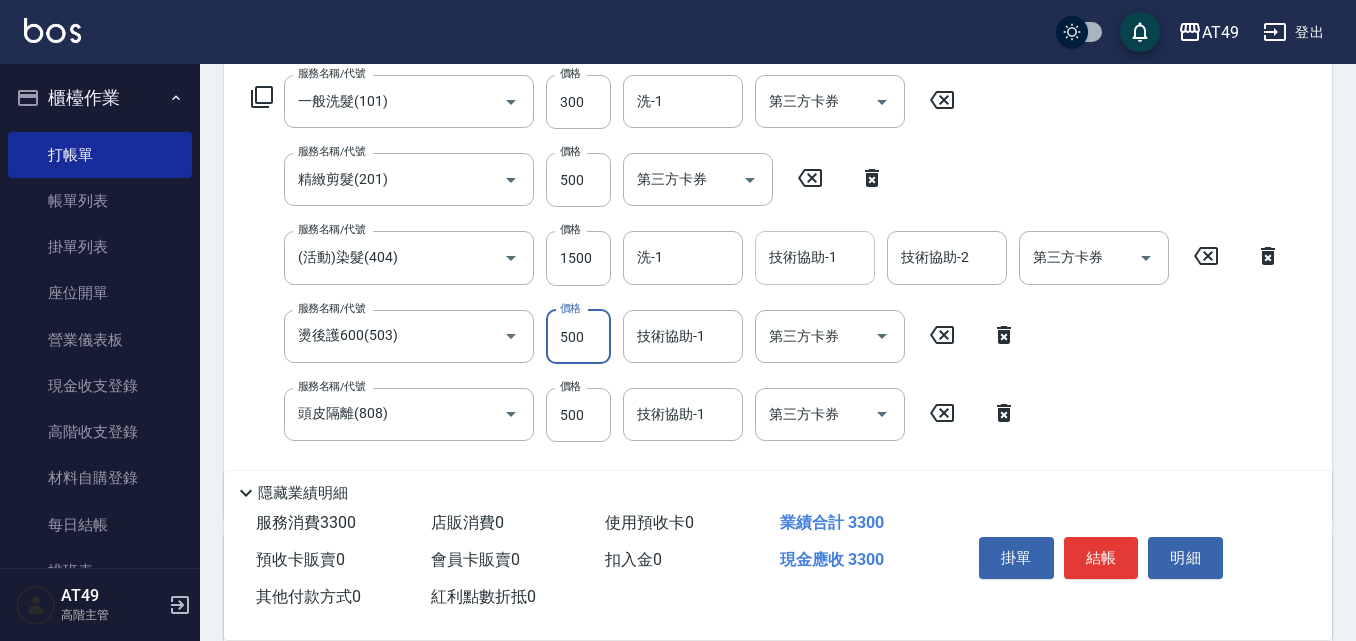 scroll, scrollTop: 290, scrollLeft: 0, axis: vertical 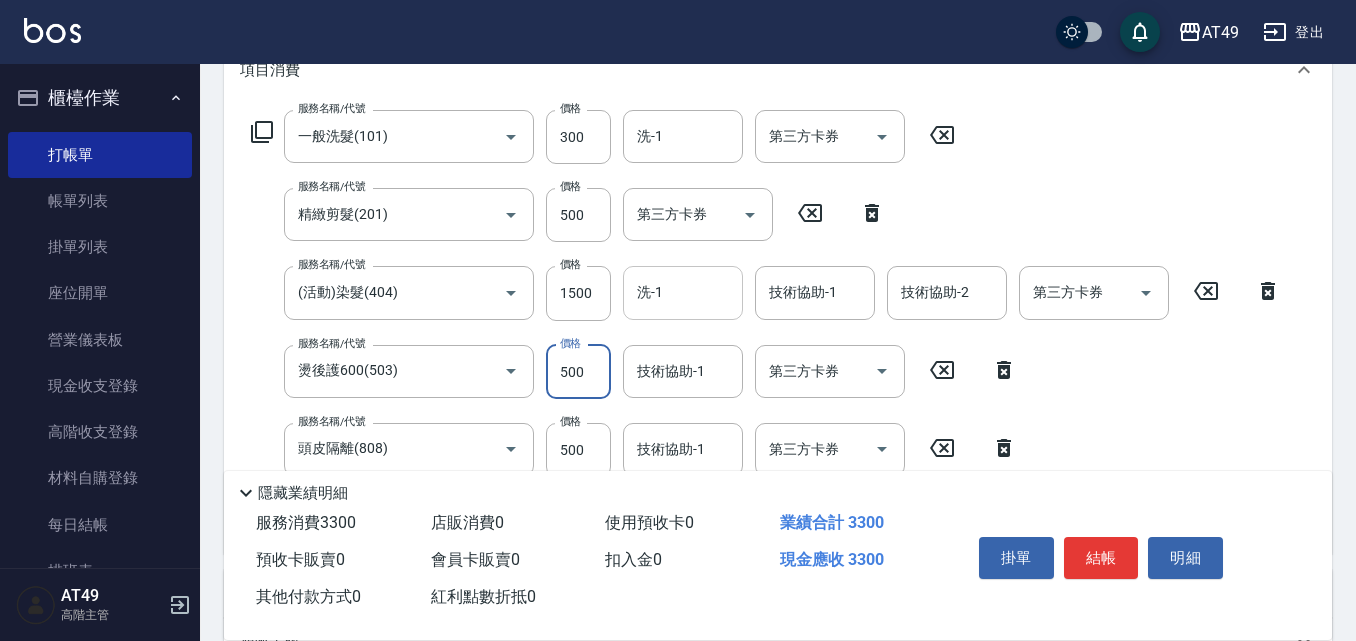 type on "500" 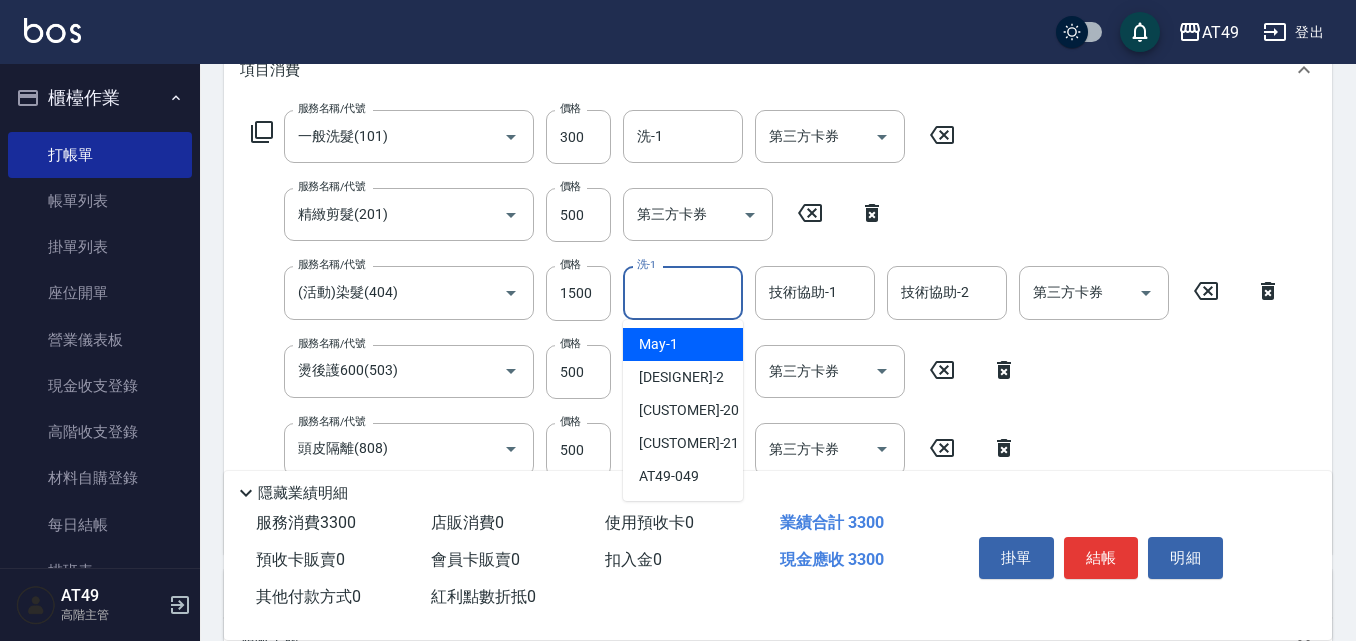 click on "洗-1" at bounding box center [683, 292] 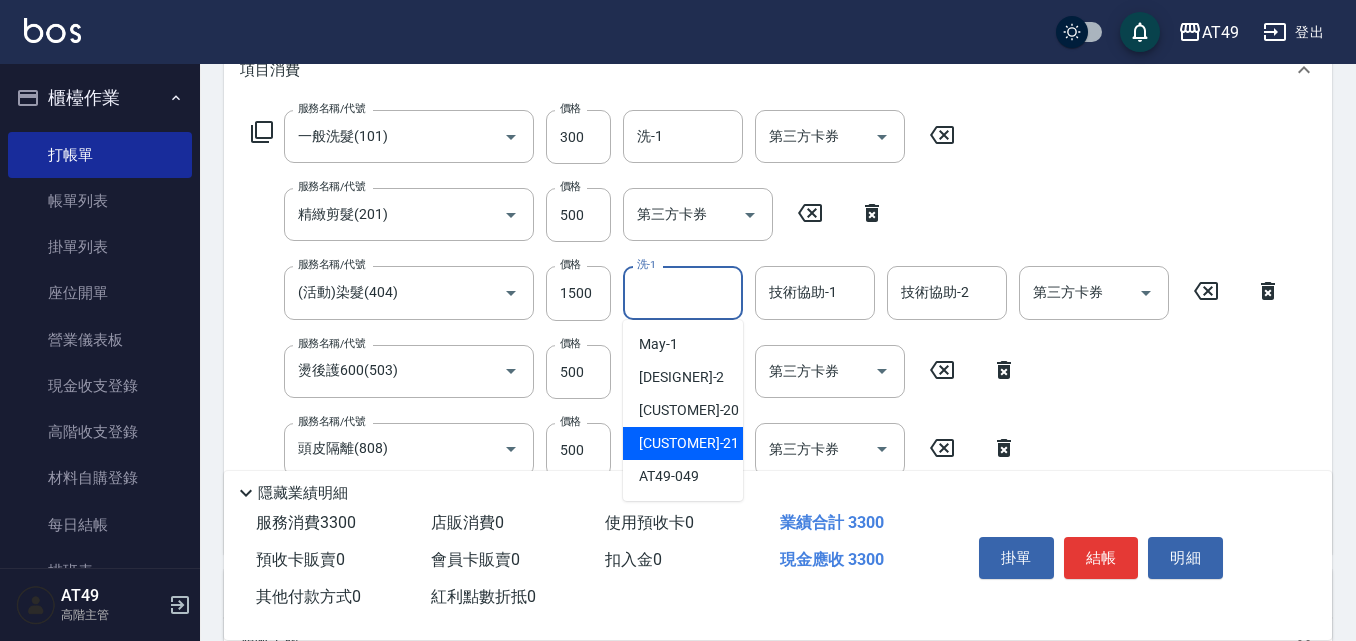 click on "[CUSTOMER] -21" at bounding box center (683, 443) 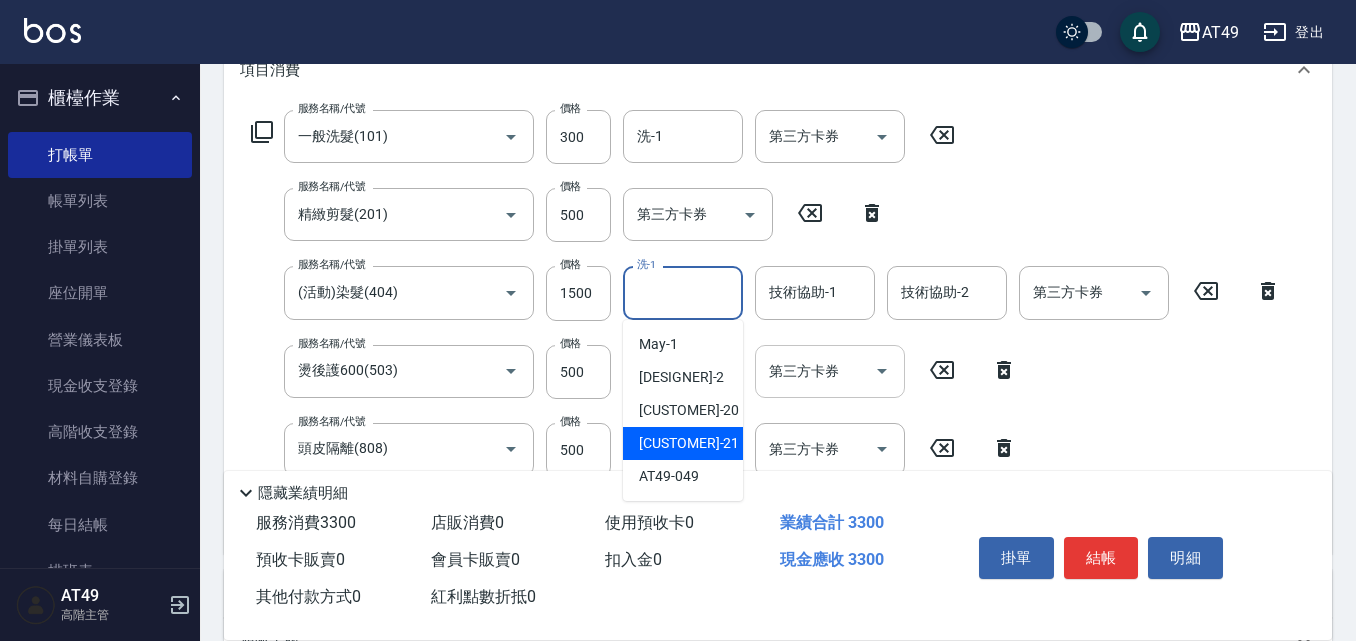 type on "[CUSTOMER] -21" 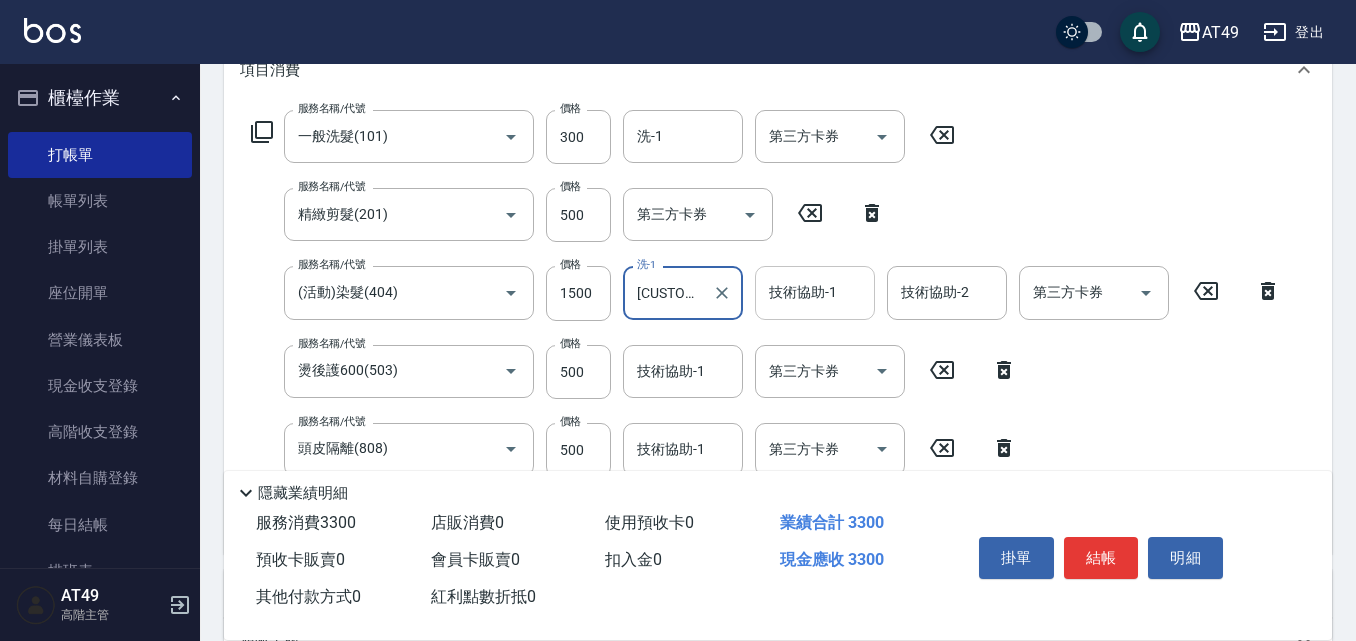 click on "技術協助-1" at bounding box center [815, 292] 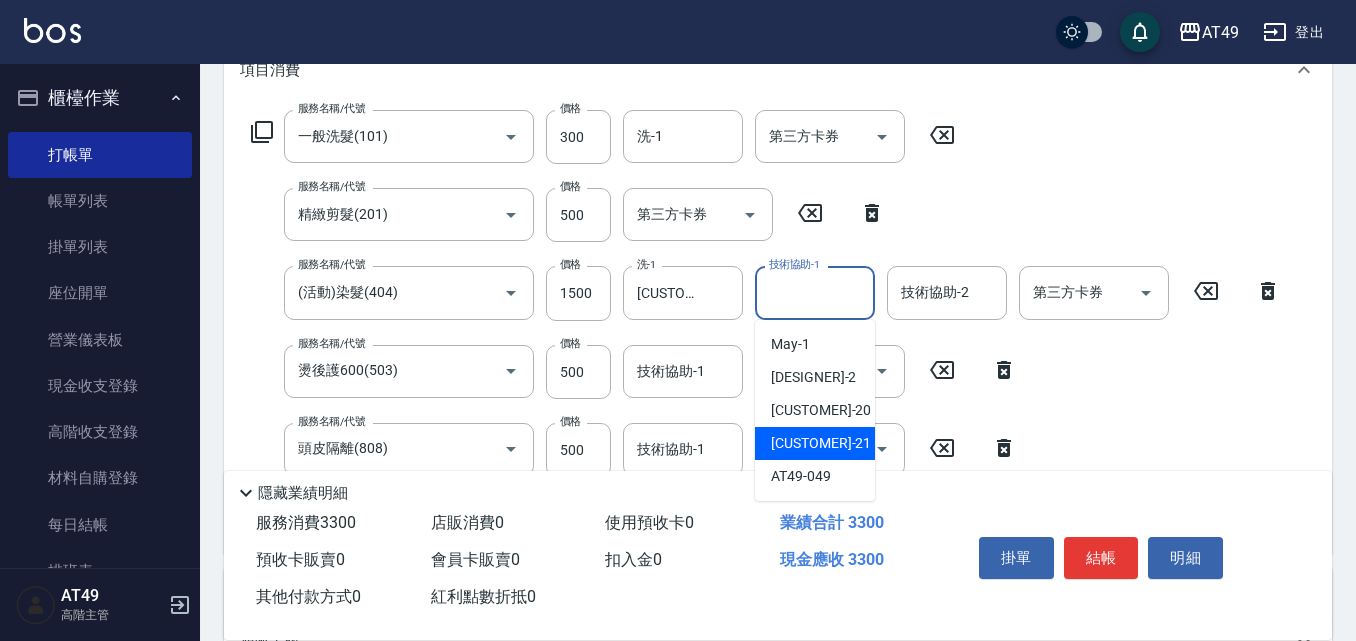 click on "[CUSTOMER] -21" at bounding box center (821, 443) 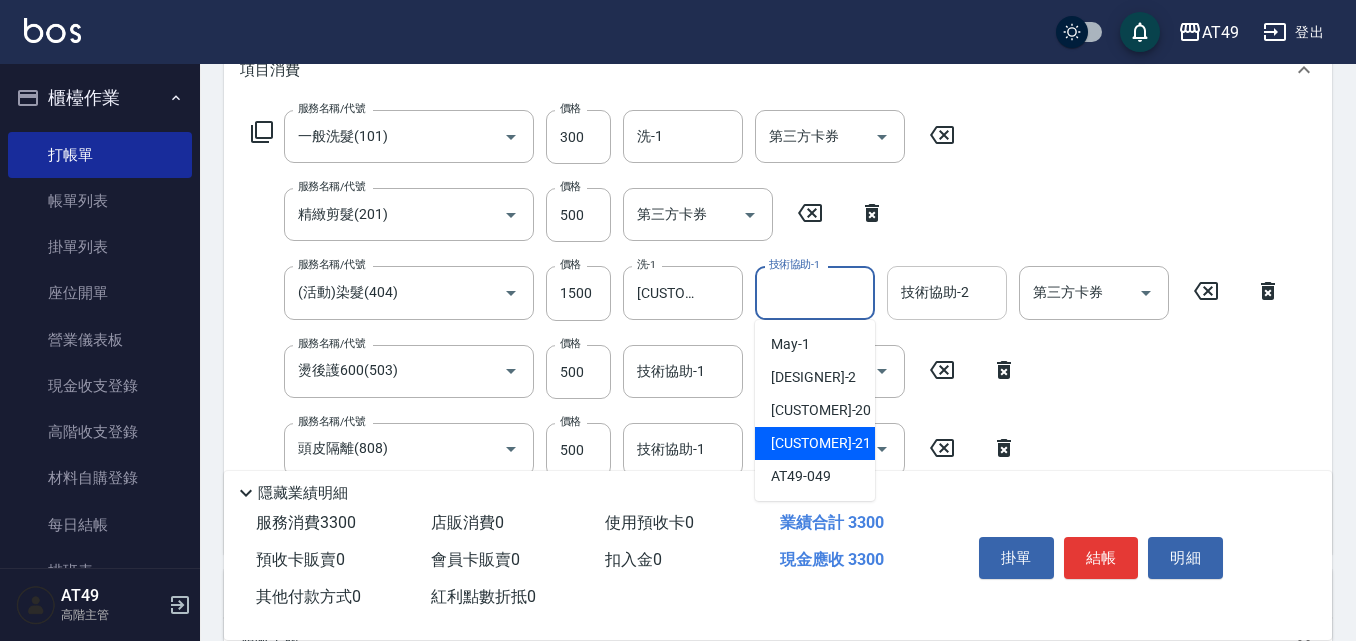 type on "[CUSTOMER] -21" 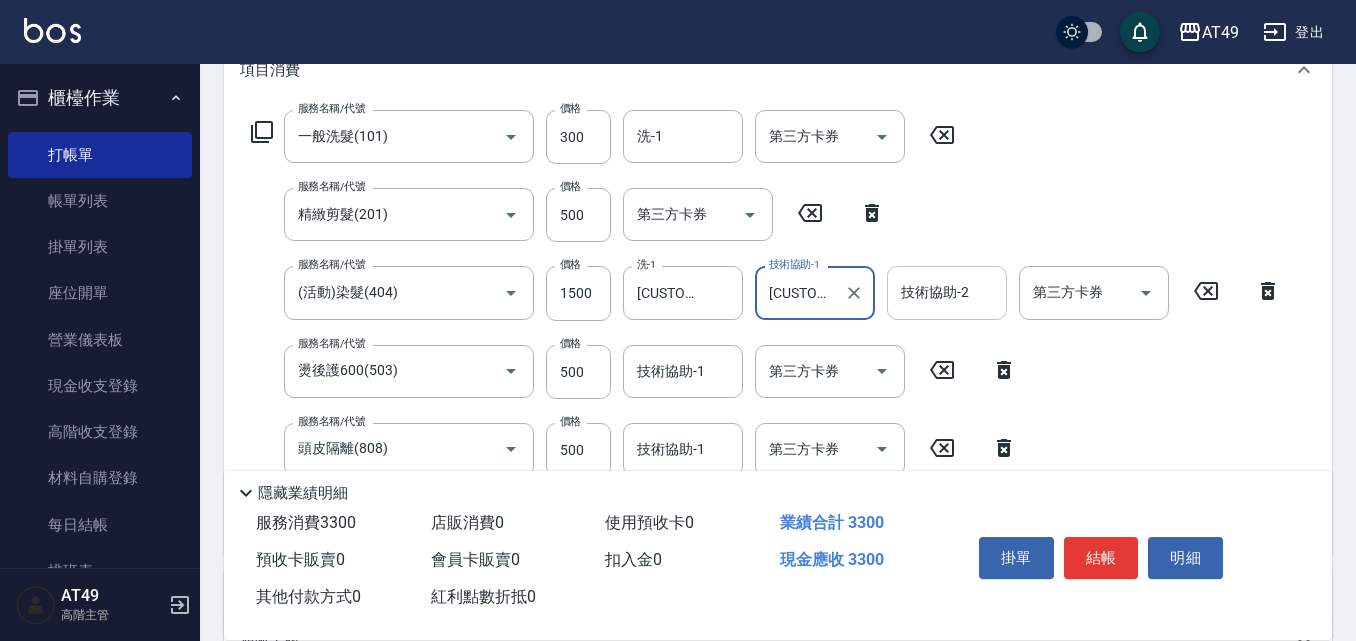 click on "技術協助-2 技術協助-2" at bounding box center (947, 292) 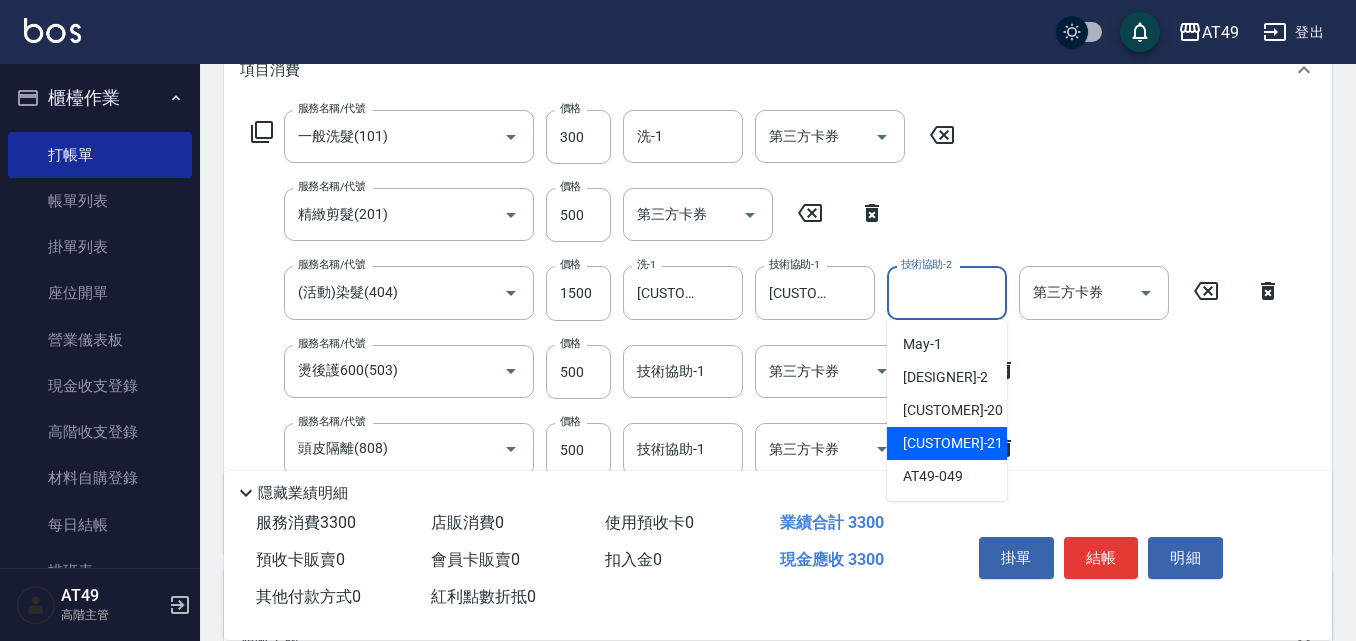click on "[CUSTOMER] -21" at bounding box center [953, 443] 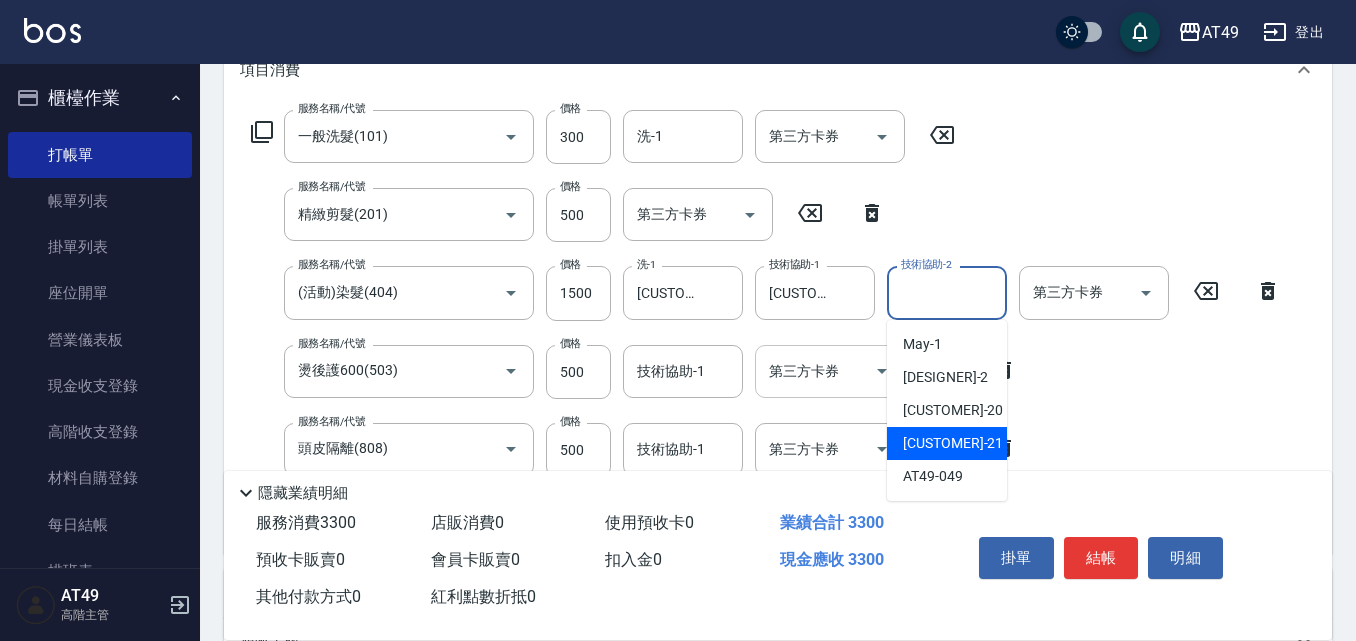 type on "[CUSTOMER] -21" 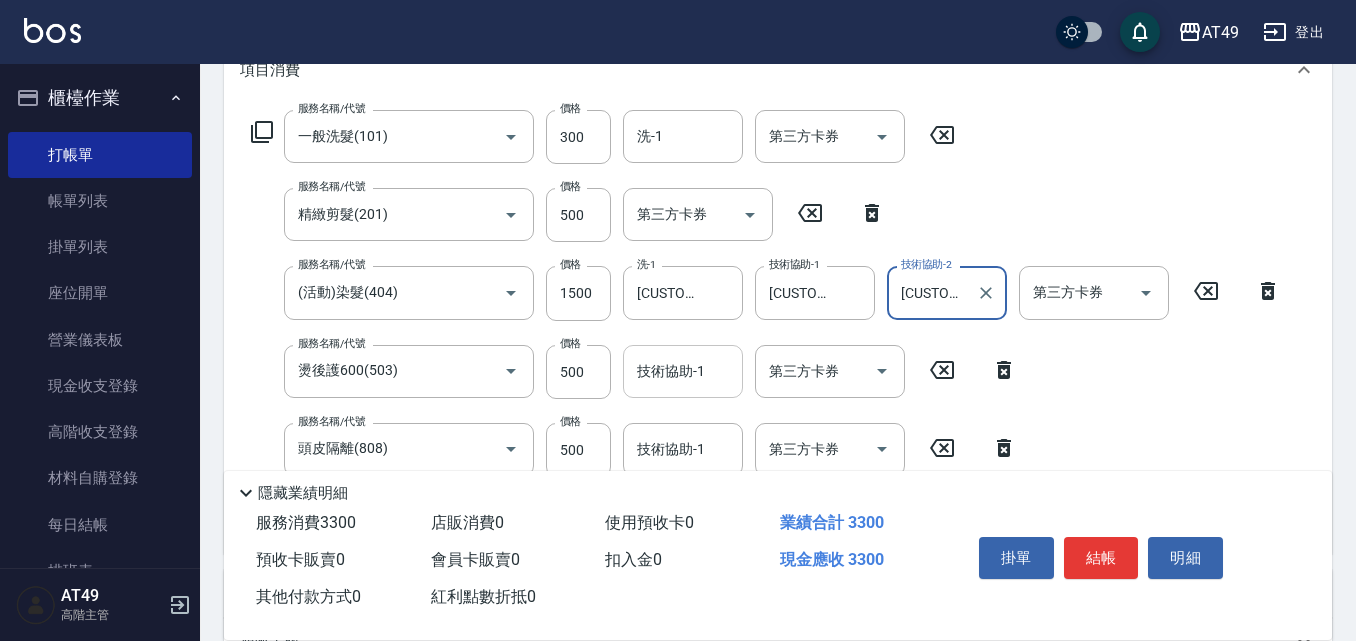click on "技術協助-1 技術協助-1" at bounding box center (683, 371) 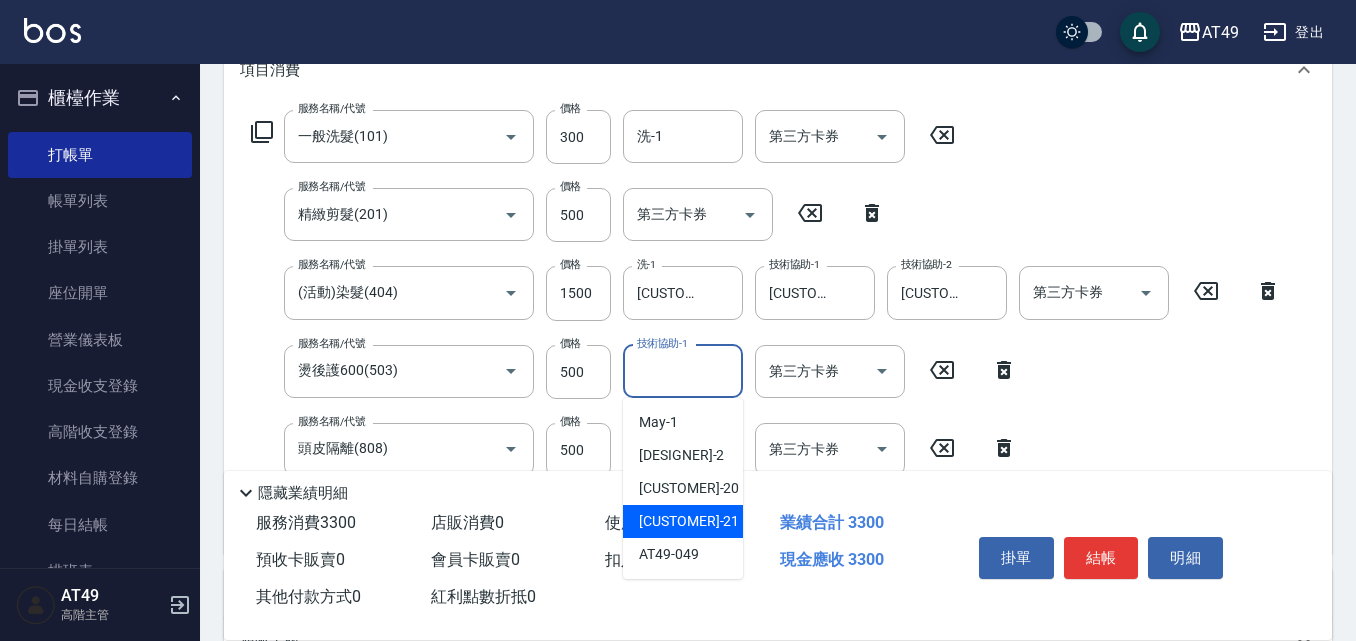 click on "[CUSTOMER] -21" at bounding box center (683, 521) 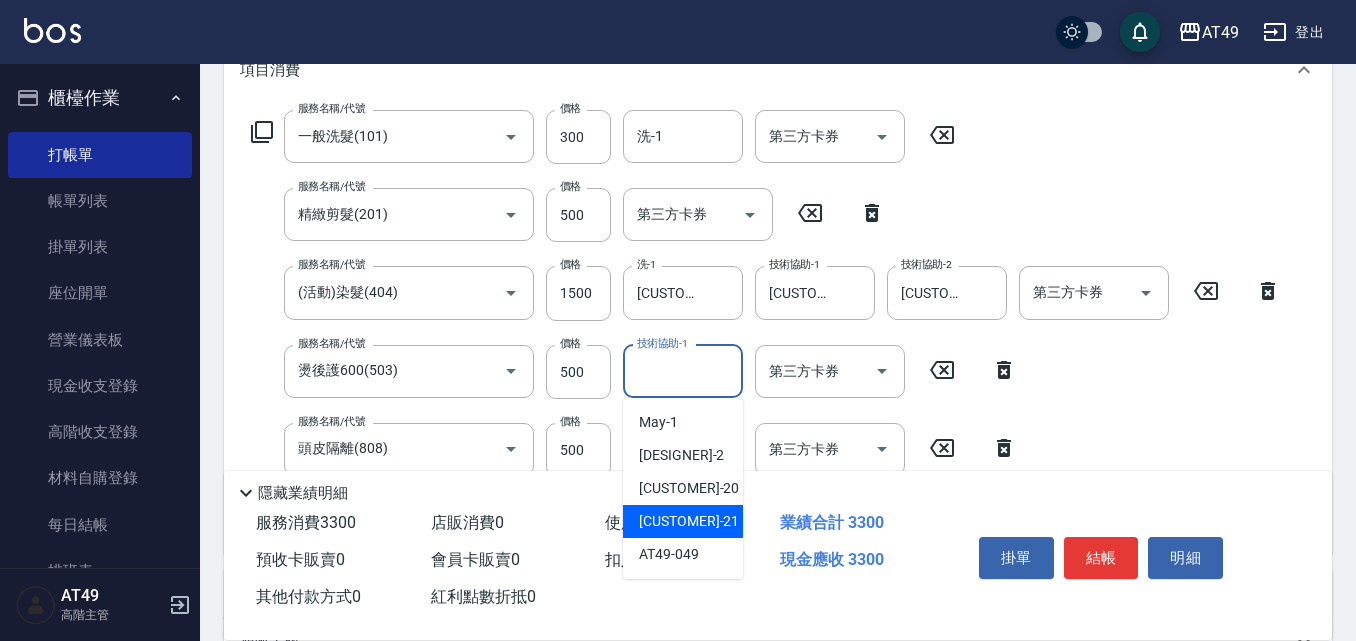 type on "[CUSTOMER] -21" 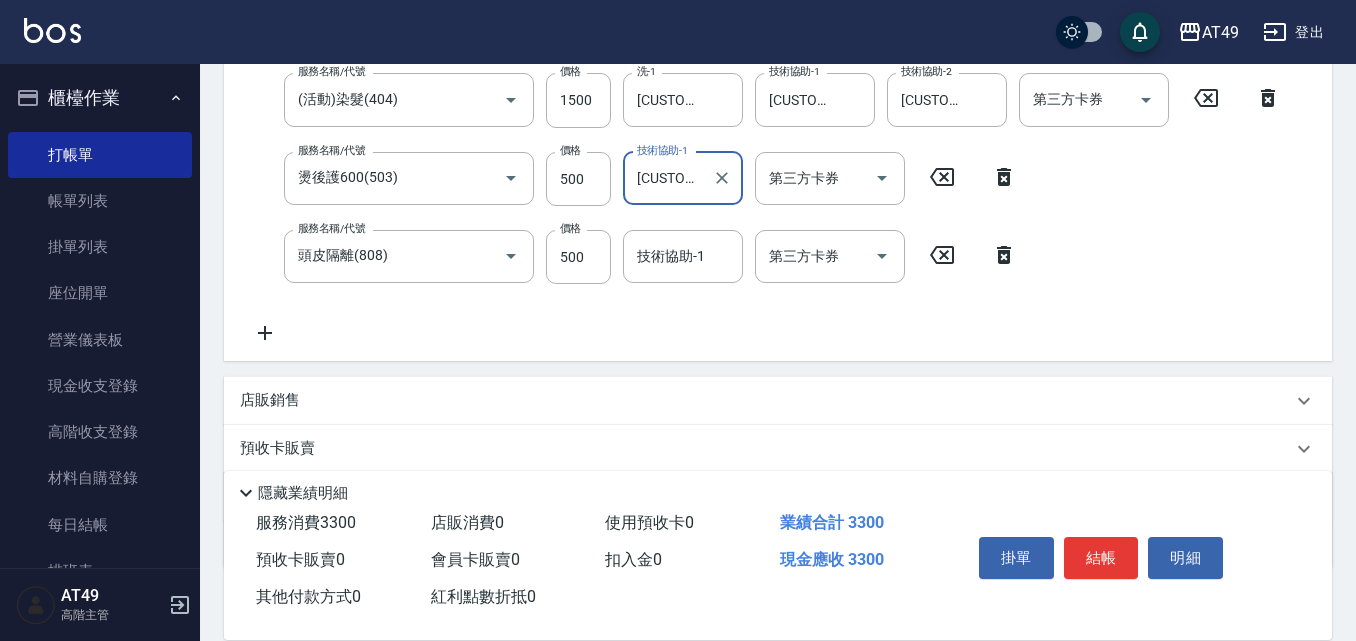 scroll, scrollTop: 490, scrollLeft: 0, axis: vertical 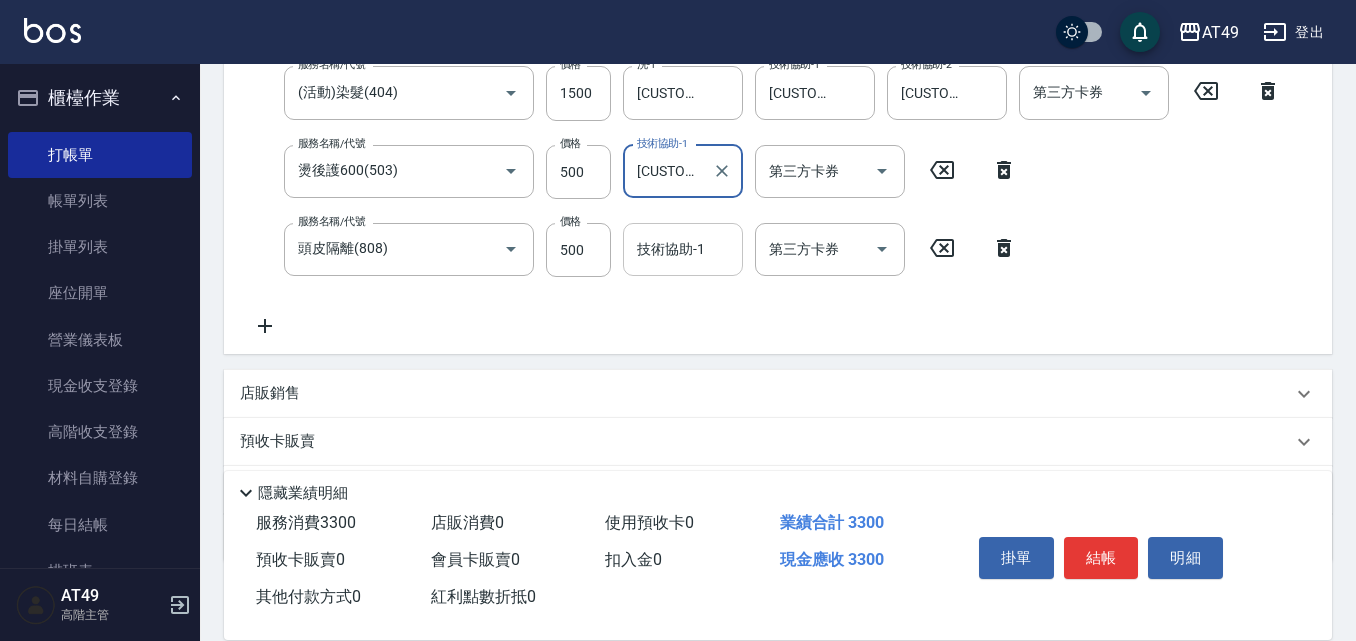 click on "技術協助-1" at bounding box center (683, 249) 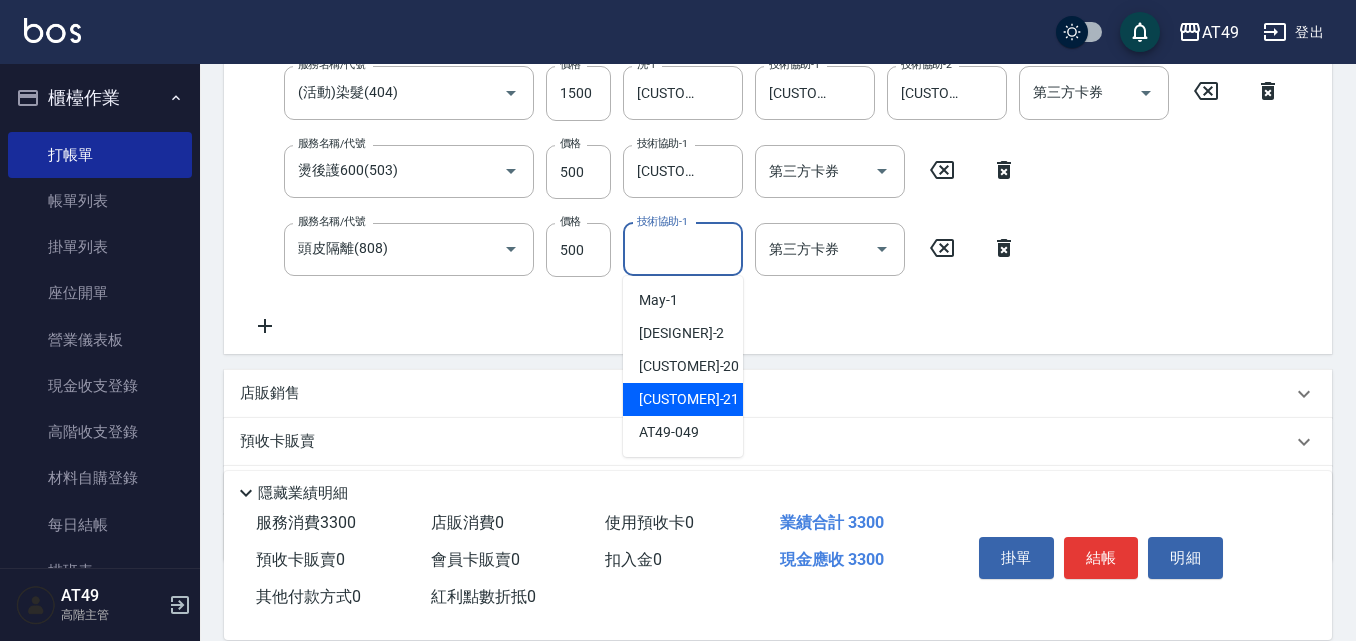 click on "[CUSTOMER] -21" at bounding box center (683, 399) 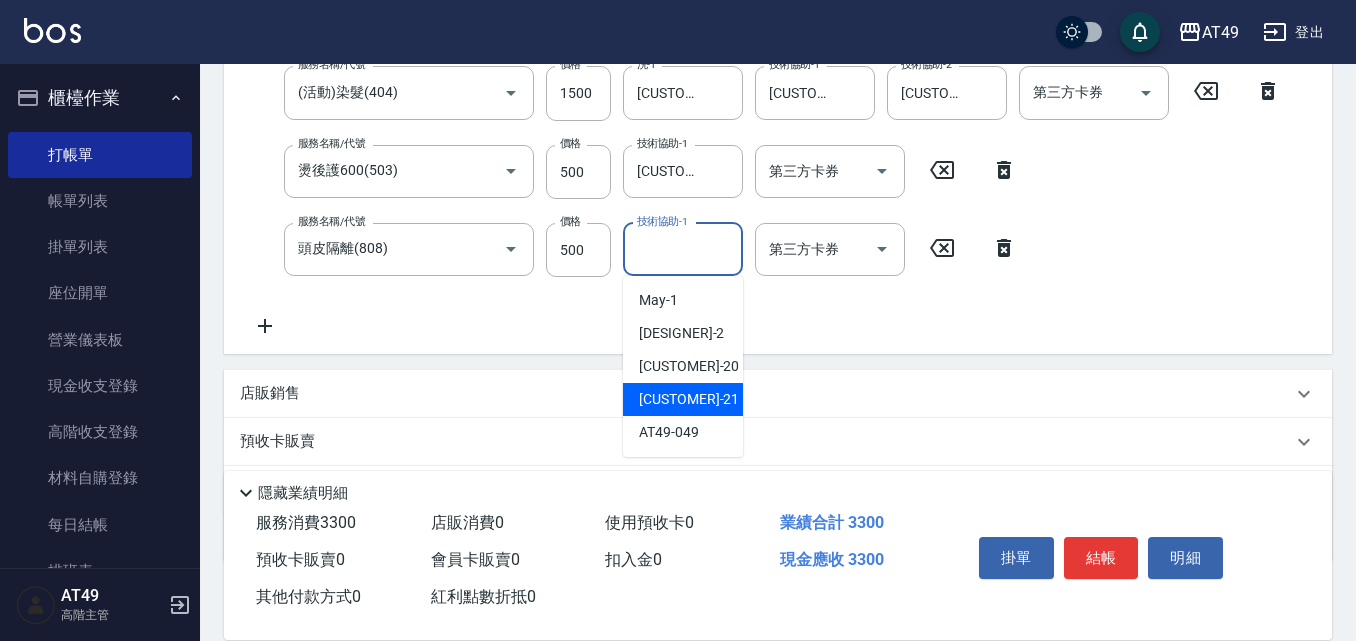 type on "[CUSTOMER] -21" 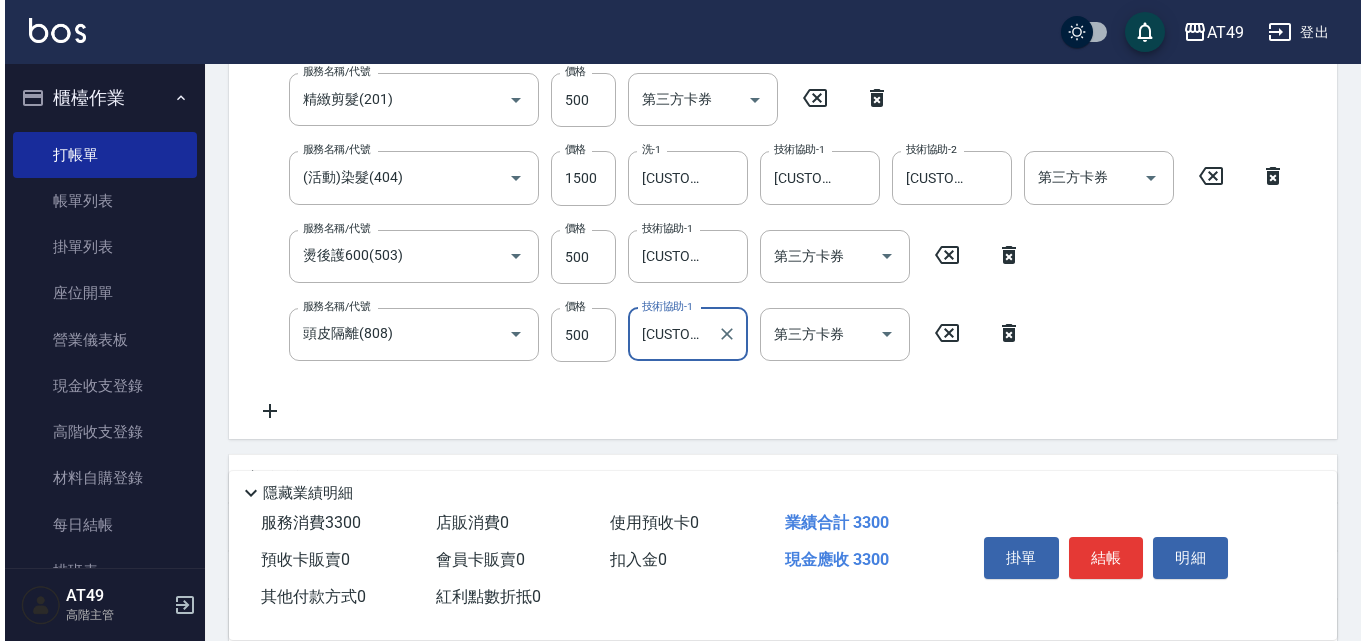 scroll, scrollTop: 490, scrollLeft: 0, axis: vertical 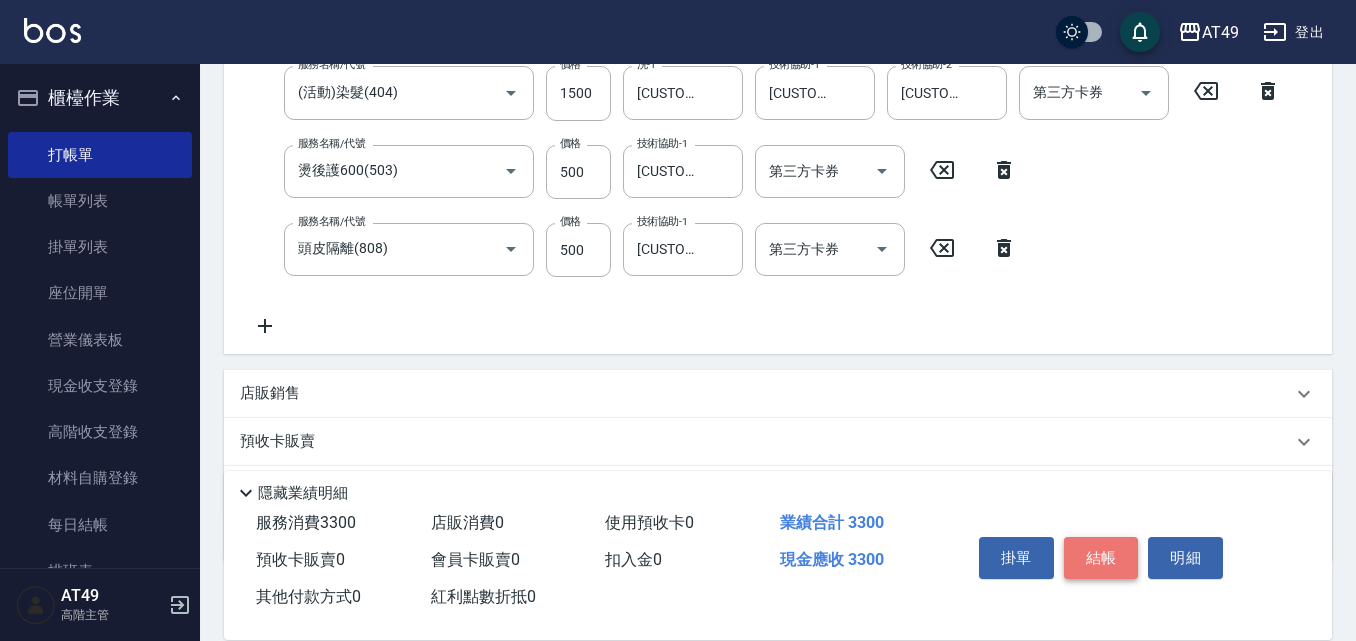click on "結帳" at bounding box center [1101, 558] 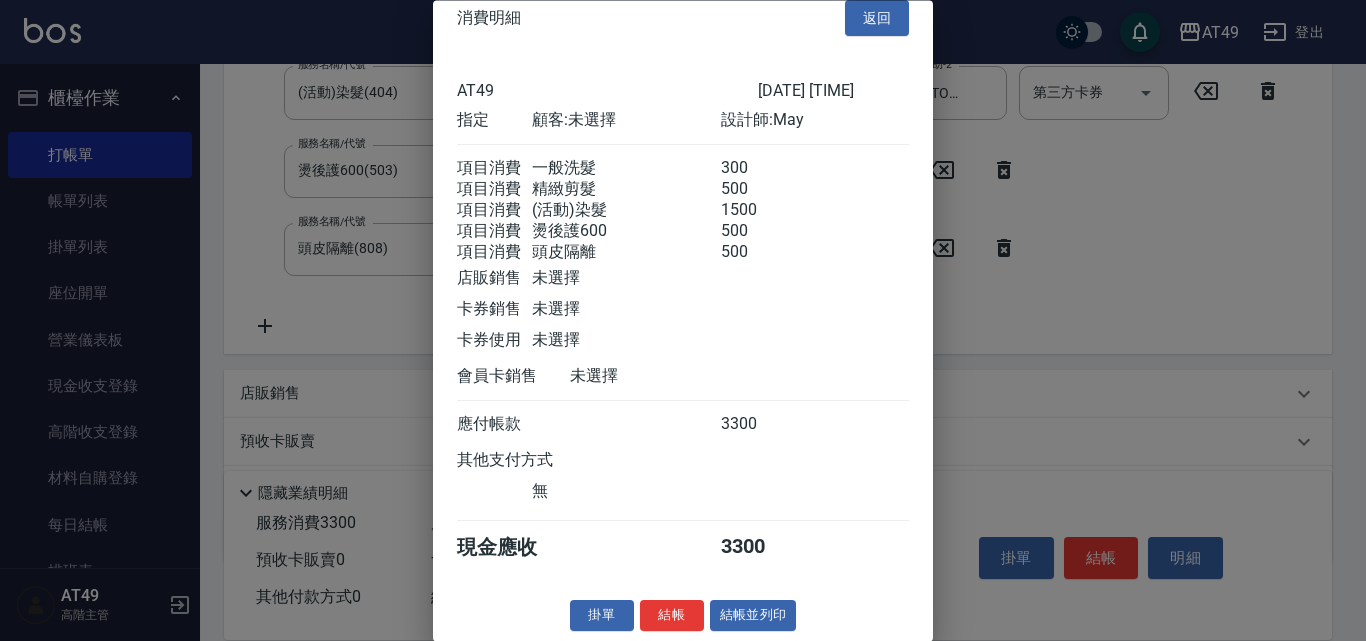 scroll, scrollTop: 57, scrollLeft: 0, axis: vertical 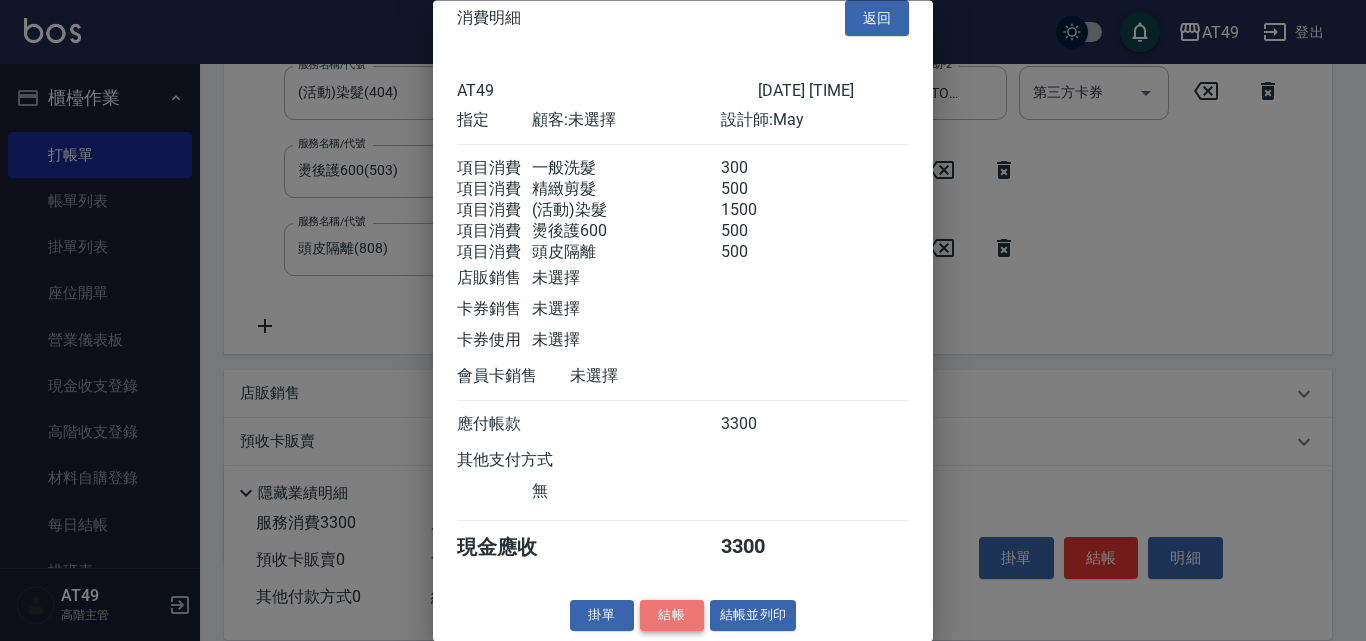 click on "結帳" at bounding box center (672, 616) 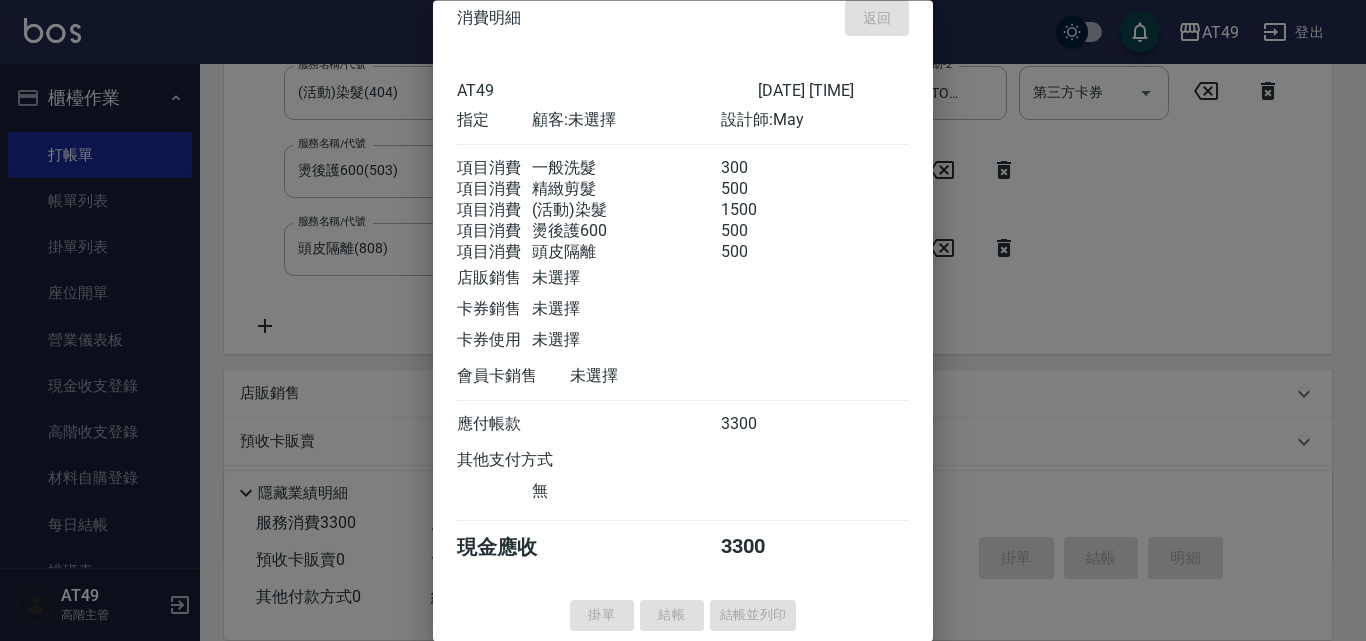 type on "[DATE] [TIME]" 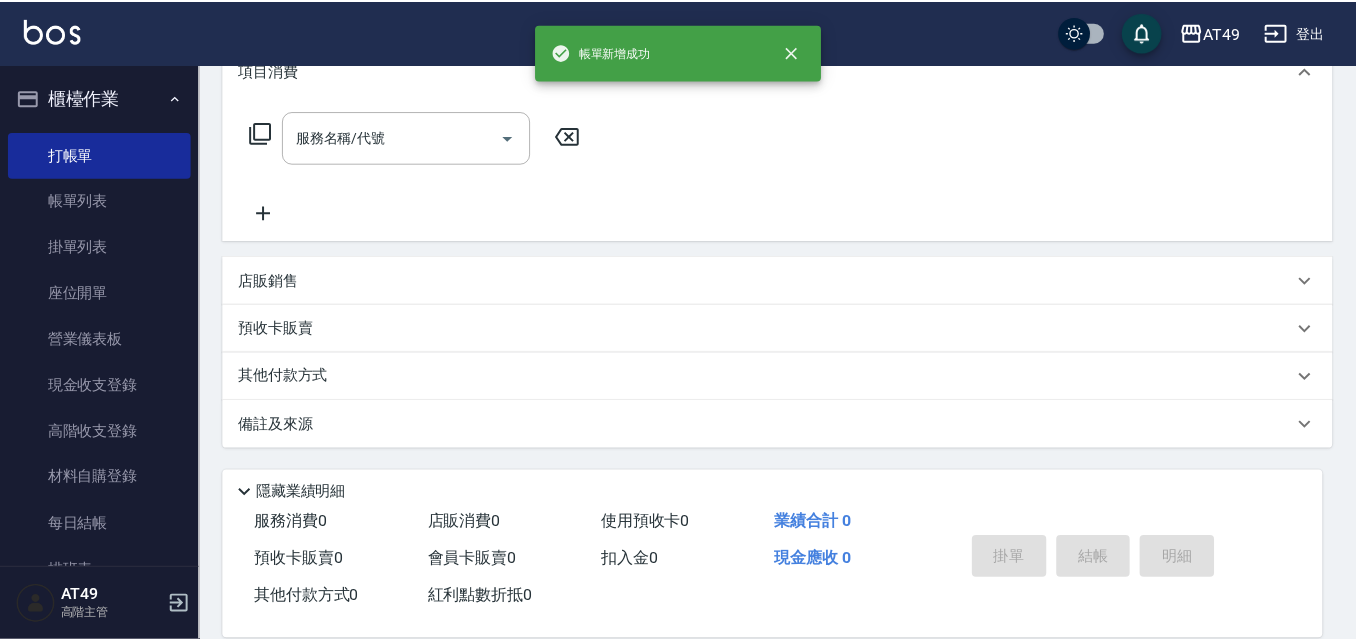 scroll, scrollTop: 0, scrollLeft: 0, axis: both 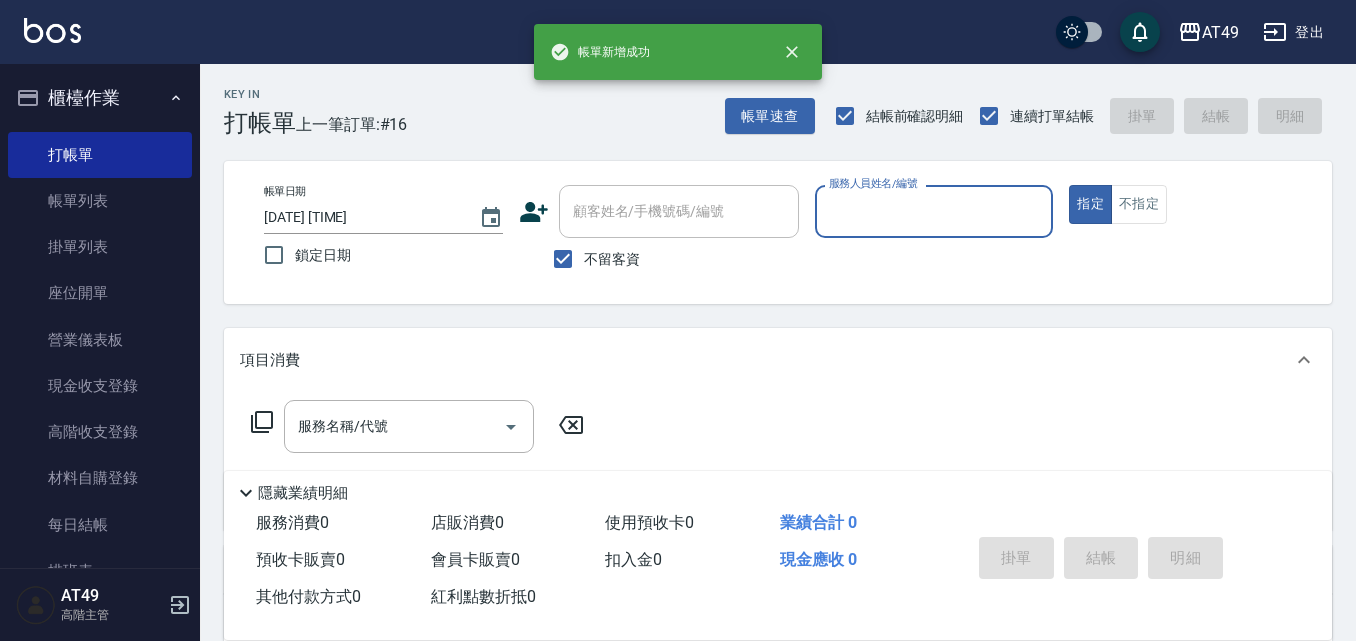 click on "服務人員姓名/編號" at bounding box center (934, 211) 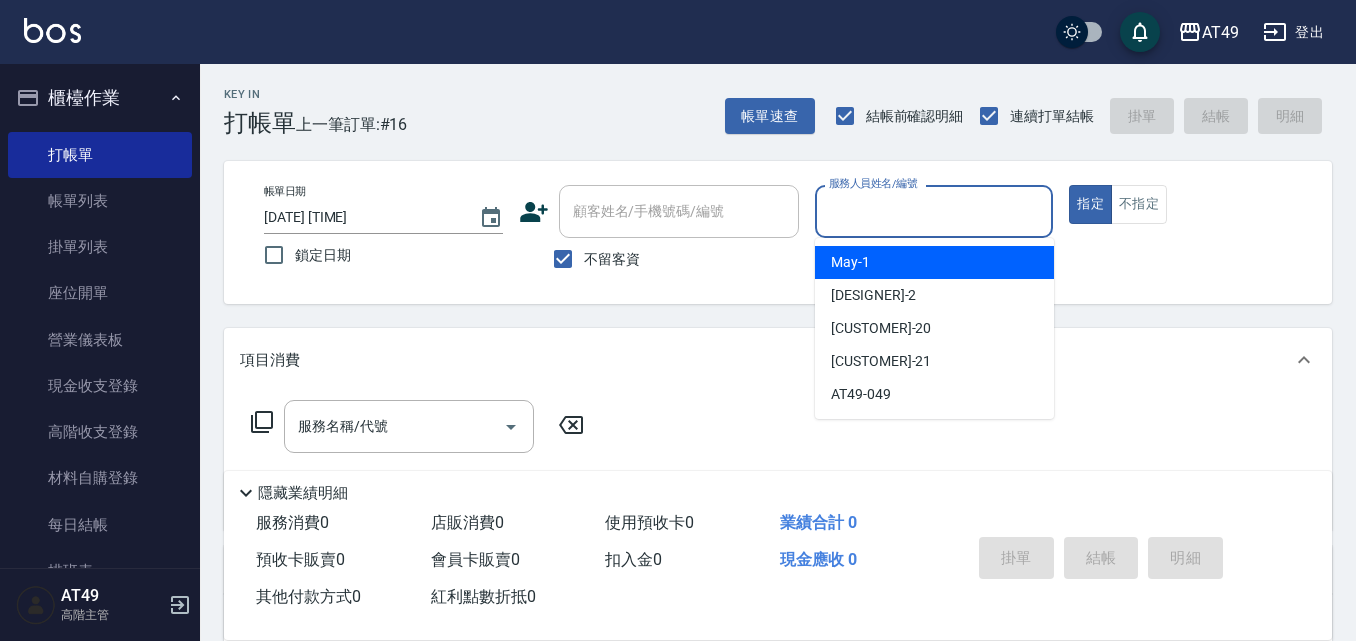 click on "[DESIGNER] -1" at bounding box center (850, 262) 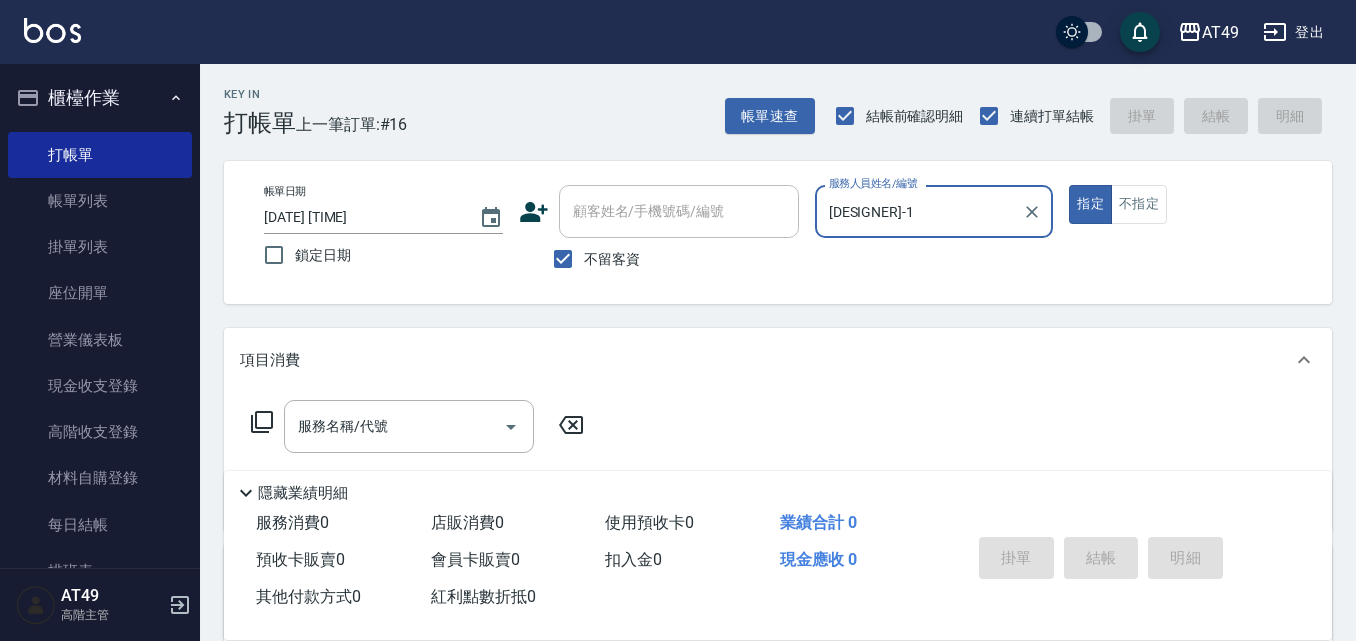 click 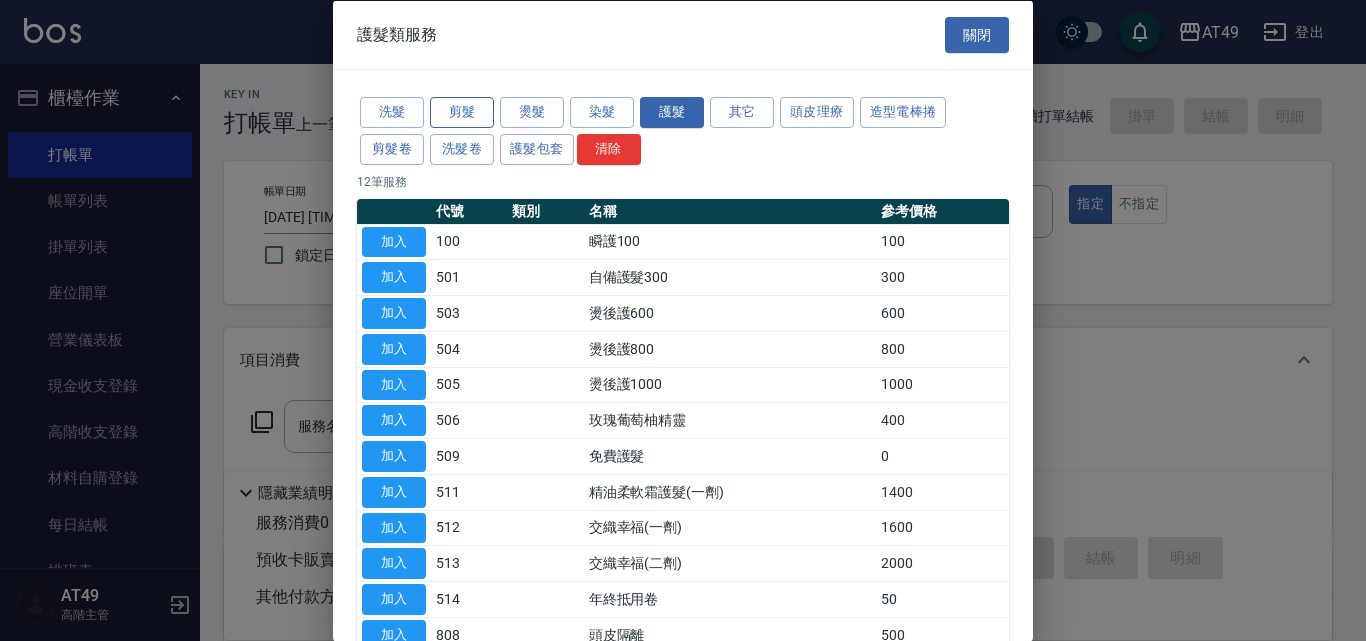click on "剪髮" at bounding box center [462, 112] 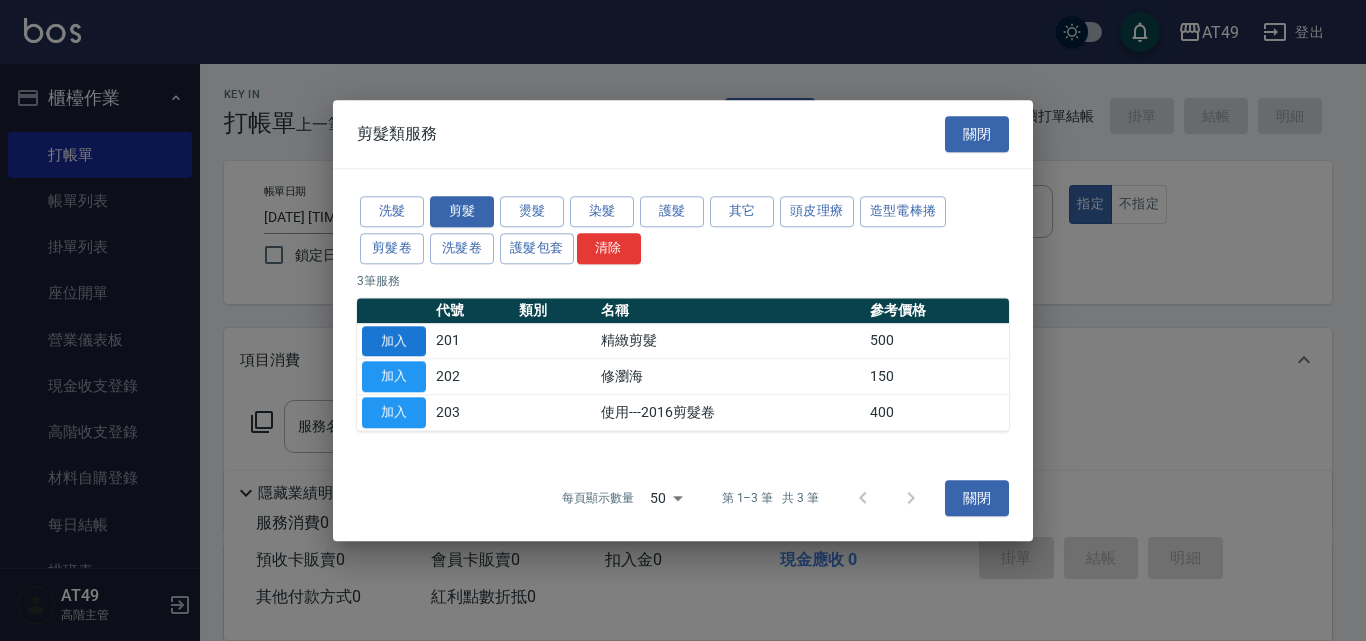 click on "加入" at bounding box center [394, 341] 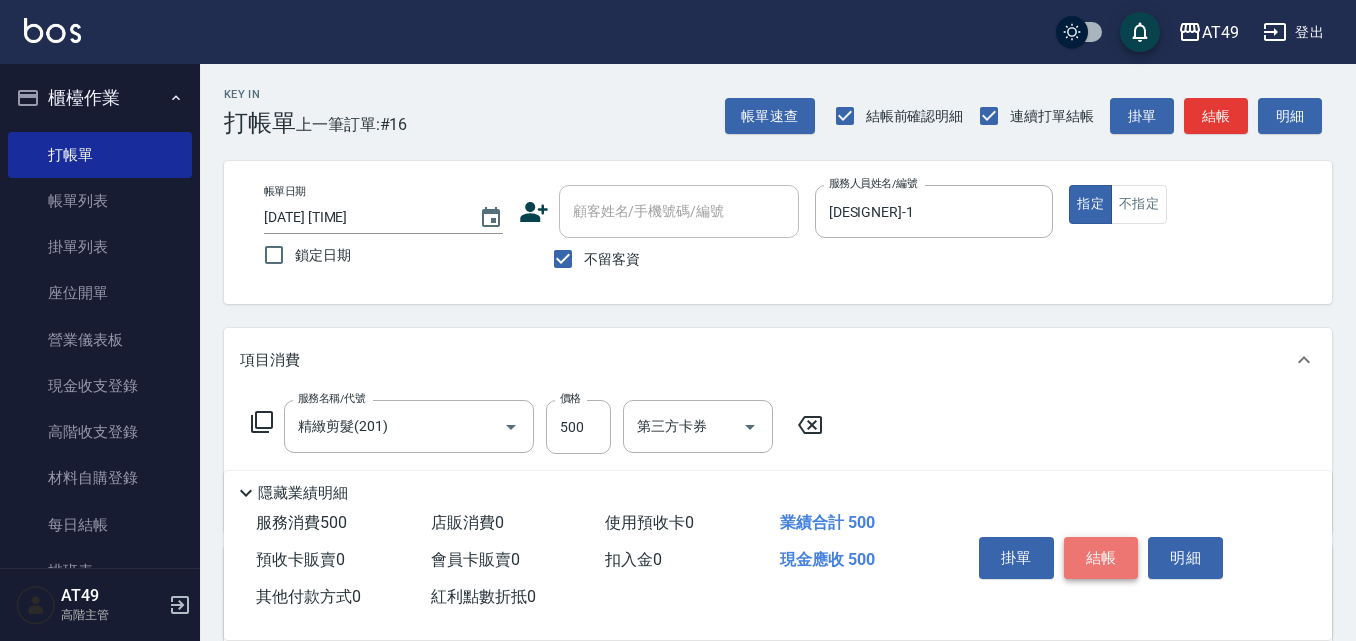 click on "結帳" at bounding box center (1101, 558) 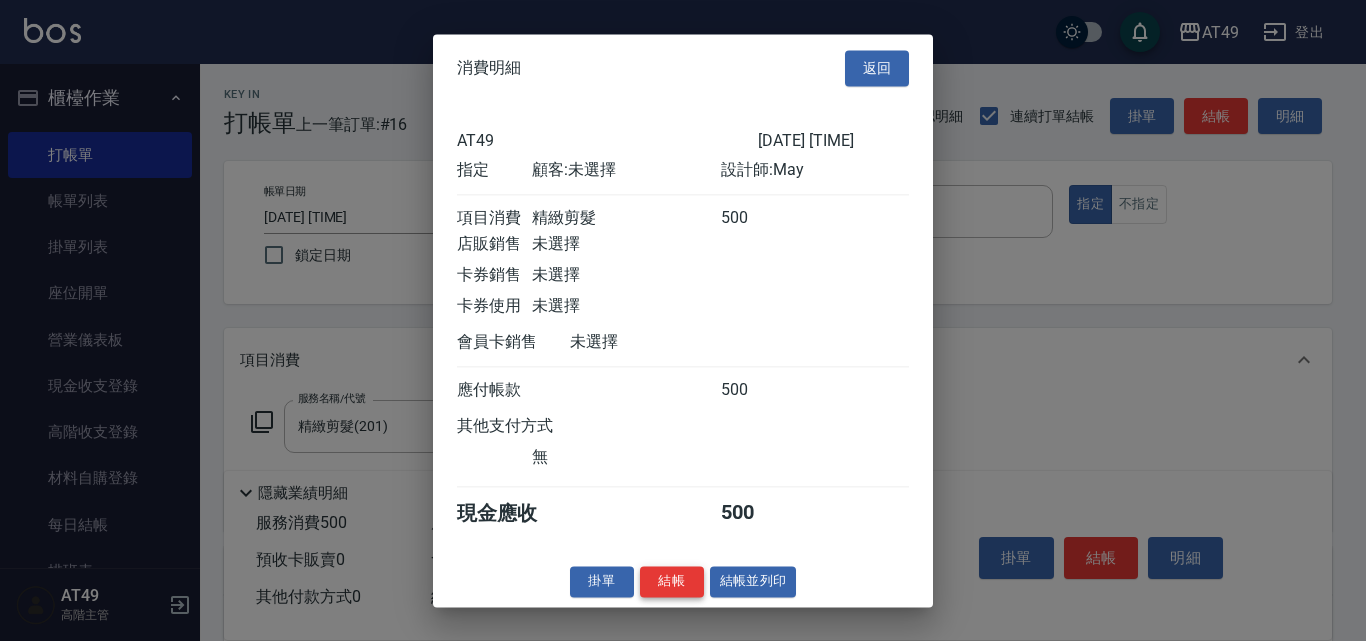 click on "結帳" at bounding box center (672, 581) 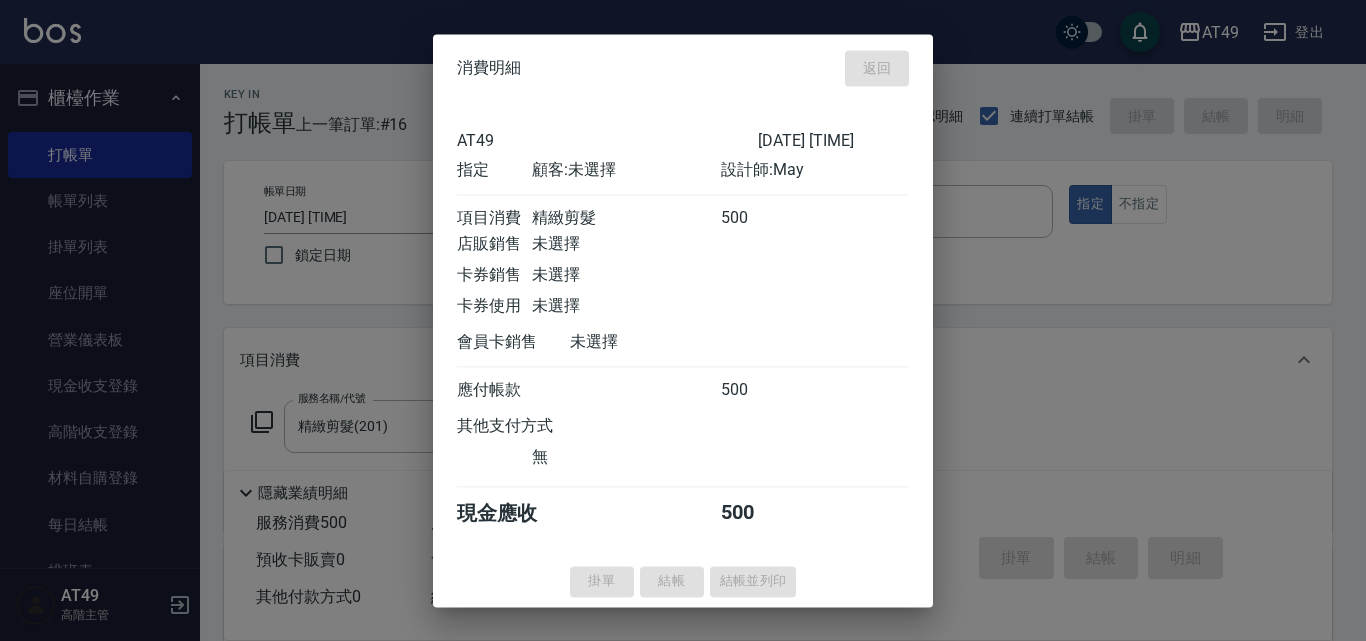 type 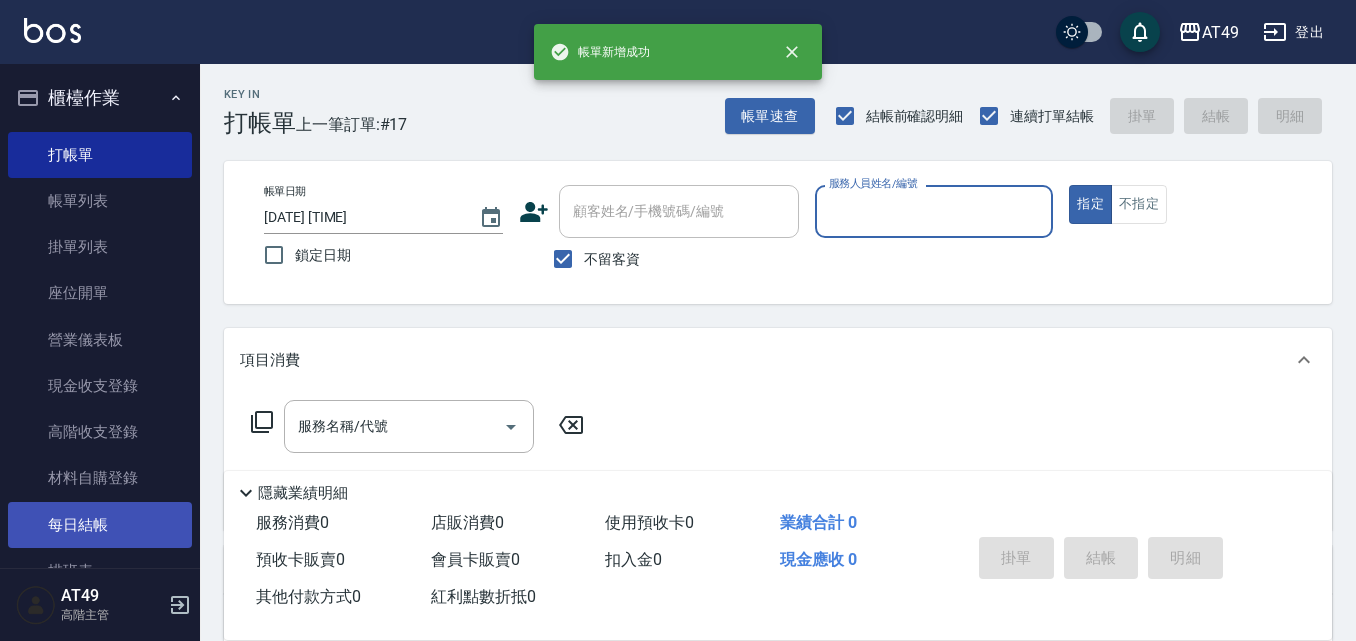 click on "每日結帳" at bounding box center (100, 525) 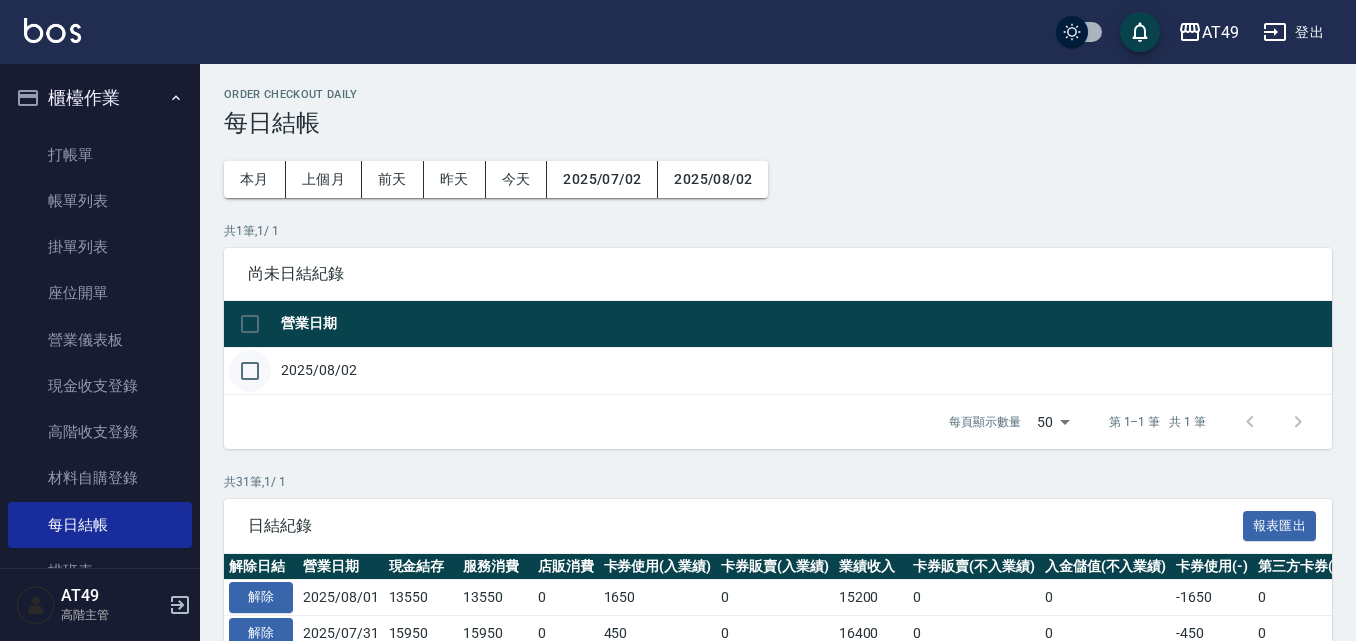 click at bounding box center (250, 371) 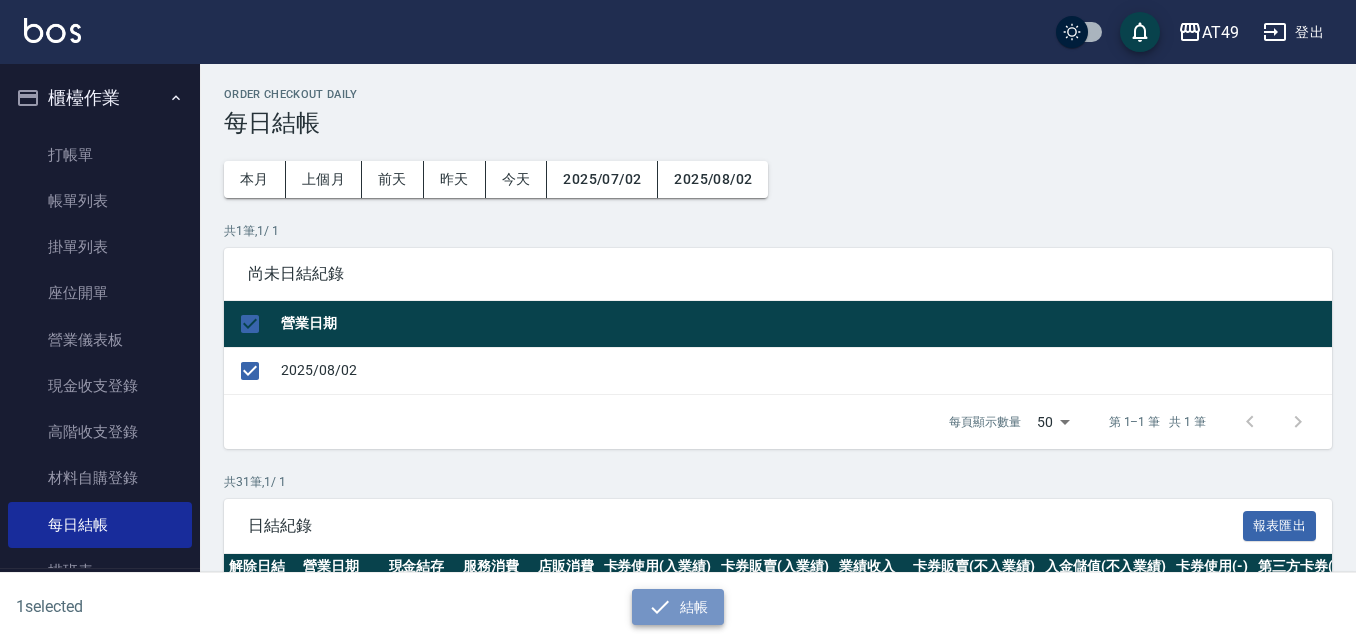 click on "結帳" at bounding box center (678, 607) 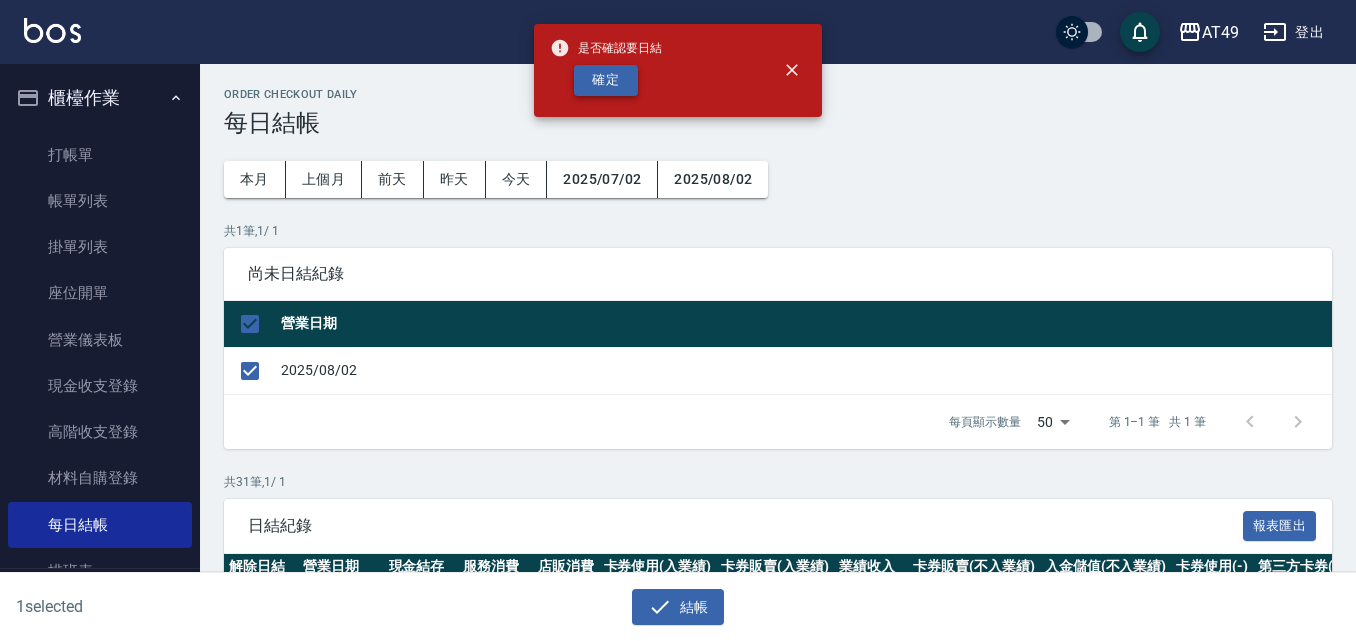 click on "確定" at bounding box center (606, 80) 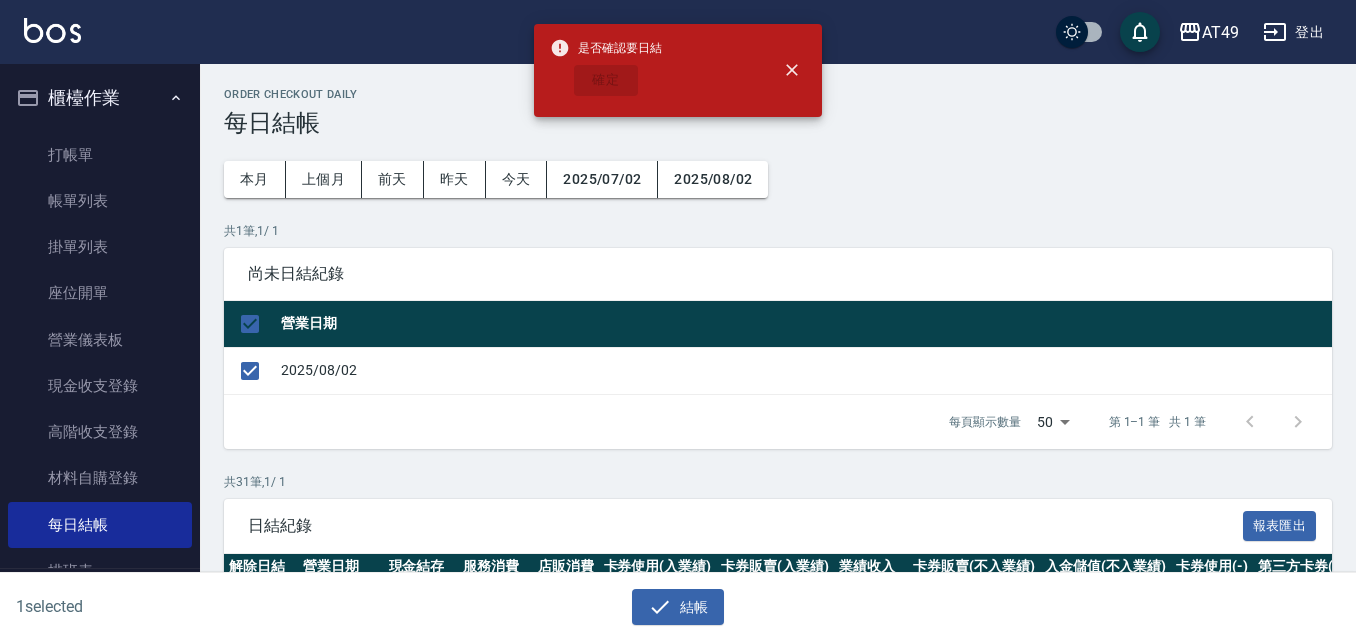 checkbox on "false" 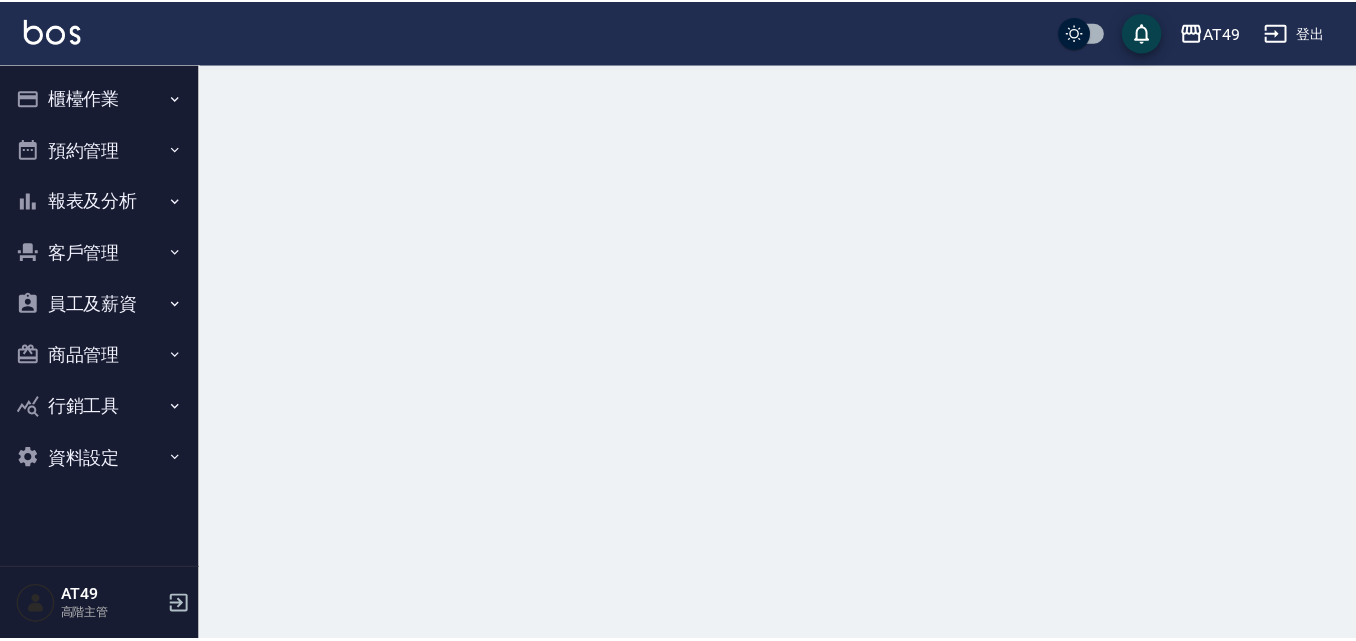 scroll, scrollTop: 0, scrollLeft: 0, axis: both 